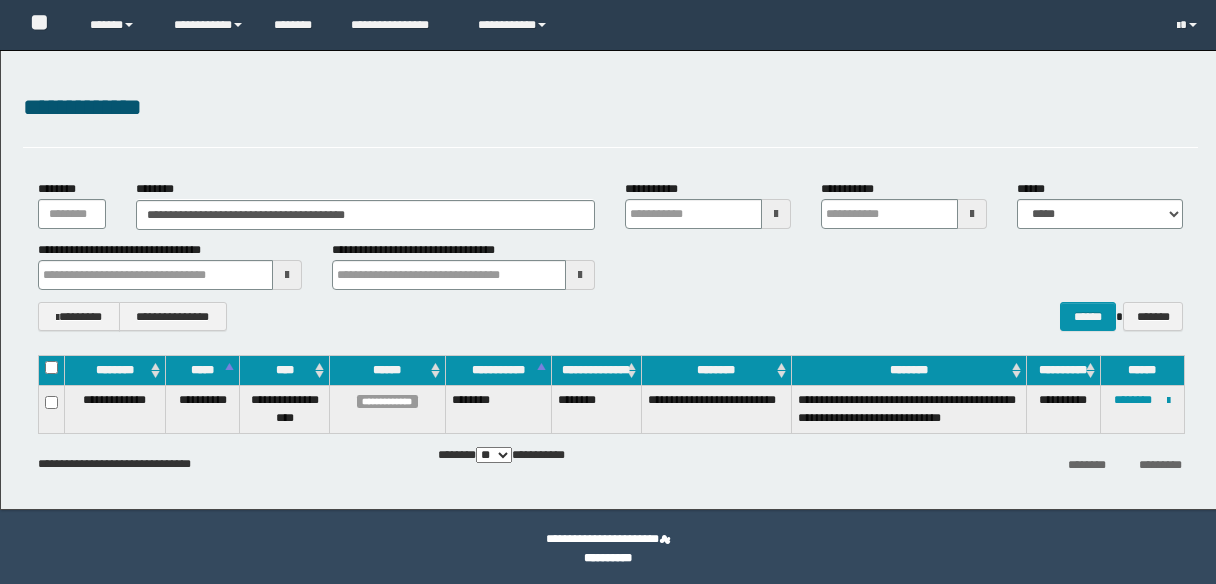 scroll, scrollTop: 0, scrollLeft: 0, axis: both 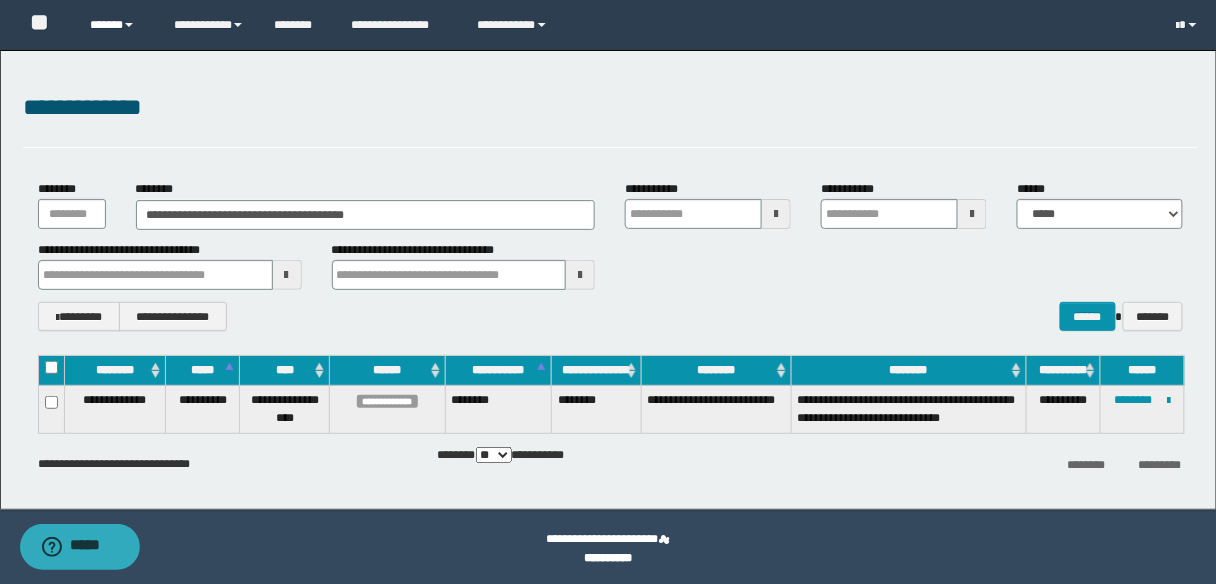 click on "******" at bounding box center [117, 25] 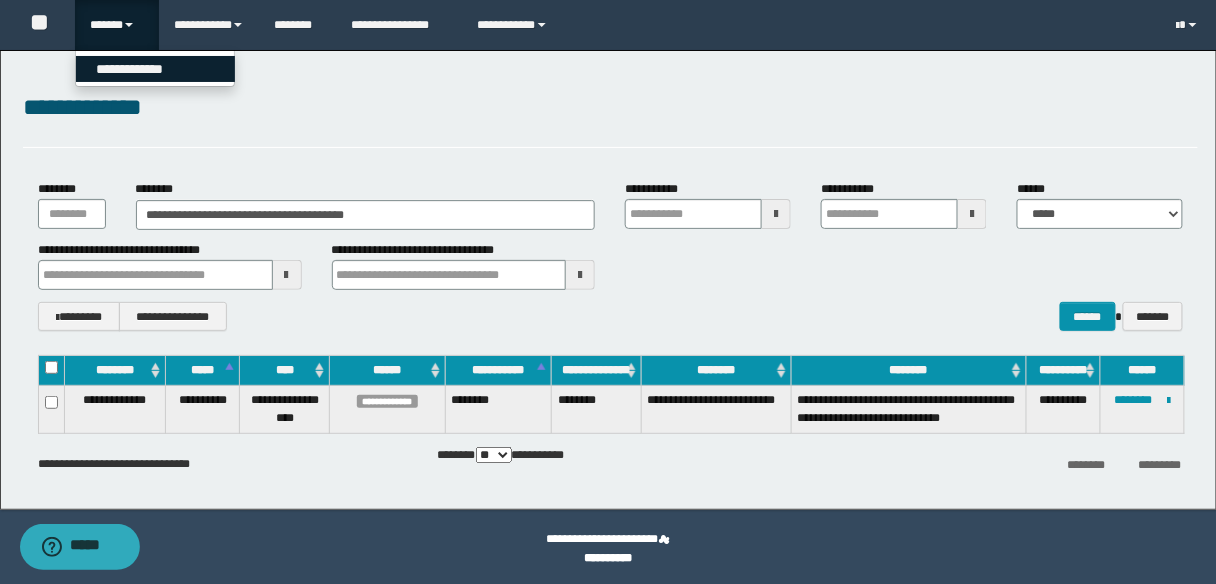 click on "**********" at bounding box center [155, 69] 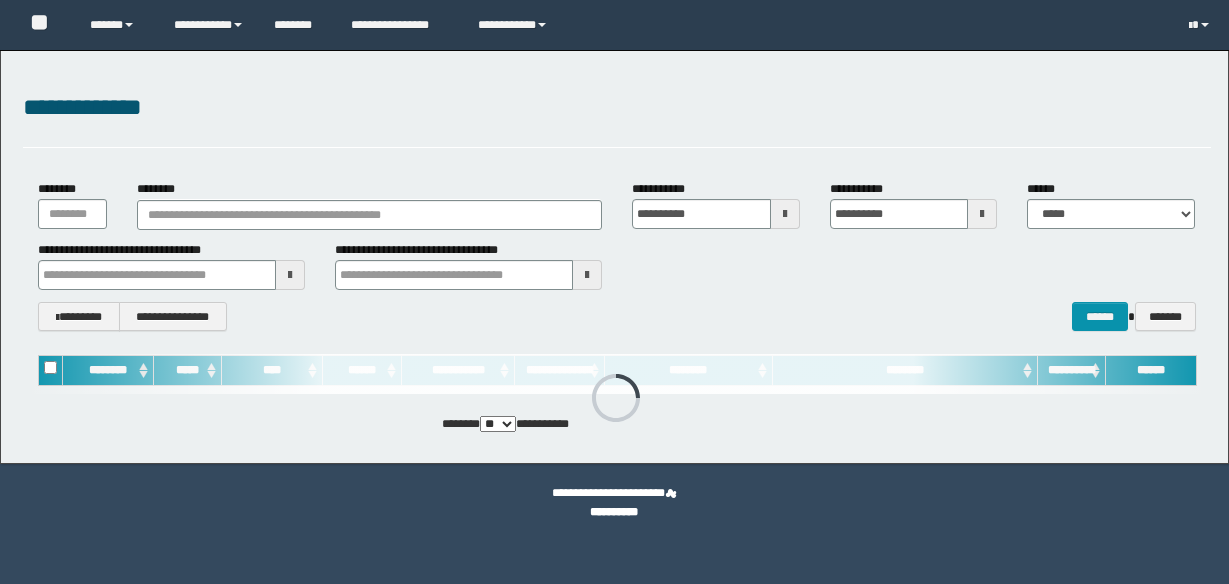 scroll, scrollTop: 0, scrollLeft: 0, axis: both 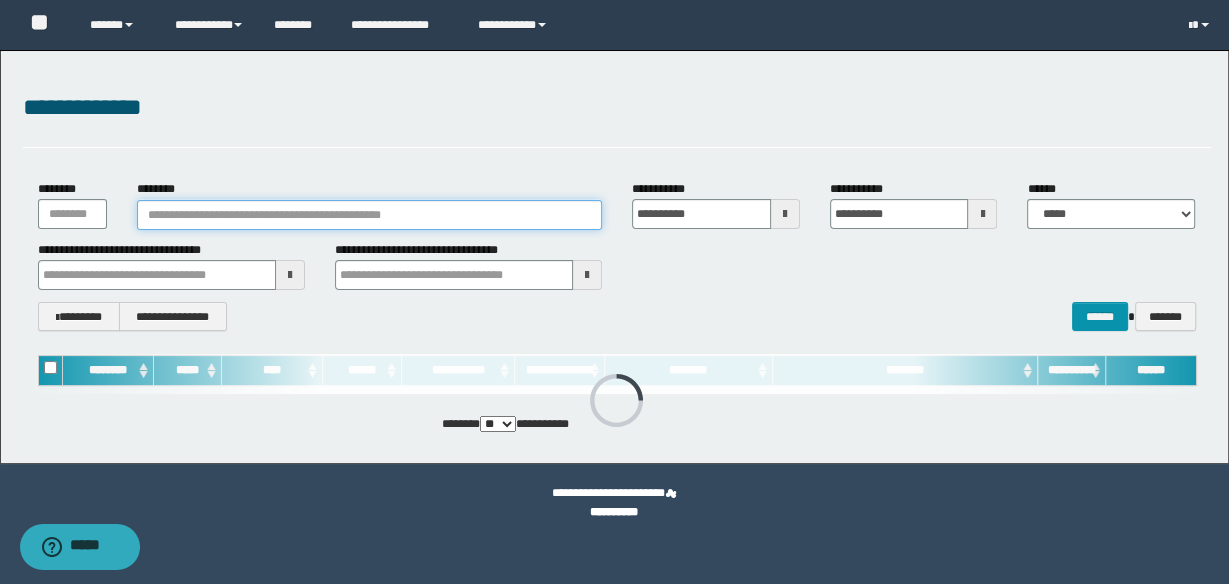 click on "********" at bounding box center [369, 215] 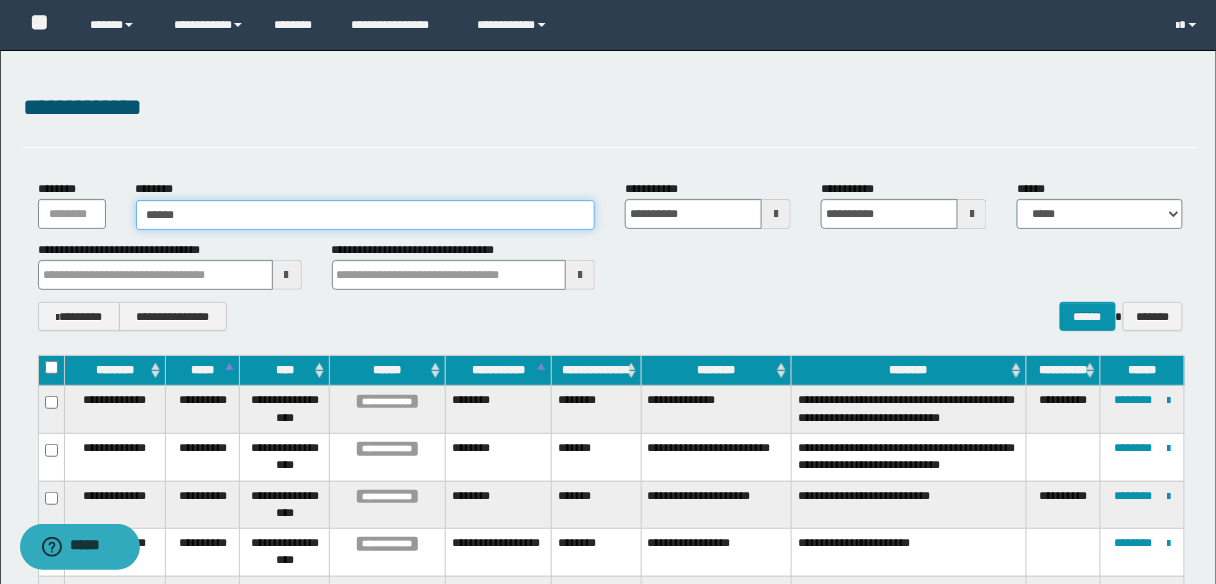 type on "*******" 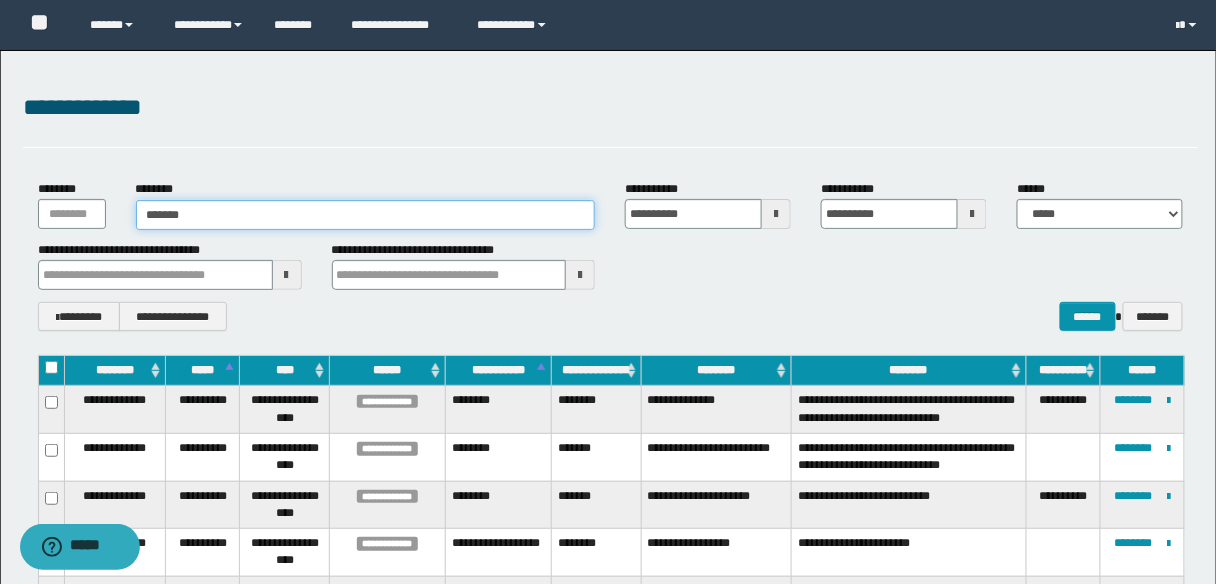 type on "*******" 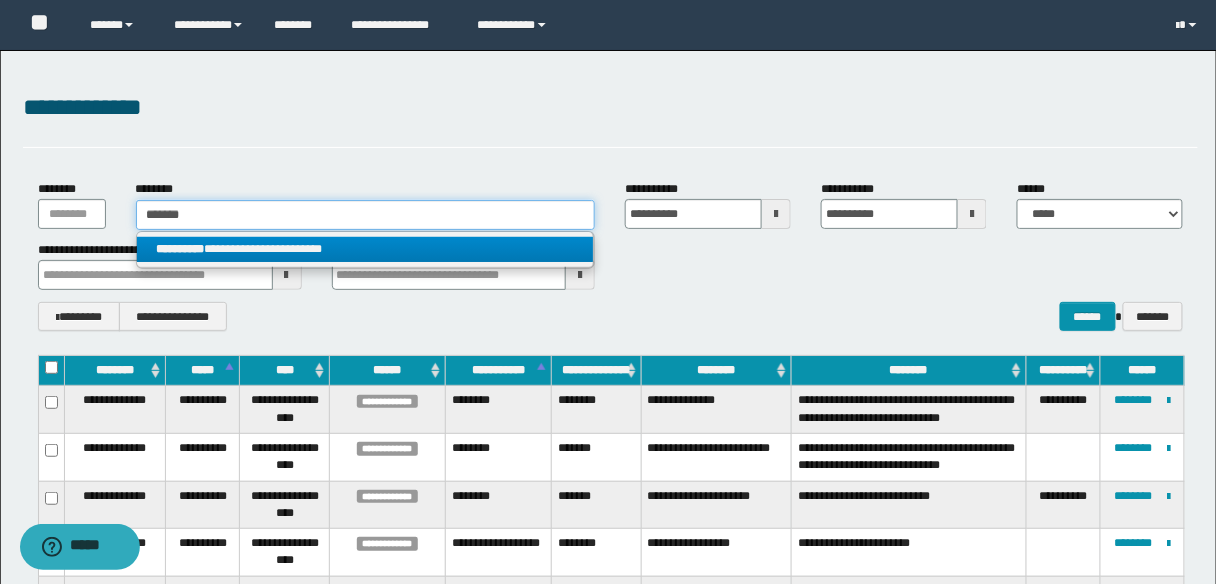 type on "*******" 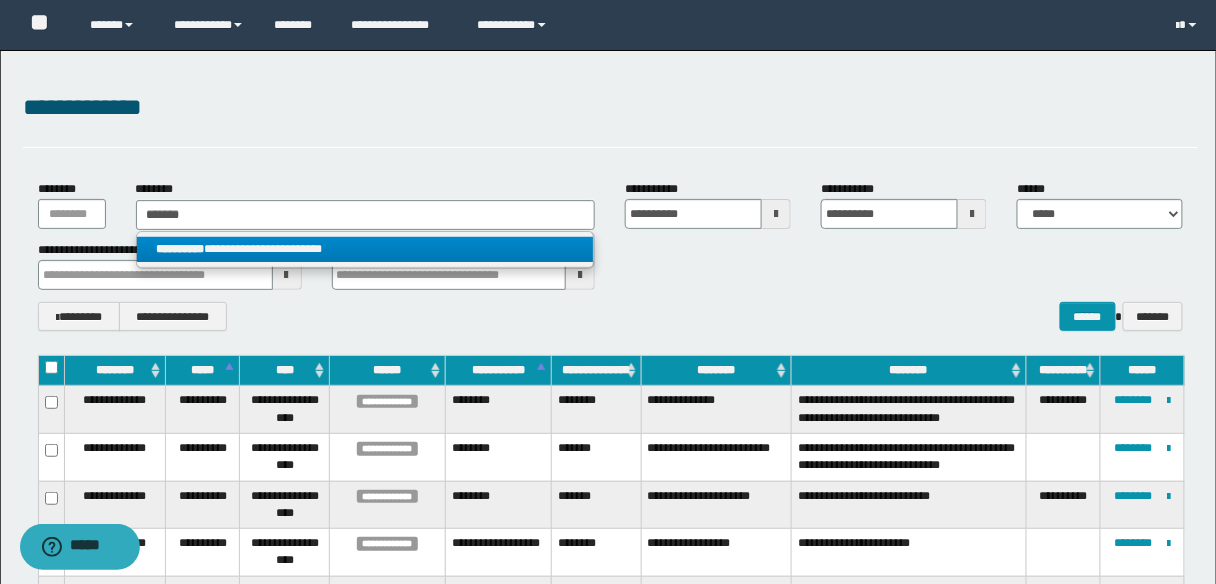 click on "**********" at bounding box center [365, 249] 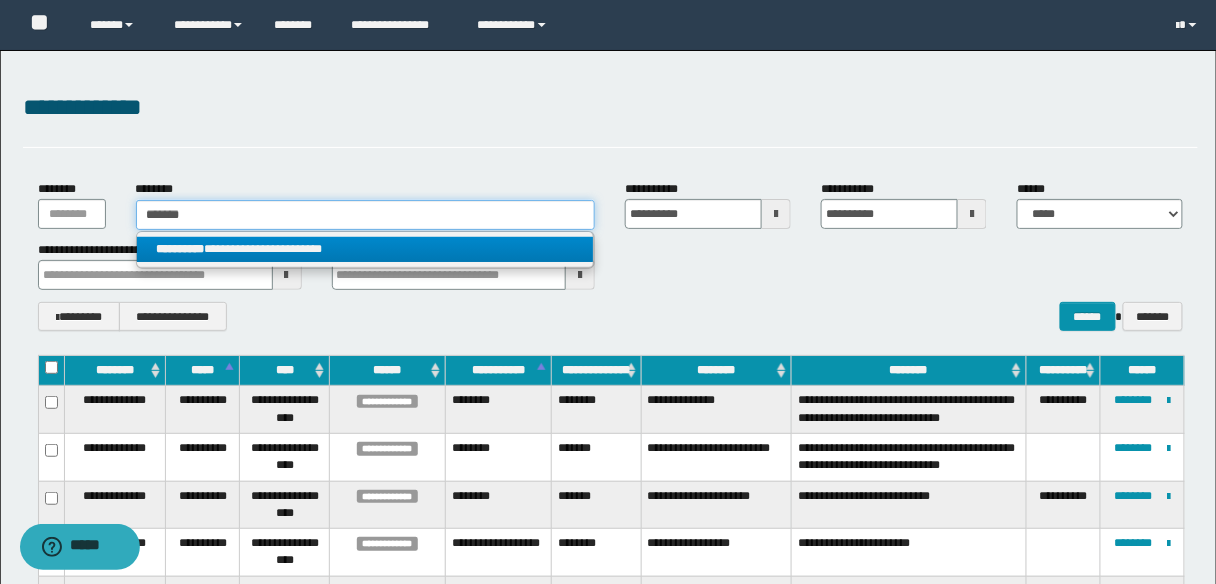 type 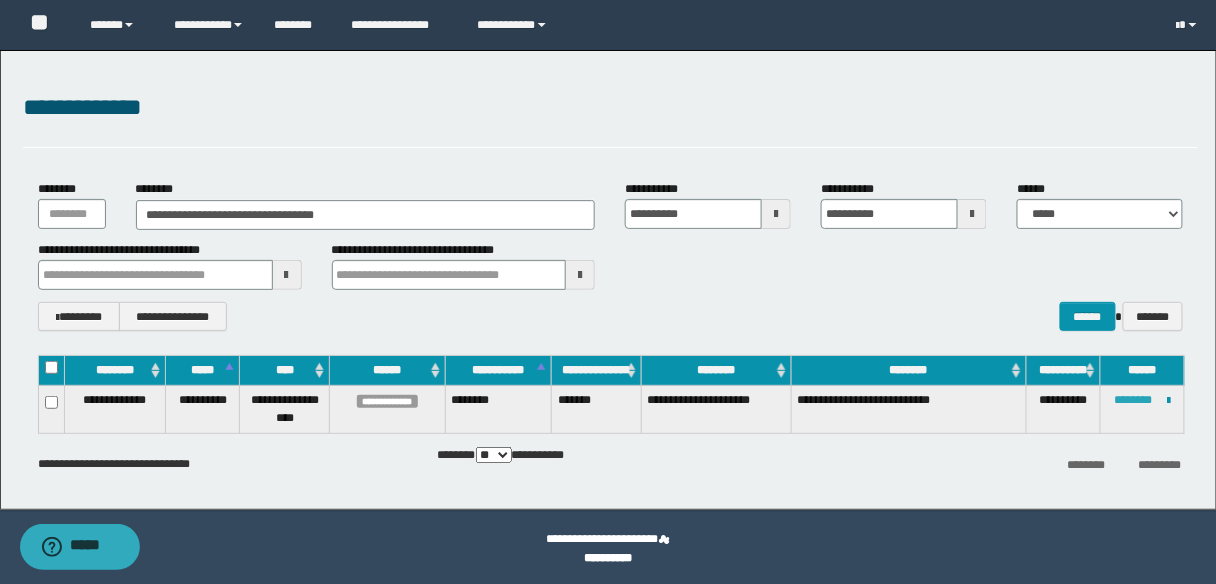 click on "********" at bounding box center [1133, 400] 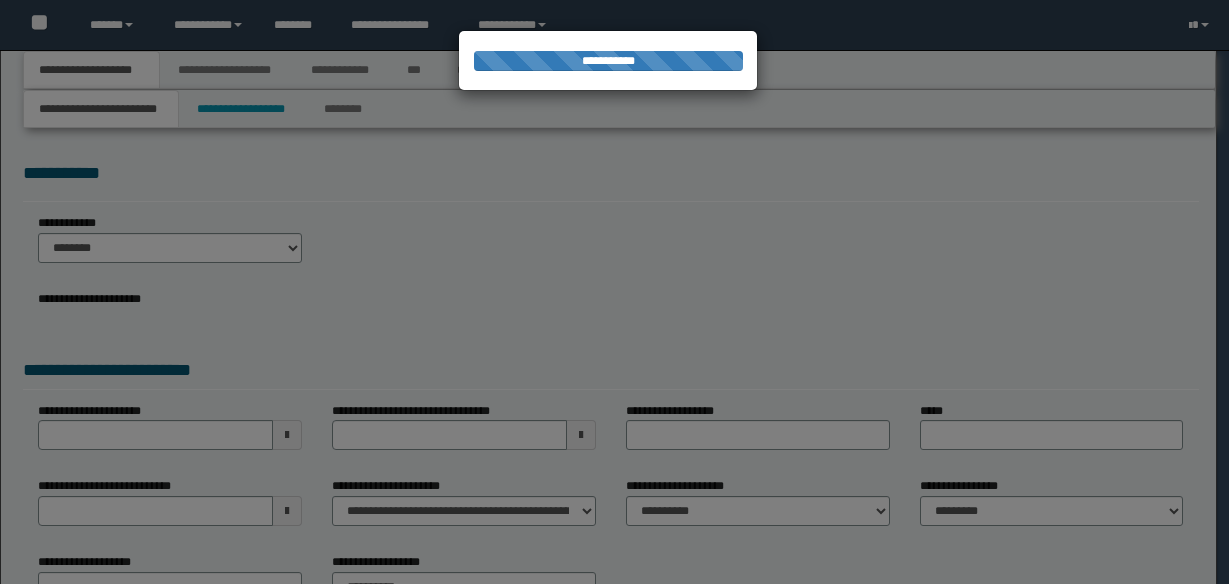 scroll, scrollTop: 0, scrollLeft: 0, axis: both 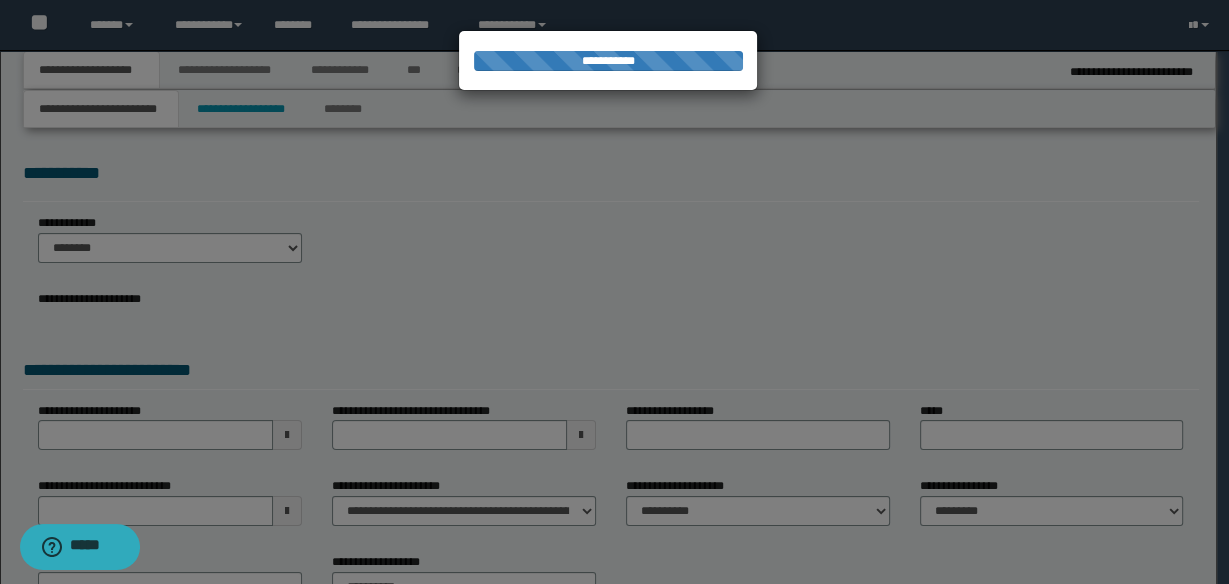 type on "**********" 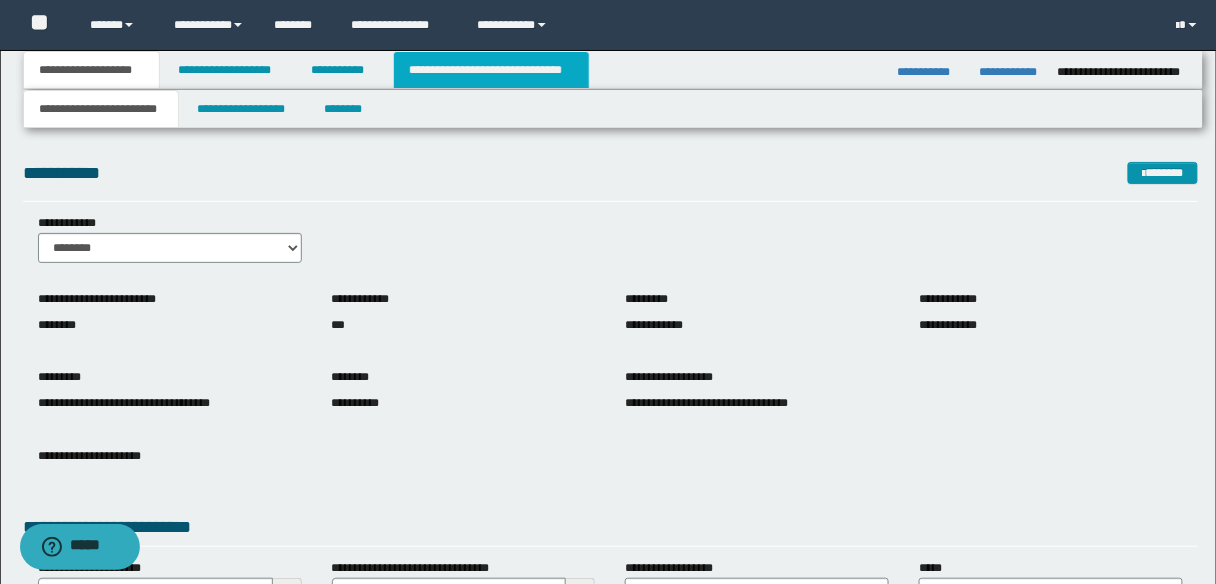 click on "**********" at bounding box center (491, 70) 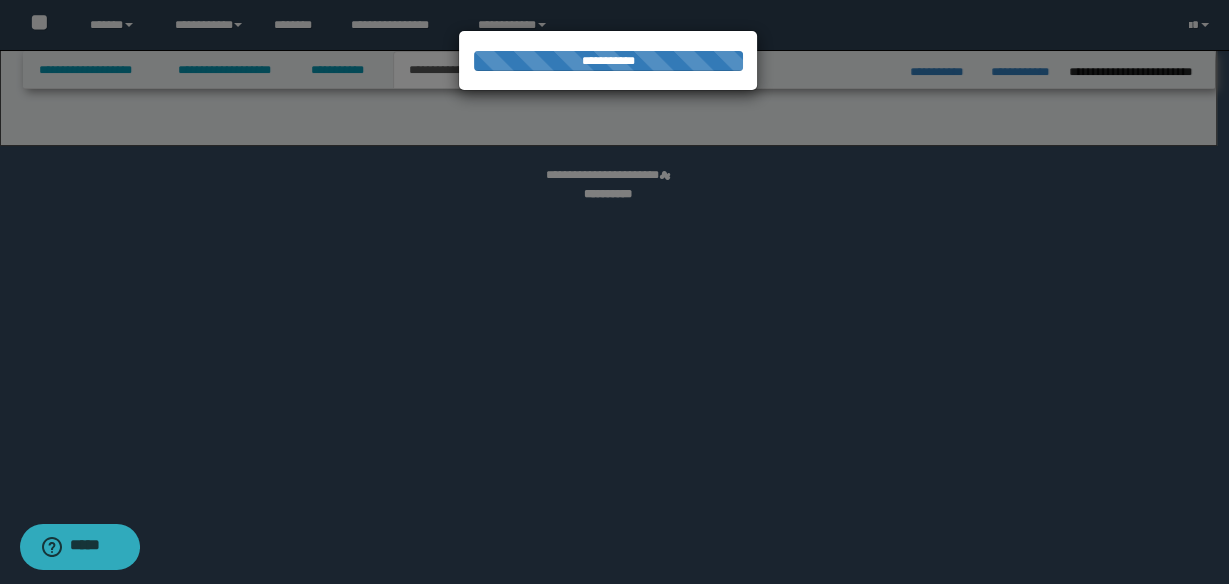 select on "*" 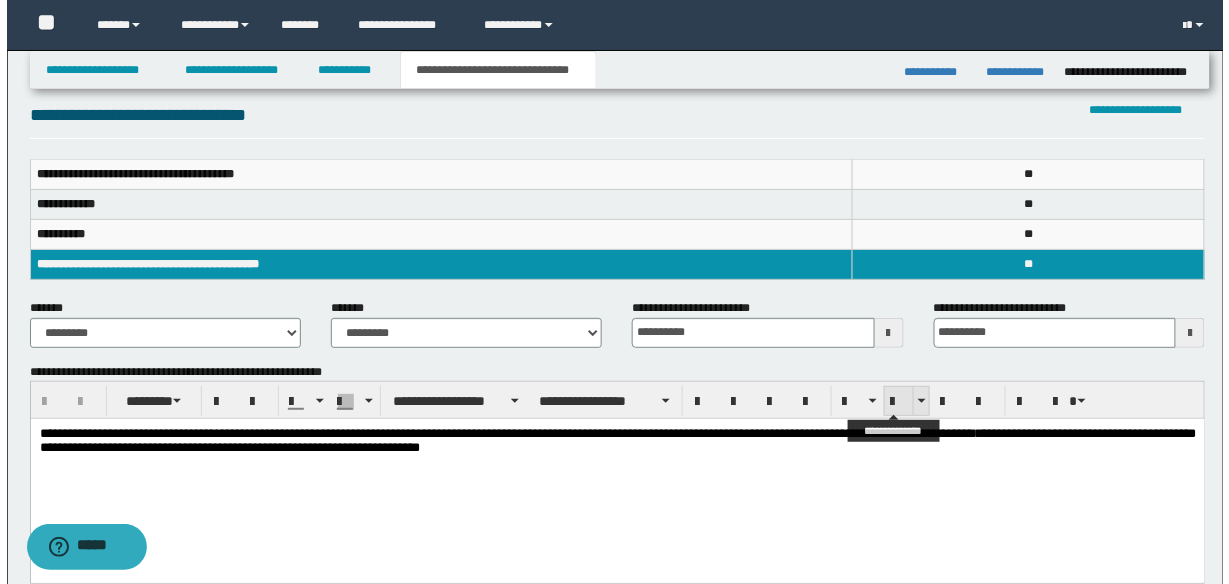 scroll, scrollTop: 0, scrollLeft: 0, axis: both 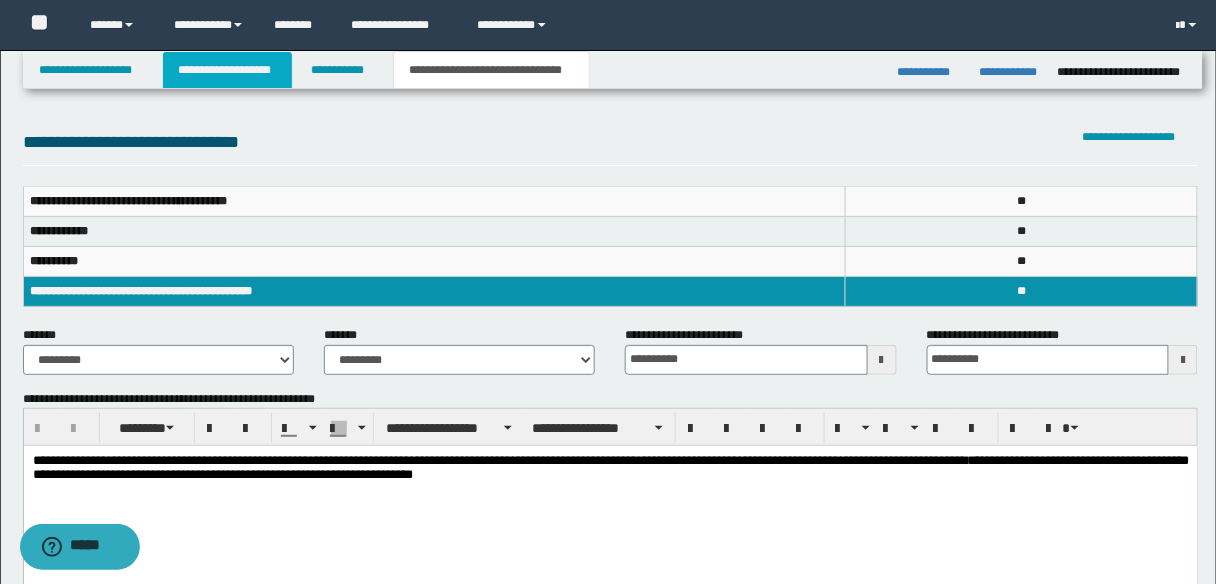 click on "**********" at bounding box center [227, 70] 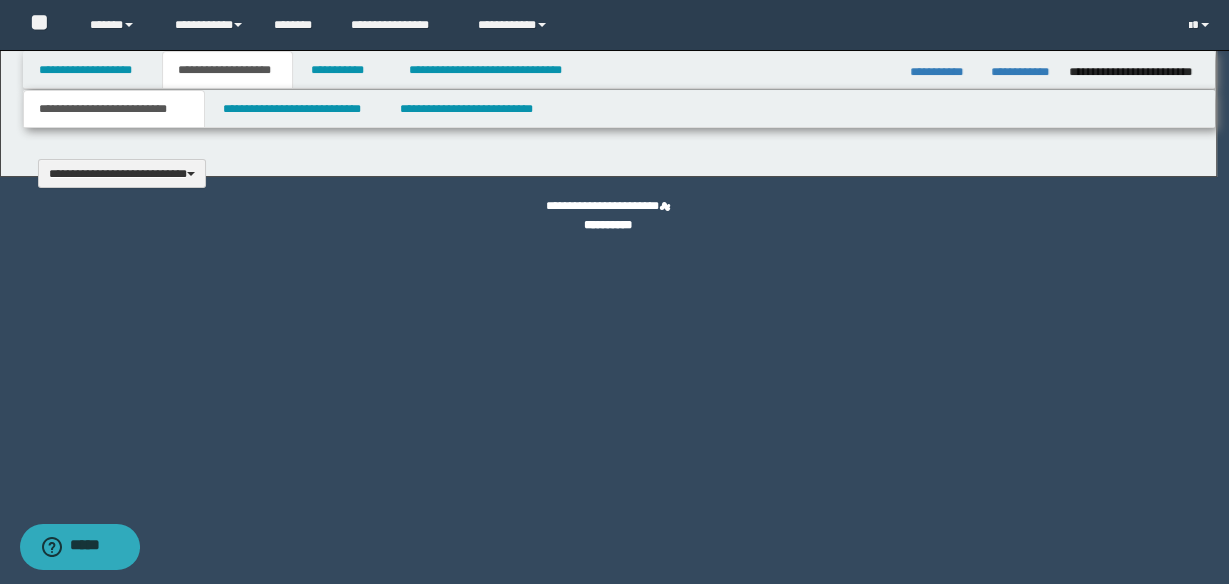 scroll, scrollTop: 0, scrollLeft: 0, axis: both 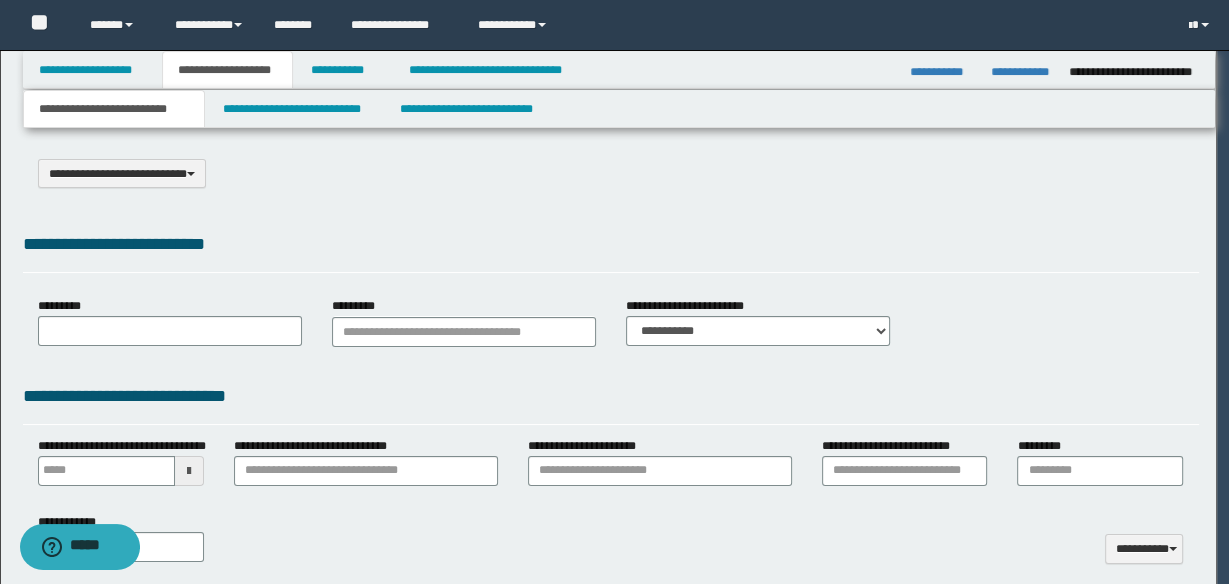 type on "**********" 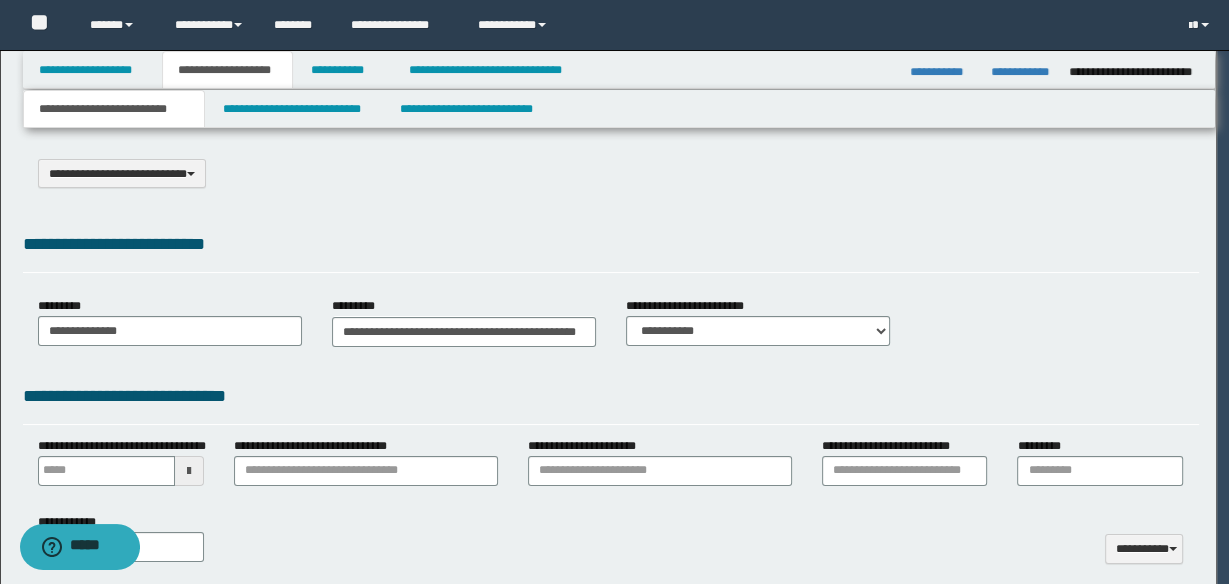 type on "**" 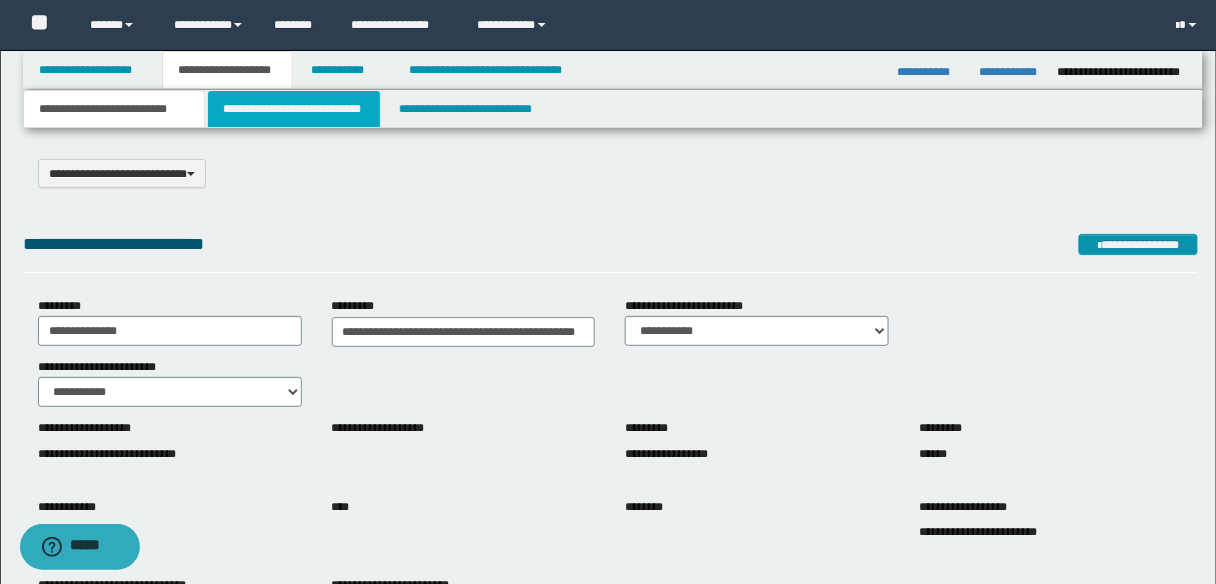 click on "**********" at bounding box center [294, 109] 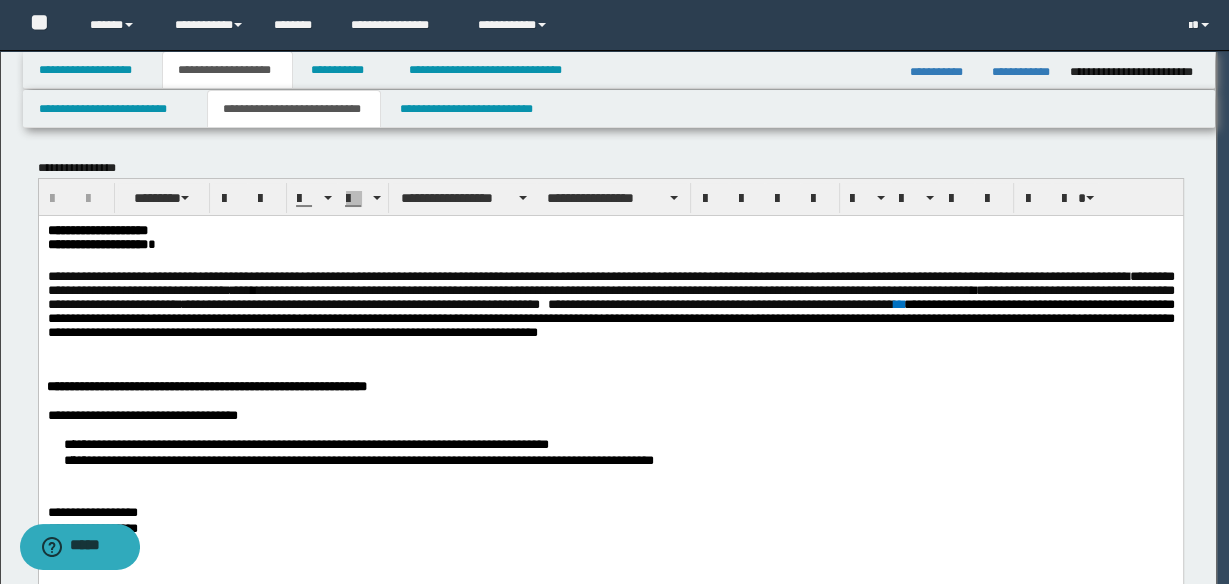 scroll, scrollTop: 0, scrollLeft: 0, axis: both 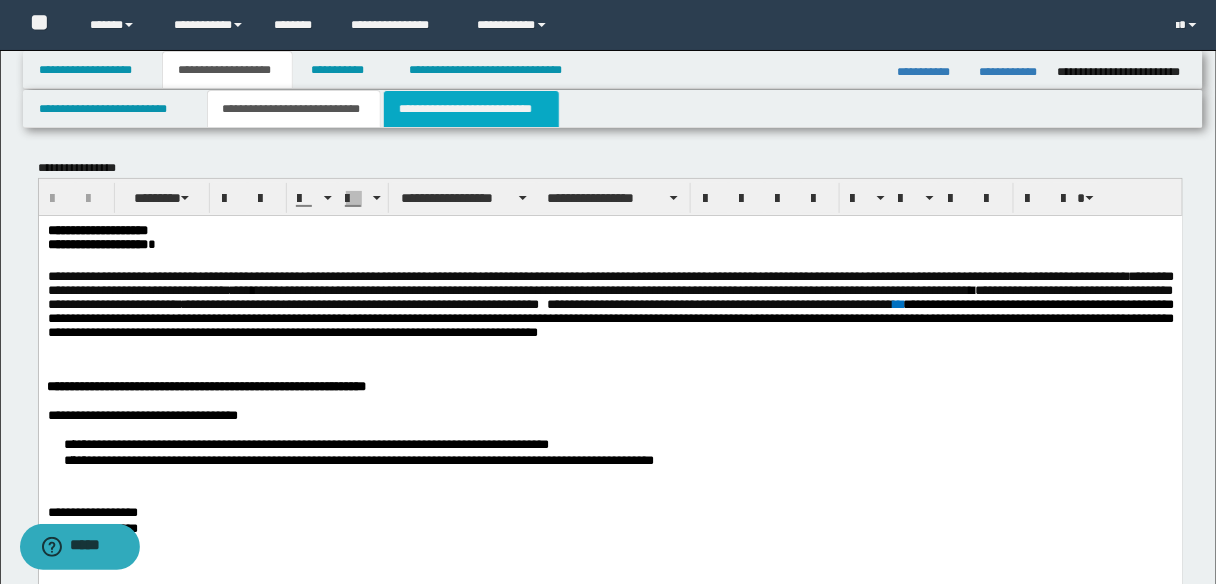 click on "**********" at bounding box center (471, 109) 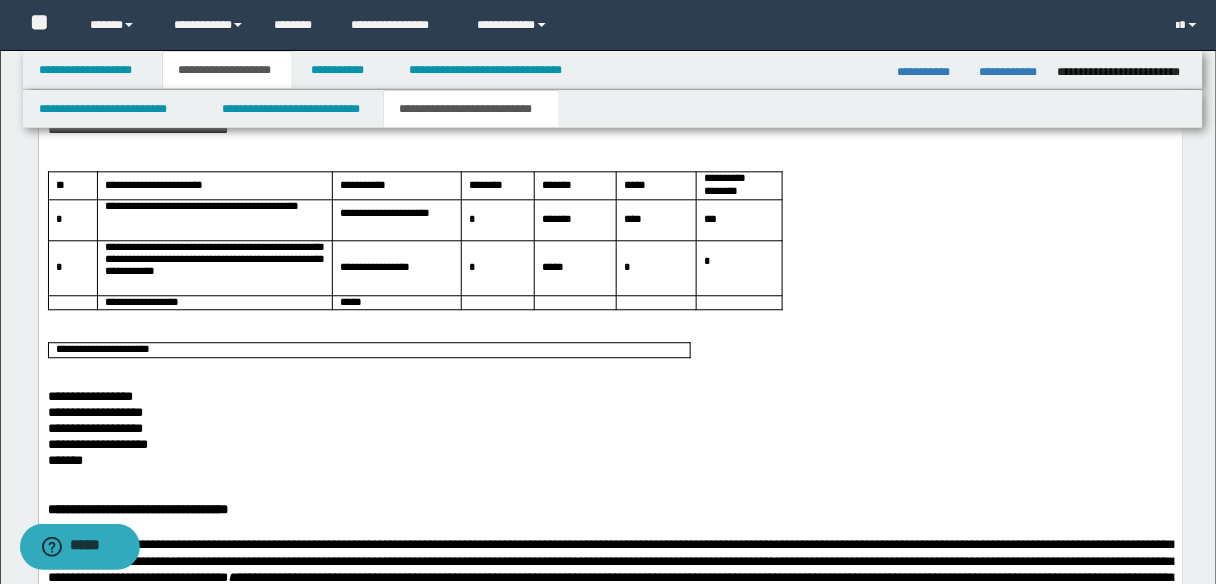 scroll, scrollTop: 1040, scrollLeft: 0, axis: vertical 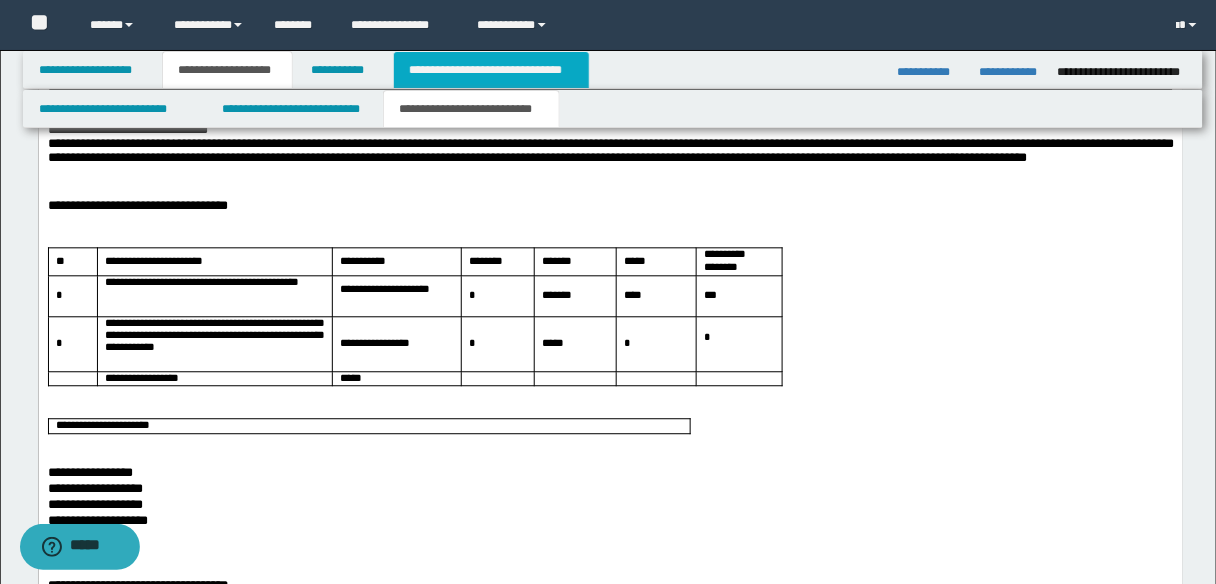click on "**********" at bounding box center (491, 70) 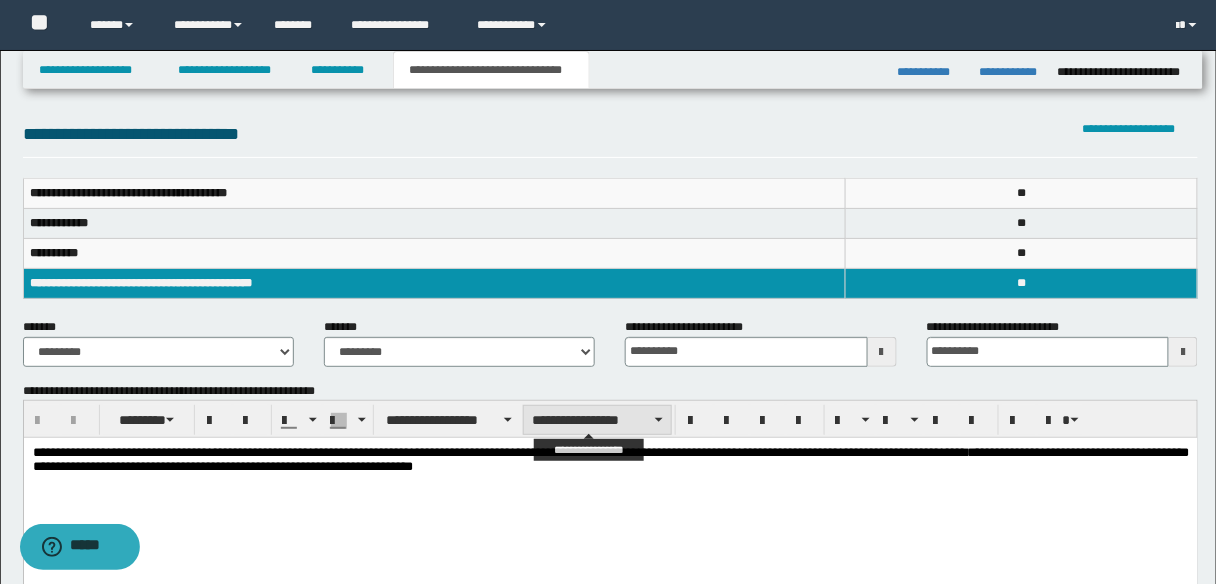 scroll, scrollTop: 0, scrollLeft: 0, axis: both 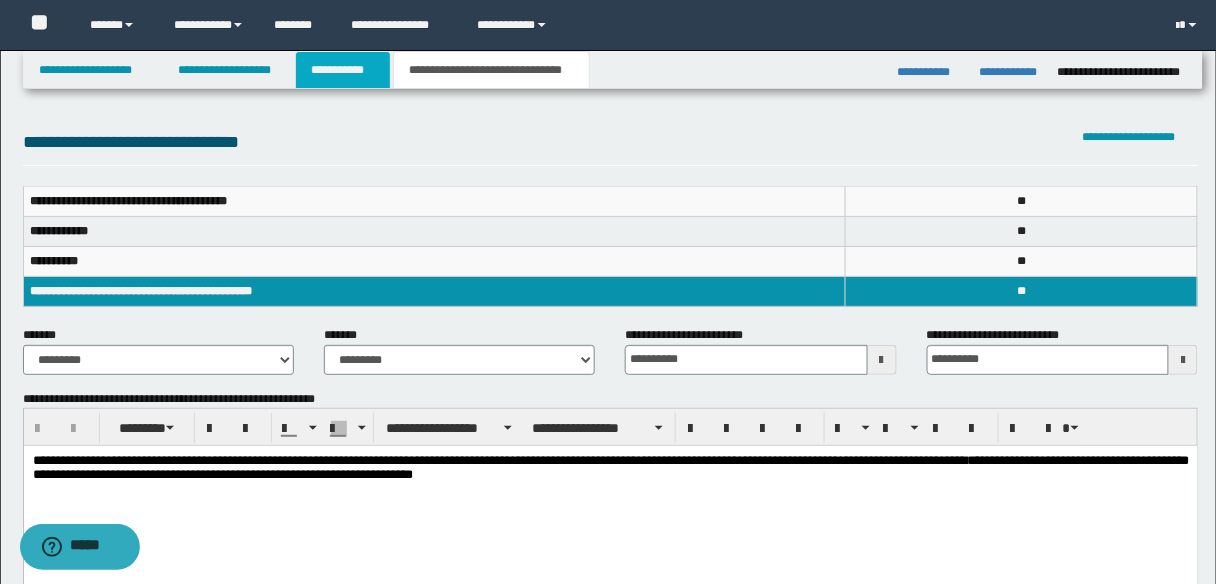 click on "**********" at bounding box center (343, 70) 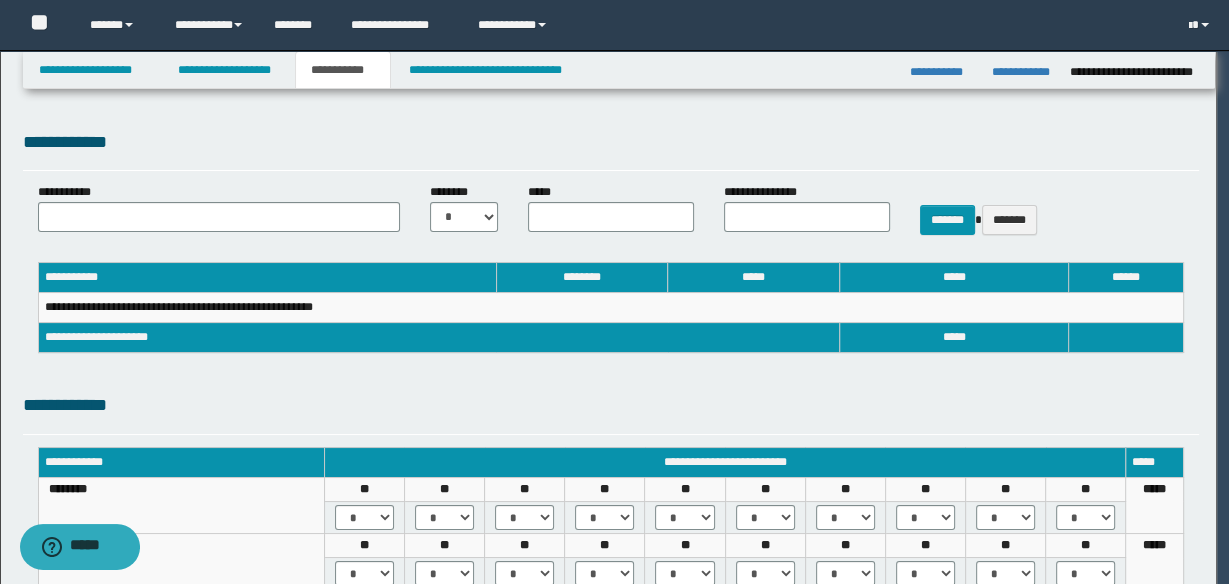 select on "***" 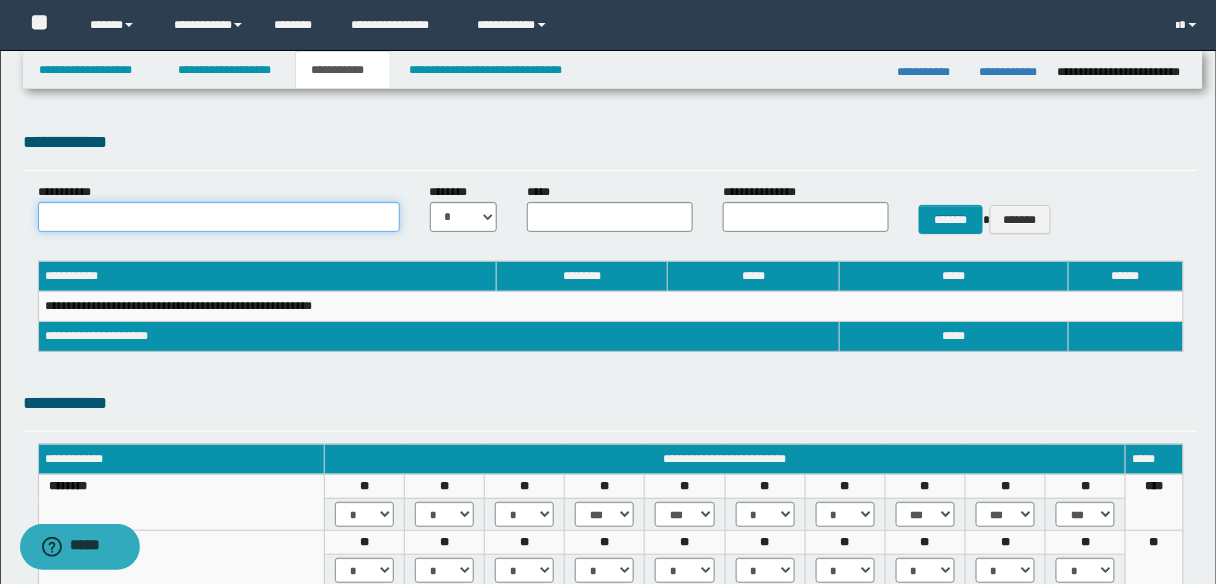 click on "**********" at bounding box center (219, 217) 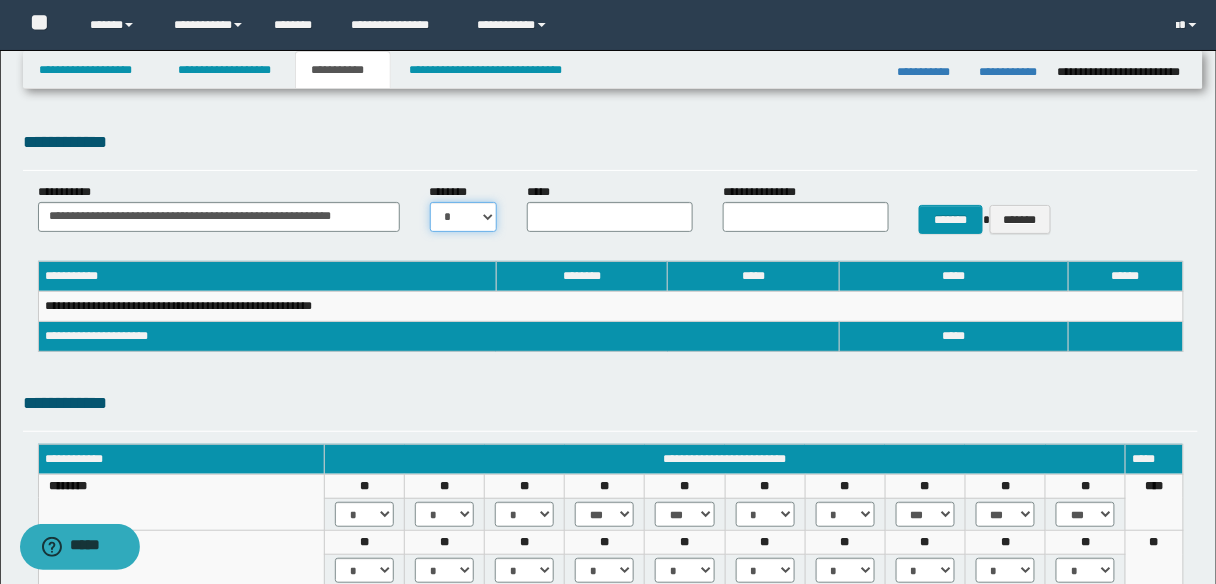 click on "*
*
*
*
*
*
*
*
*
**
**
**
**
**" at bounding box center [464, 217] 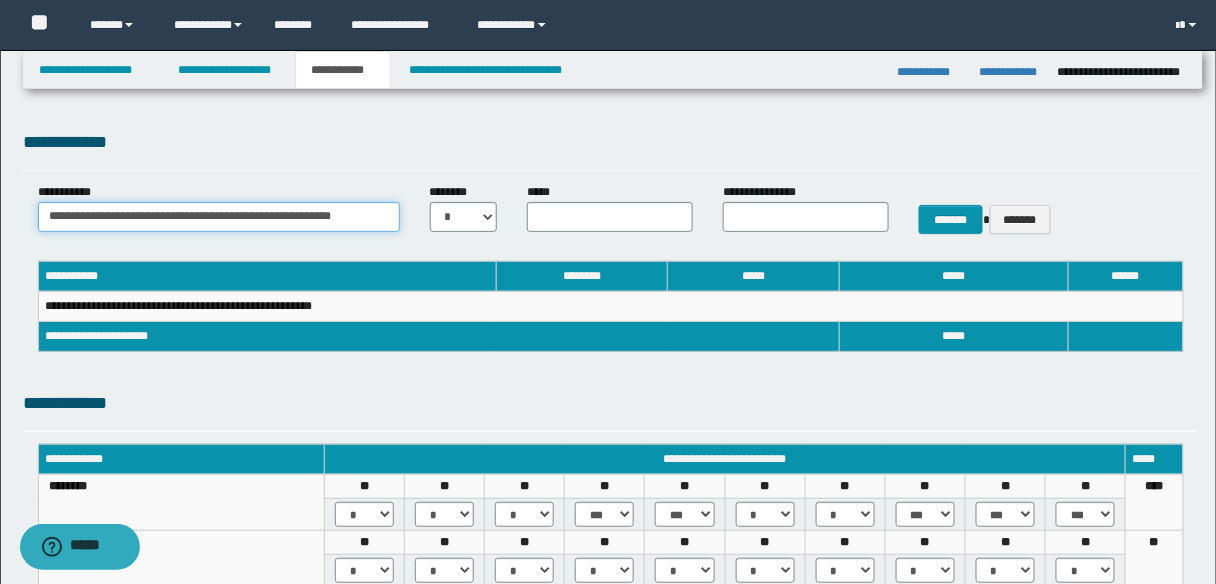 click on "**********" at bounding box center [219, 217] 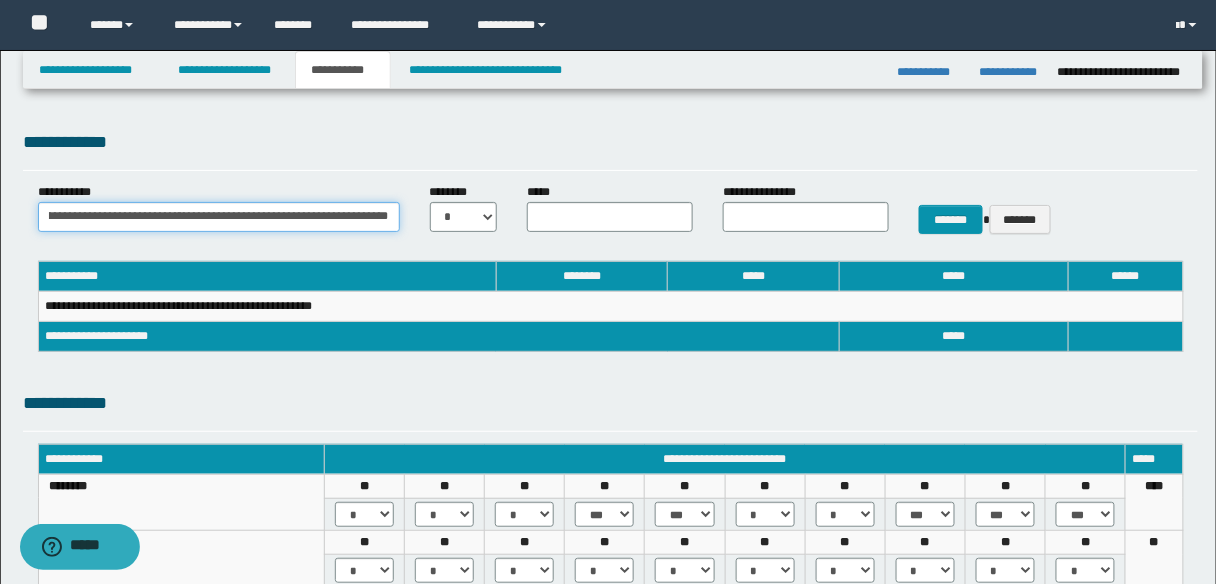 scroll, scrollTop: 0, scrollLeft: 110, axis: horizontal 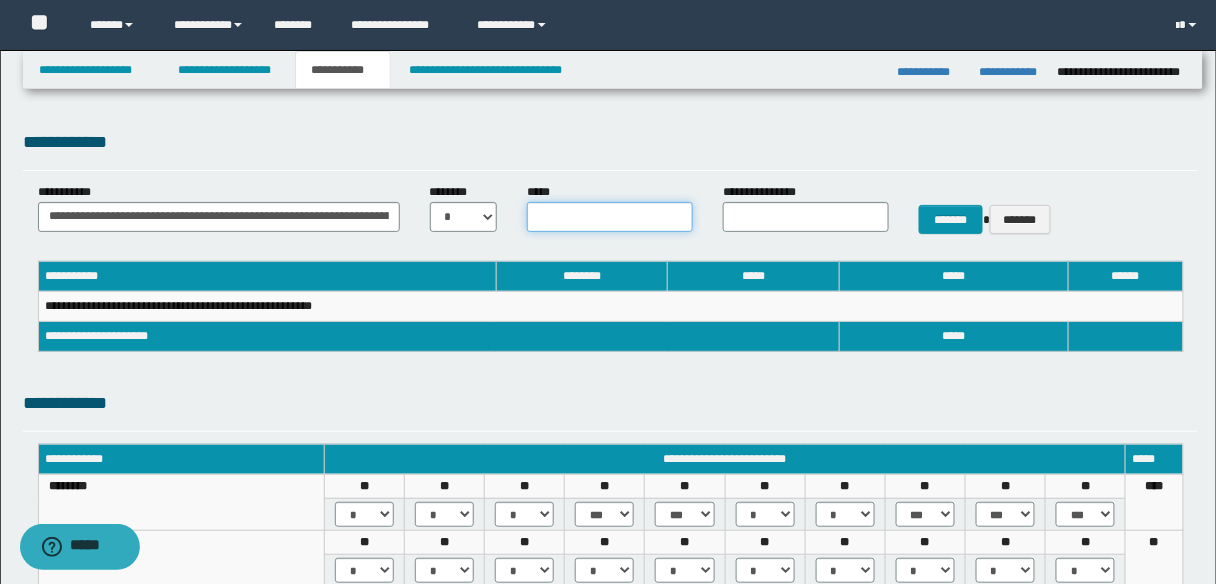 click on "*****" at bounding box center [610, 217] 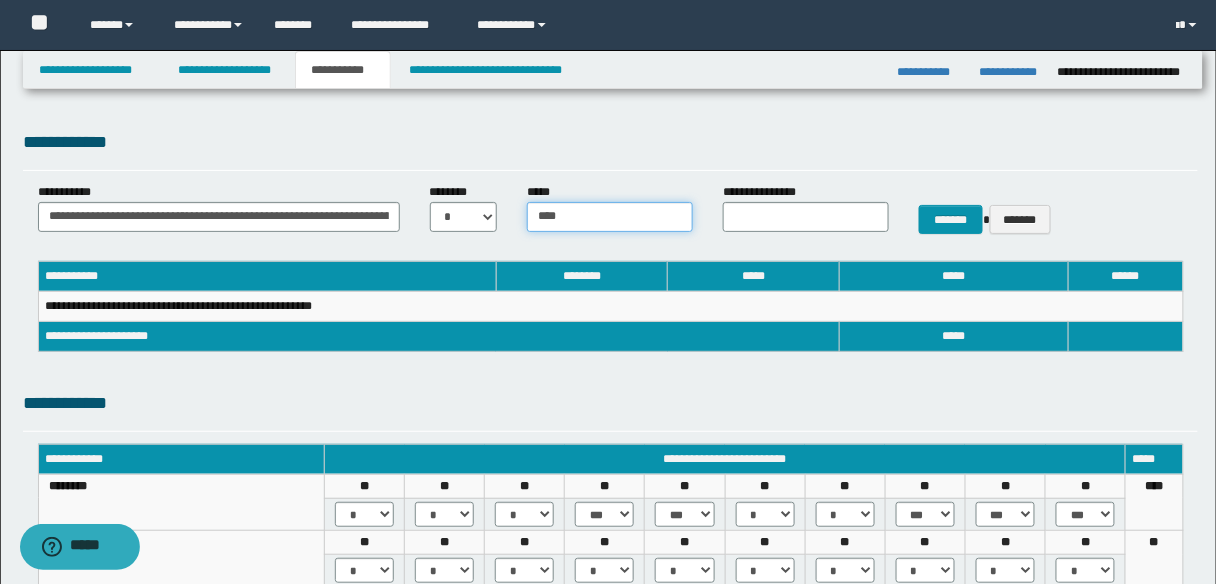 type on "****" 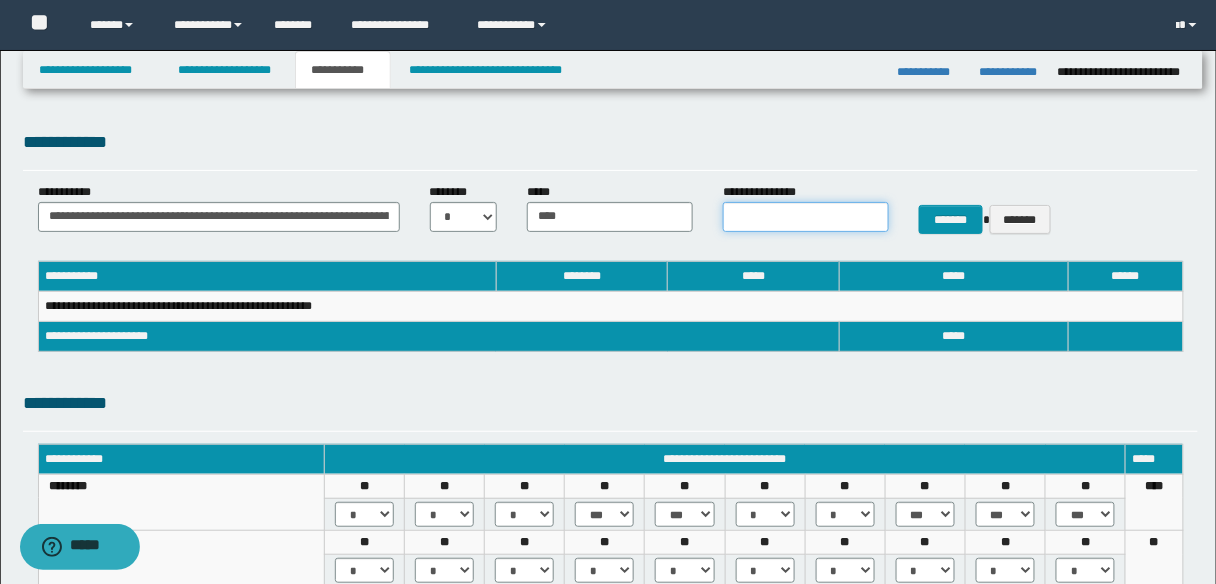 click on "**********" at bounding box center [806, 217] 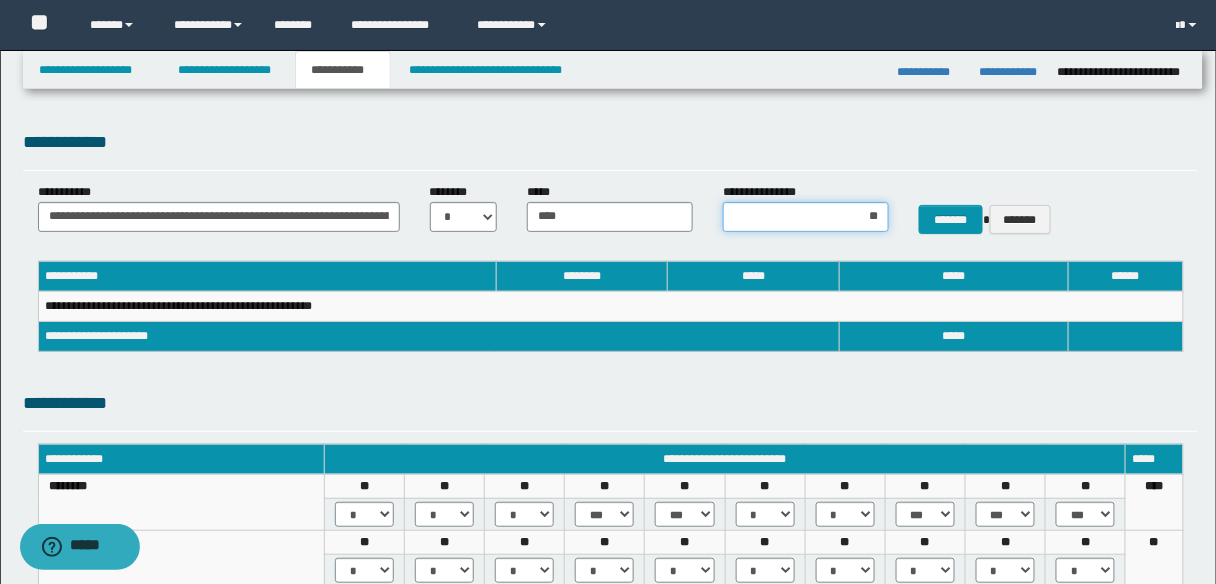 type on "***" 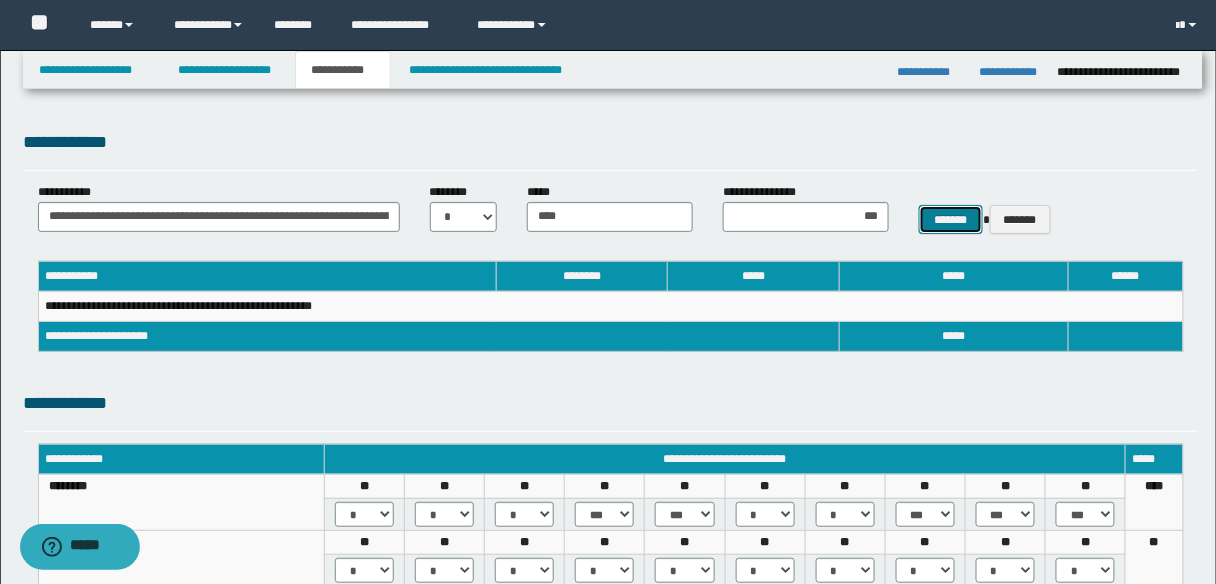 click on "*******" at bounding box center [951, 219] 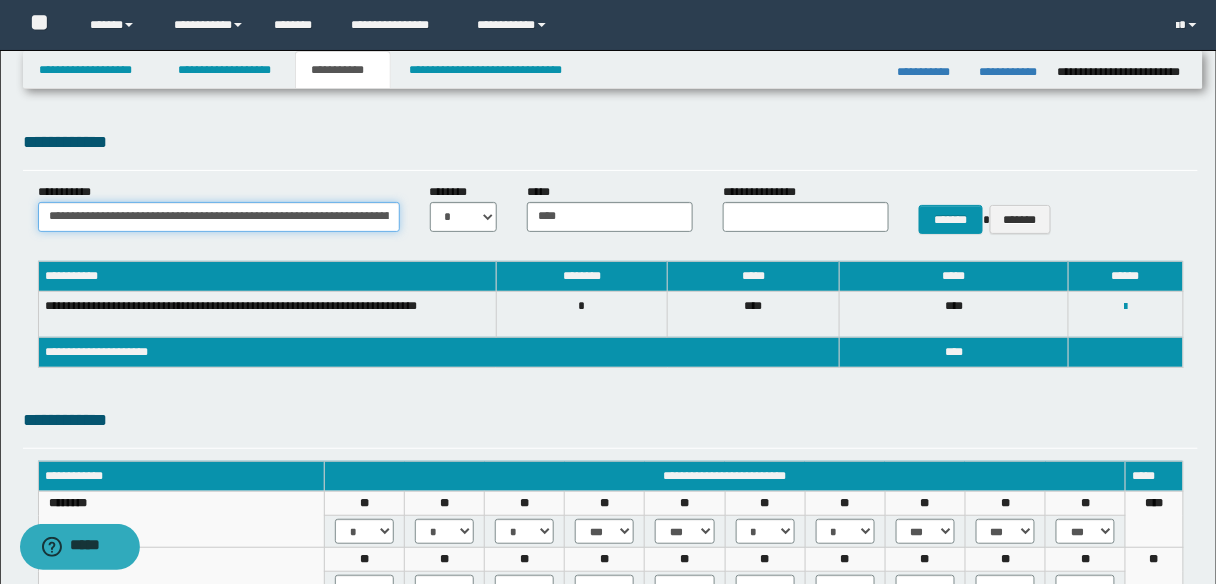 click on "**********" at bounding box center [219, 217] 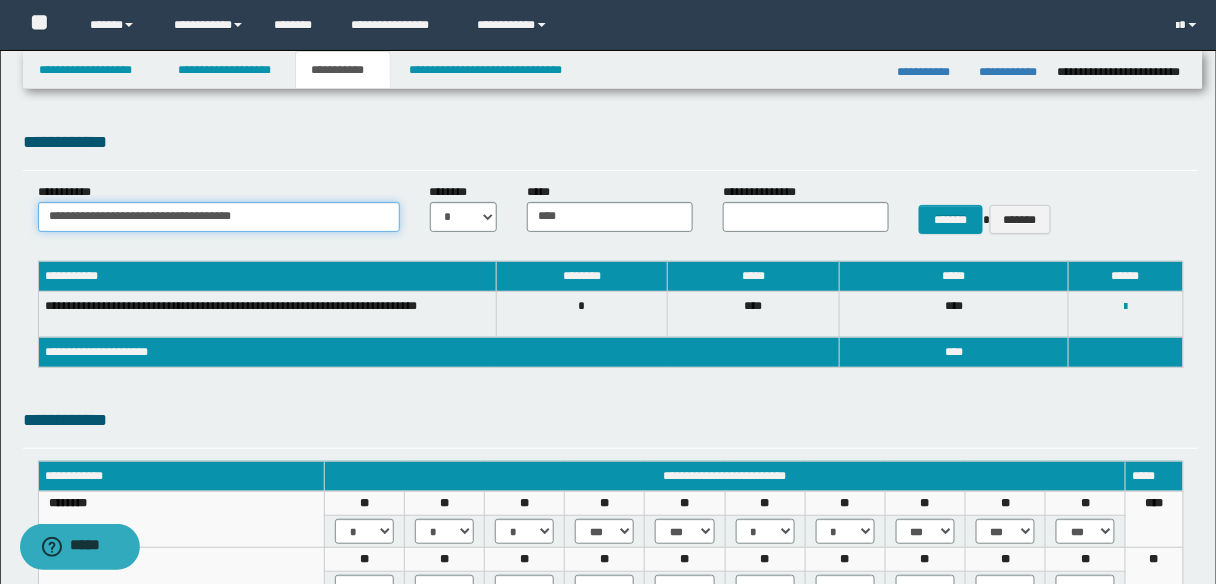 click on "**********" at bounding box center [219, 217] 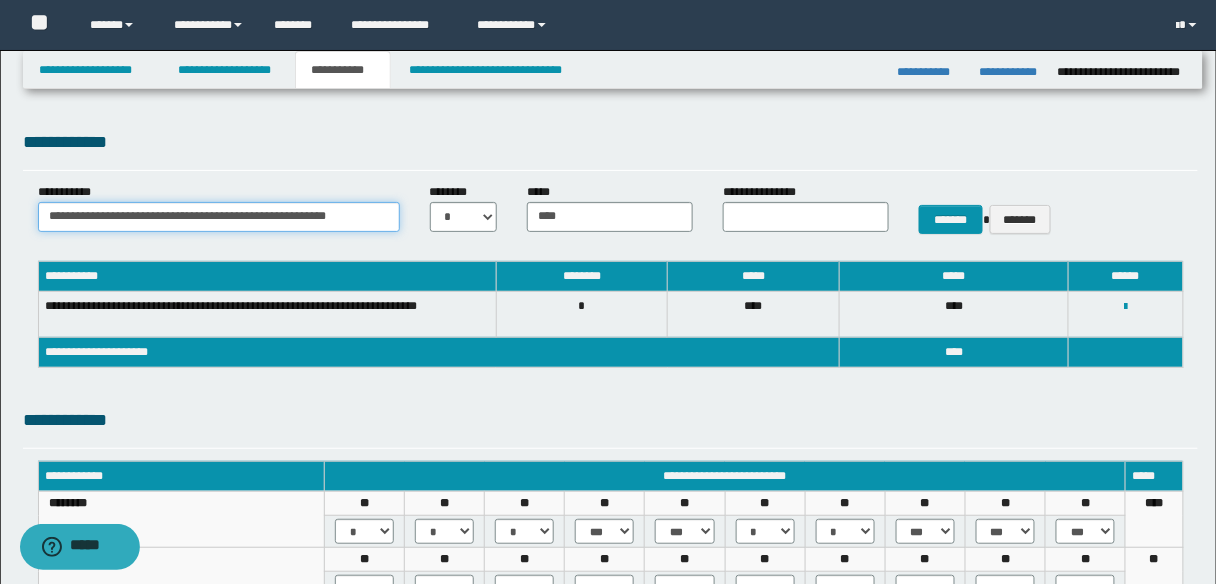 type on "**********" 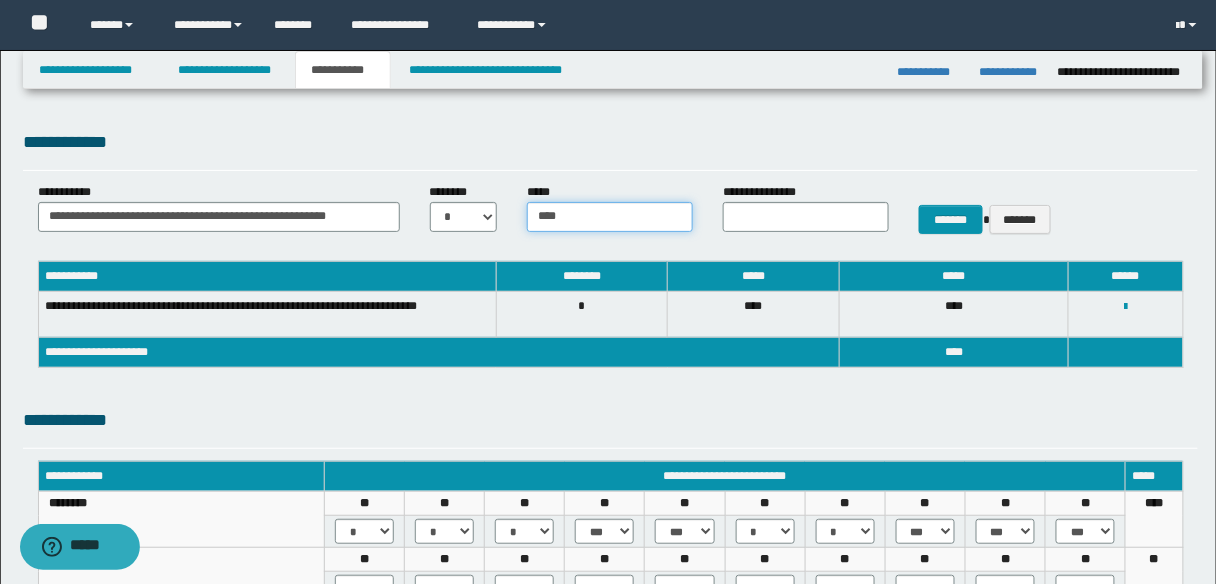 click on "****" at bounding box center (610, 217) 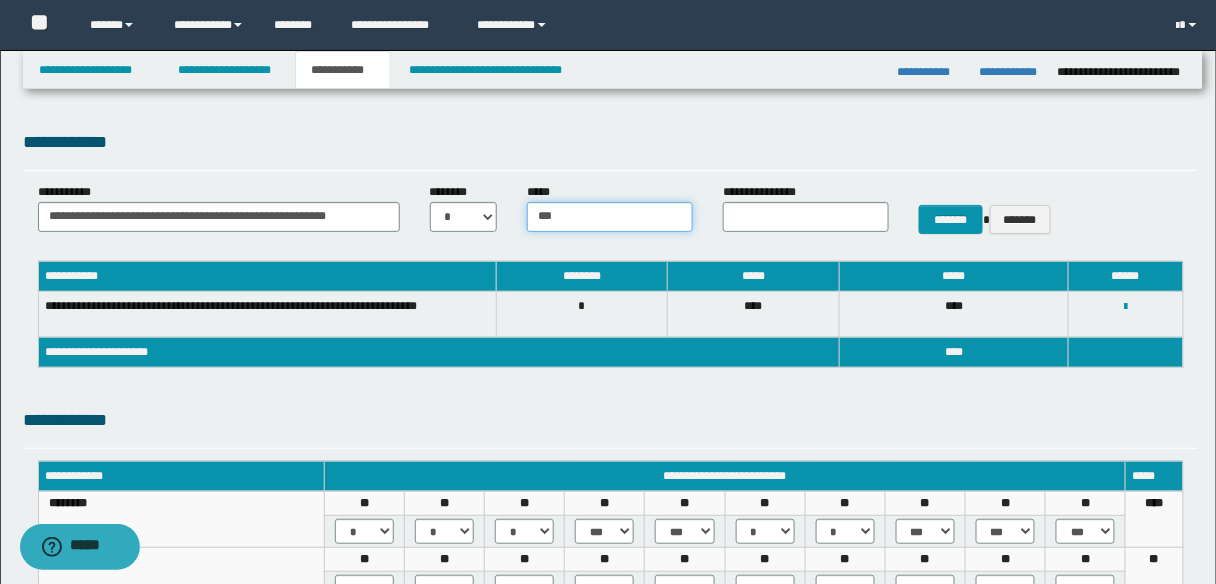 type on "***" 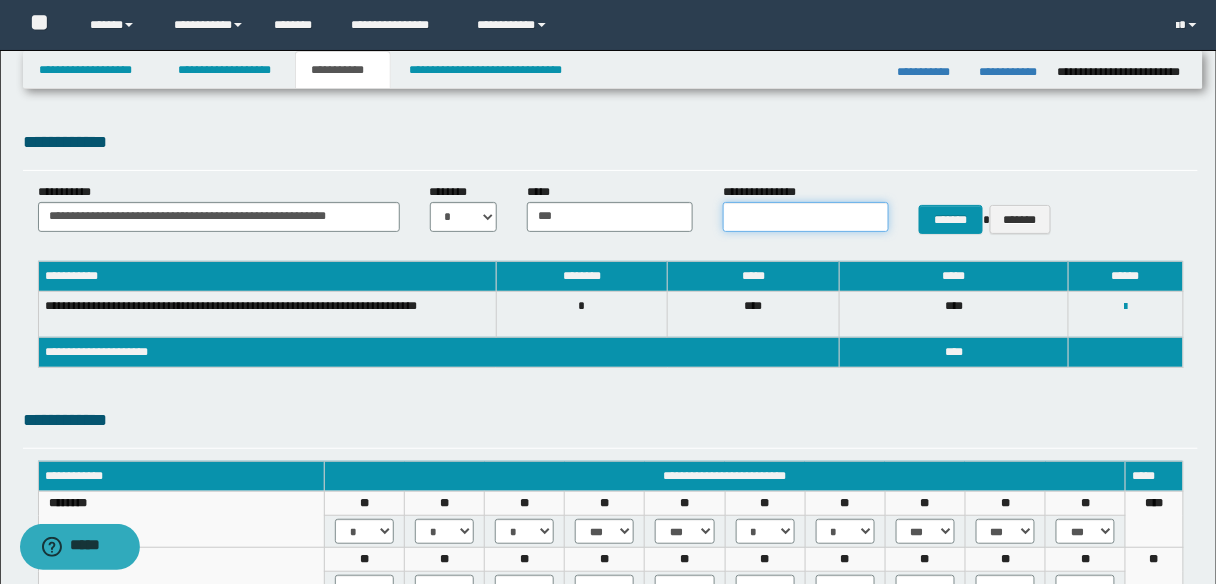 click on "**********" at bounding box center [806, 217] 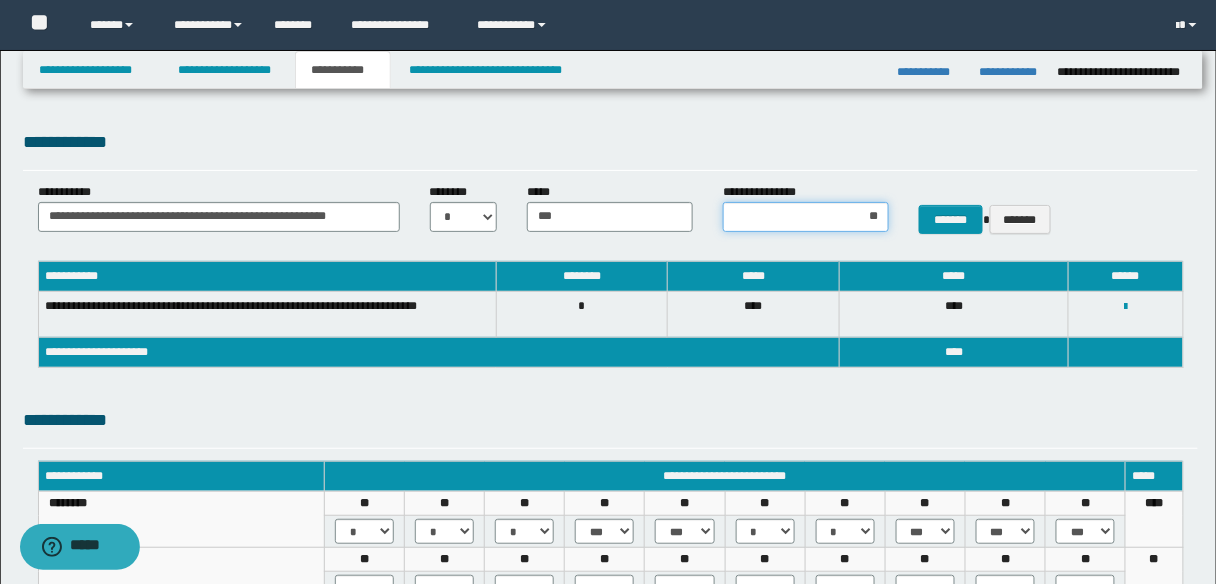 type on "***" 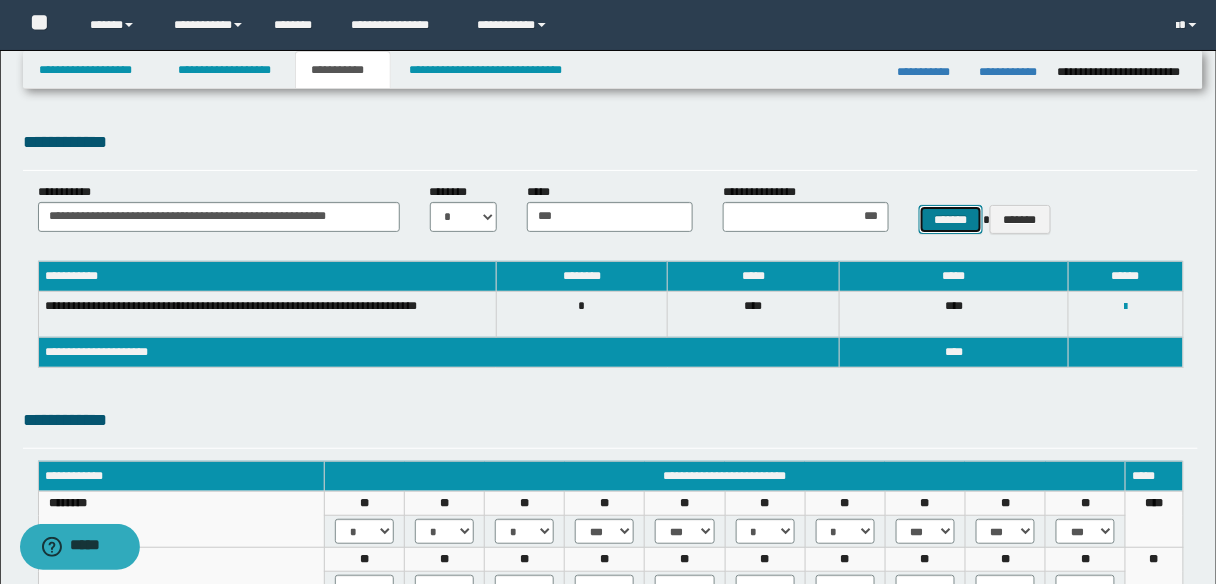 click on "*******" at bounding box center (951, 219) 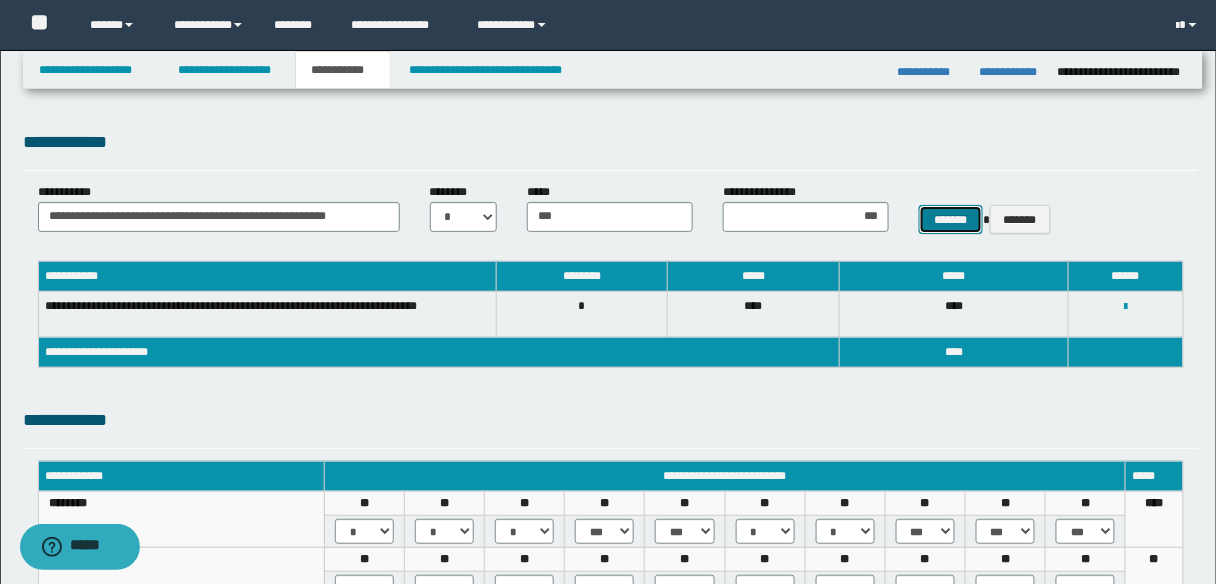 type 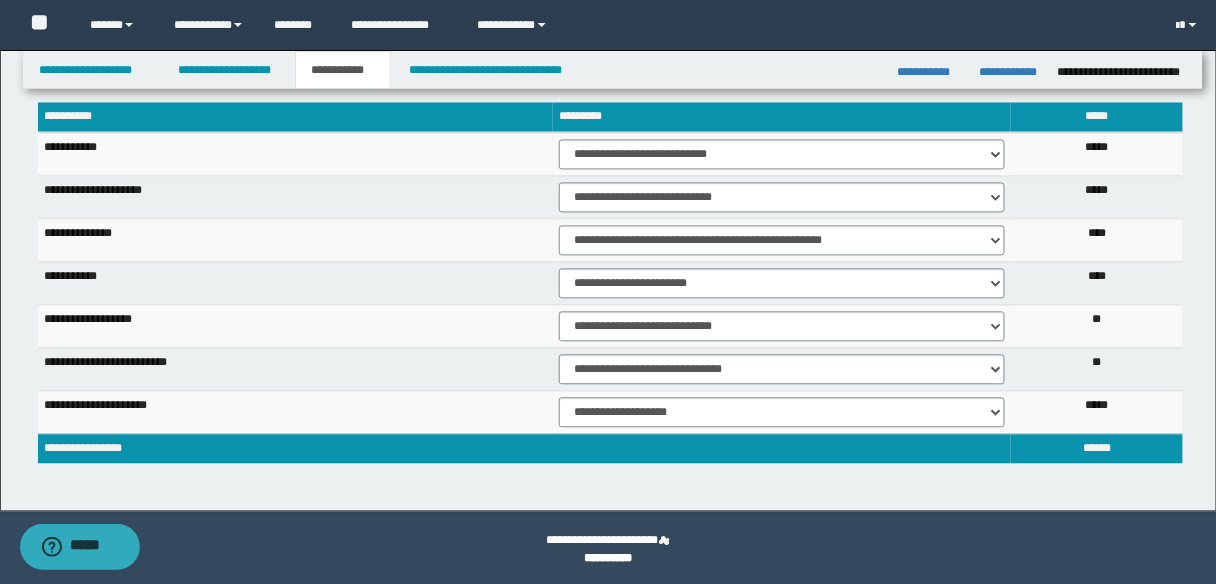 scroll, scrollTop: 934, scrollLeft: 0, axis: vertical 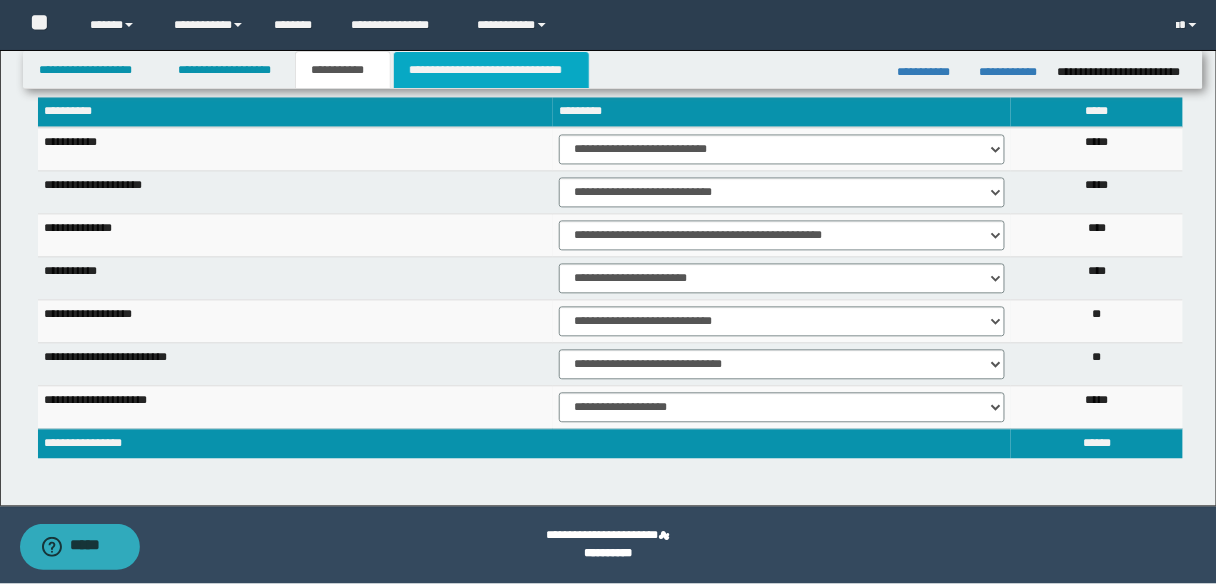 click on "**********" at bounding box center (491, 70) 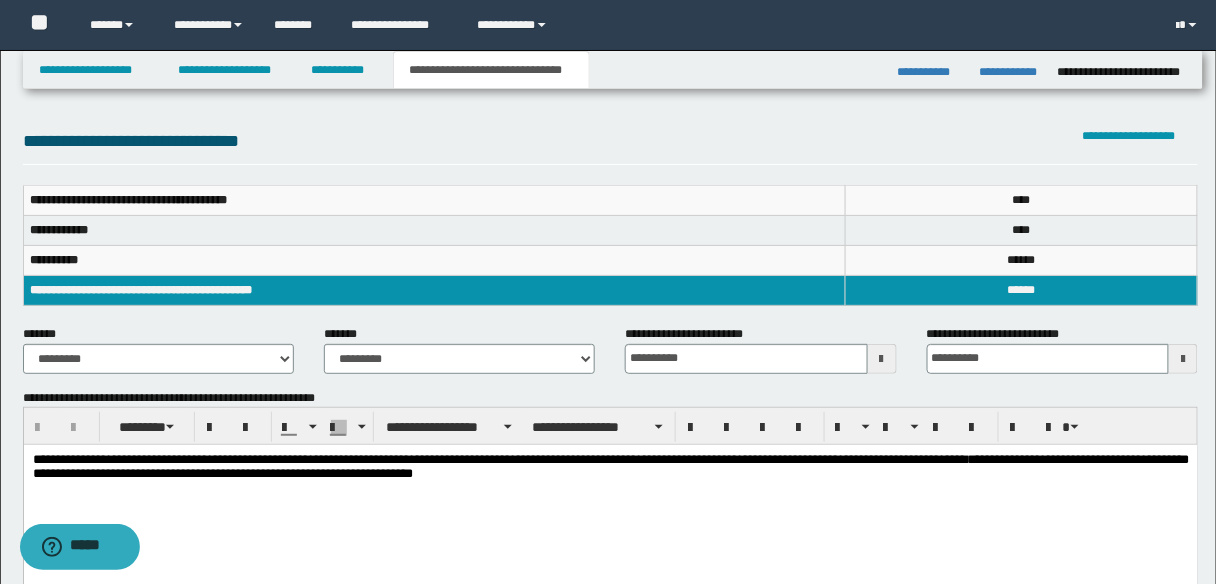 scroll, scrollTop: 0, scrollLeft: 0, axis: both 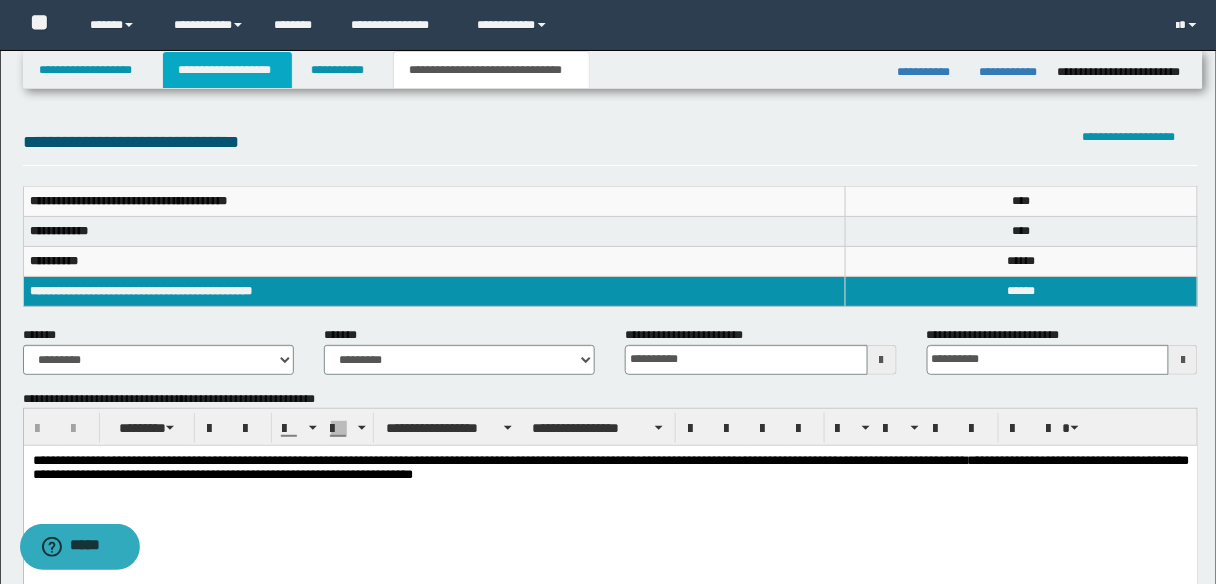 click on "**********" at bounding box center [227, 70] 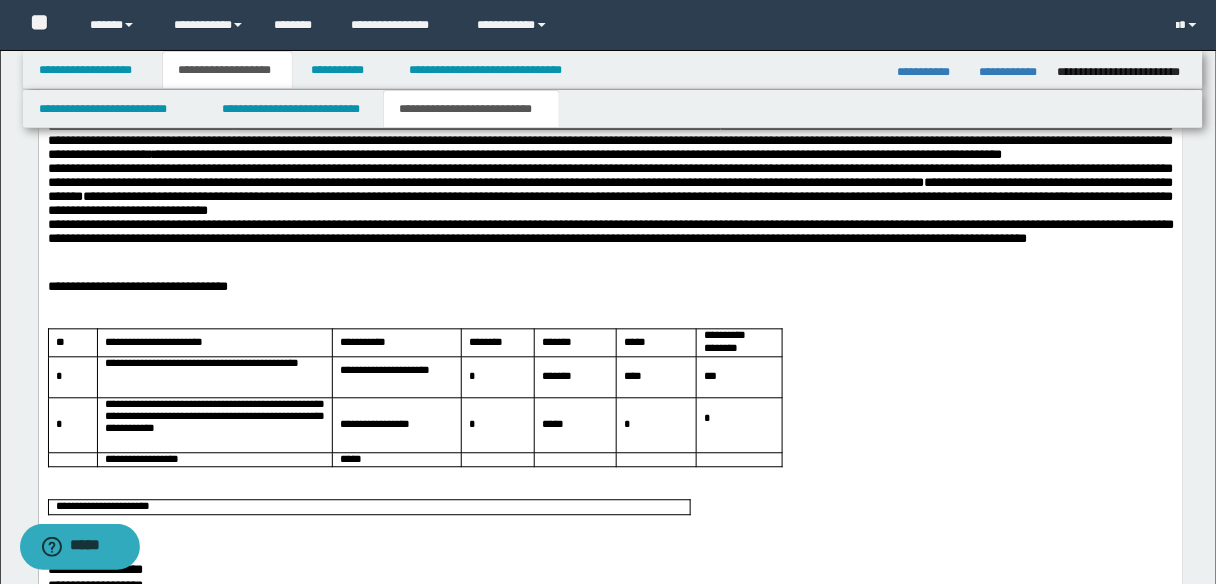 scroll, scrollTop: 1120, scrollLeft: 0, axis: vertical 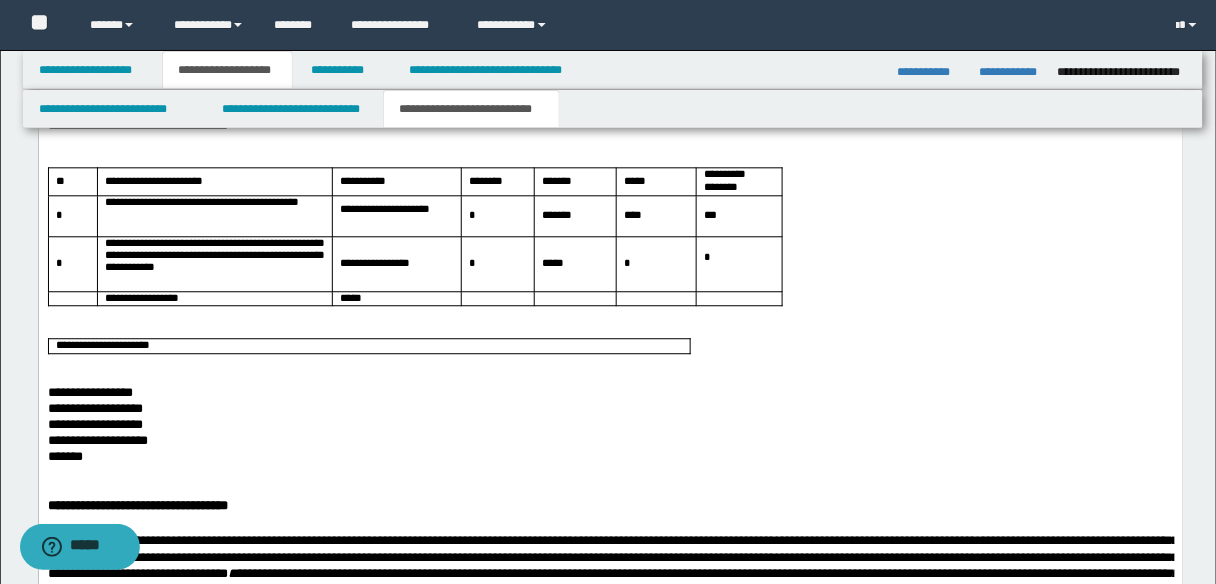 drag, startPoint x: 63, startPoint y: 306, endPoint x: 73, endPoint y: 308, distance: 10.198039 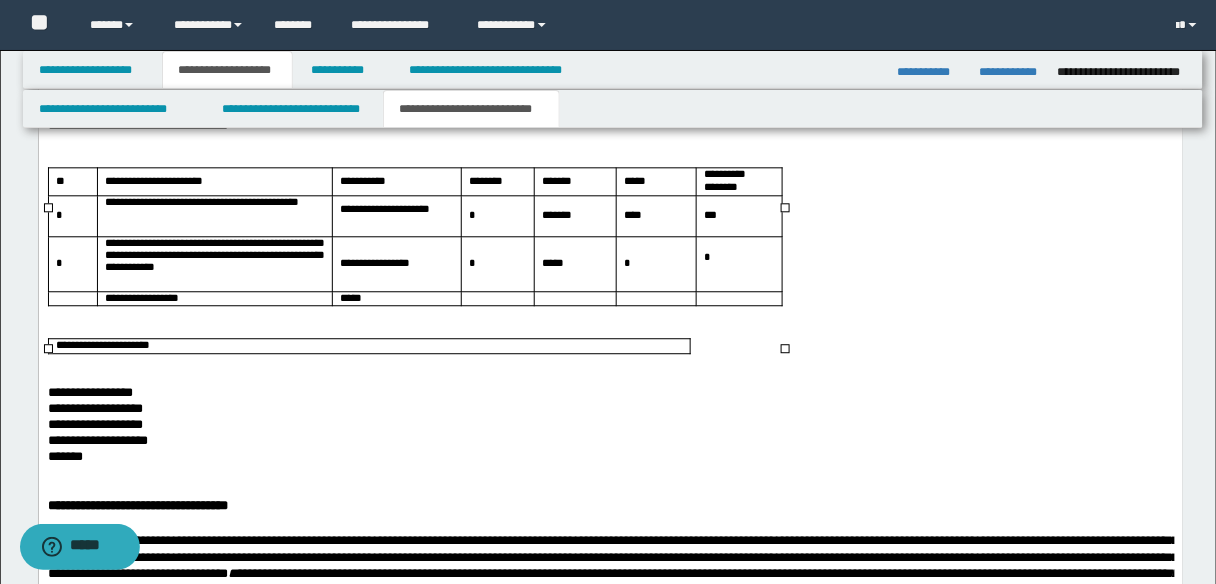 type 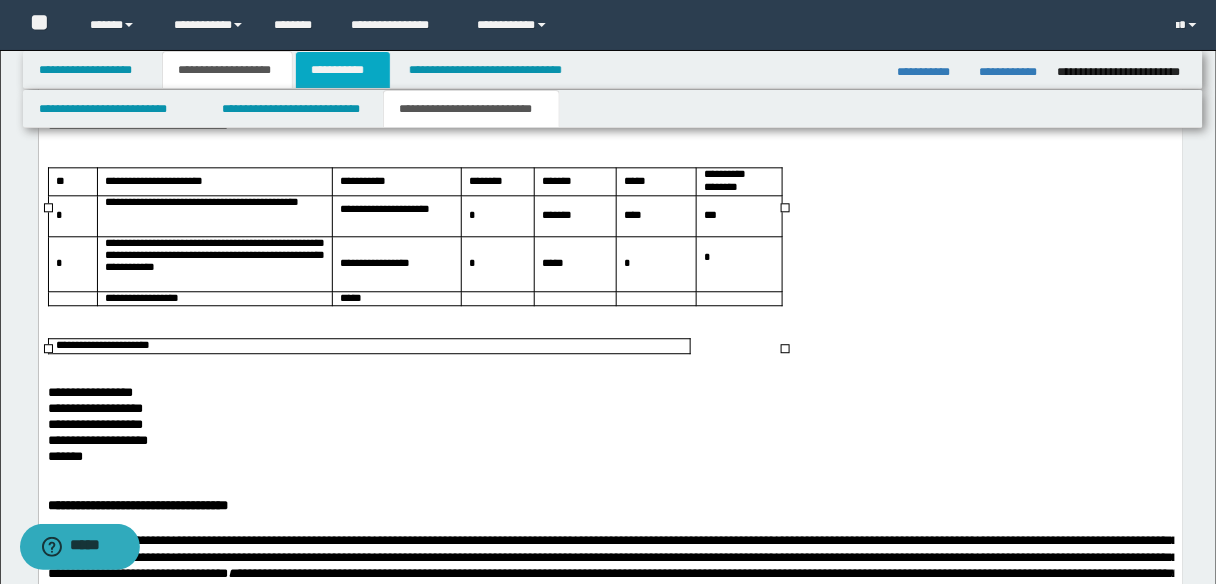 click on "**********" at bounding box center [343, 70] 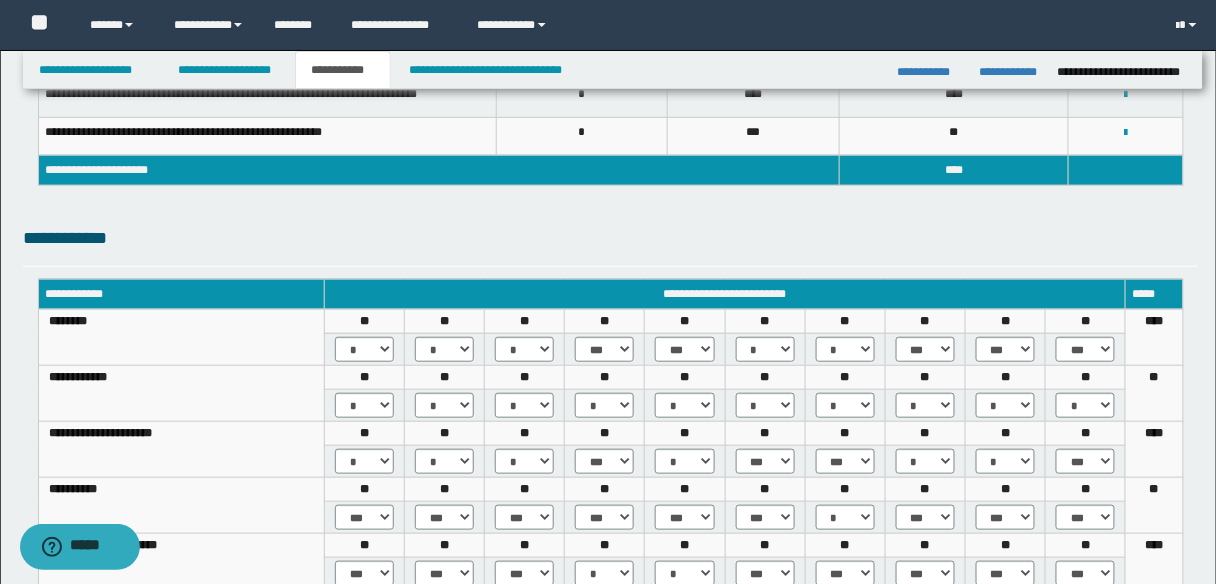 scroll, scrollTop: 0, scrollLeft: 0, axis: both 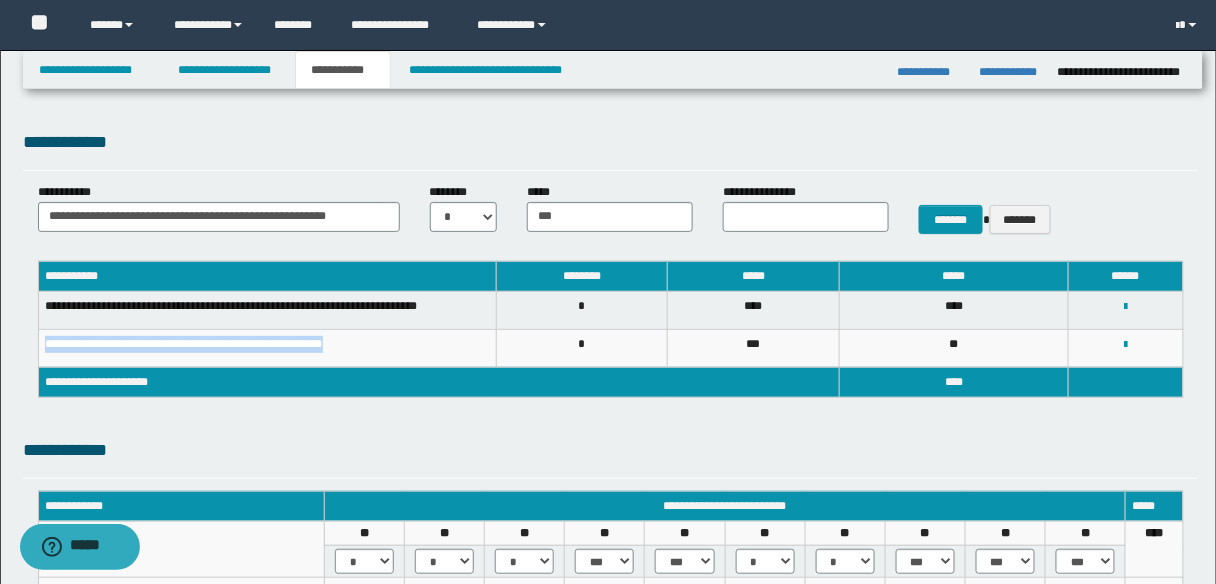 drag, startPoint x: 432, startPoint y: 349, endPoint x: 82, endPoint y: 398, distance: 353.41336 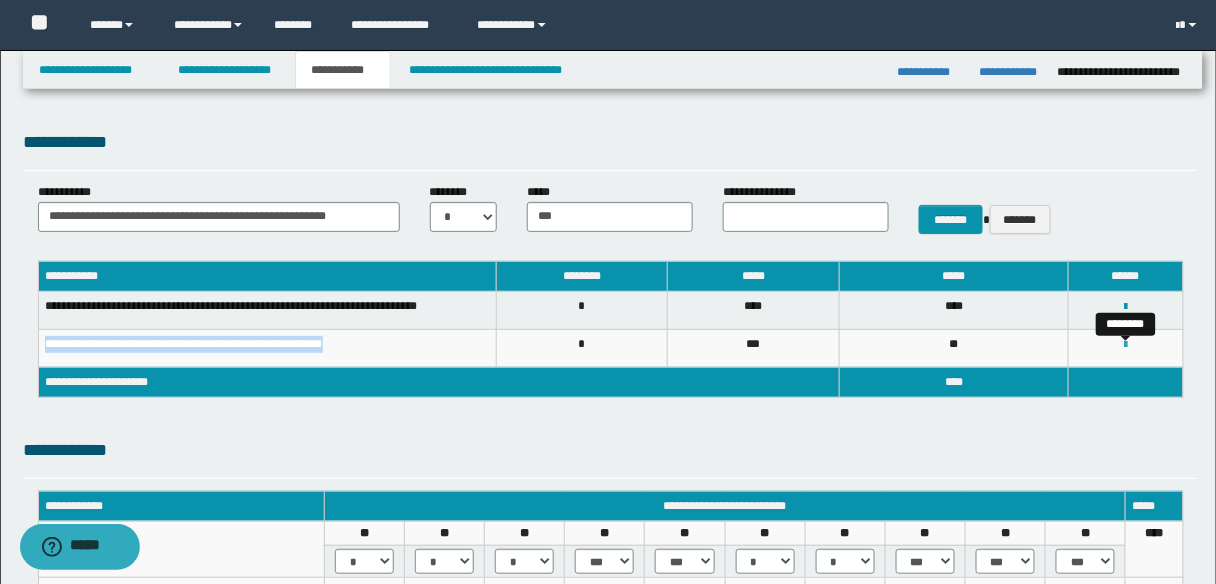 click at bounding box center [1125, 345] 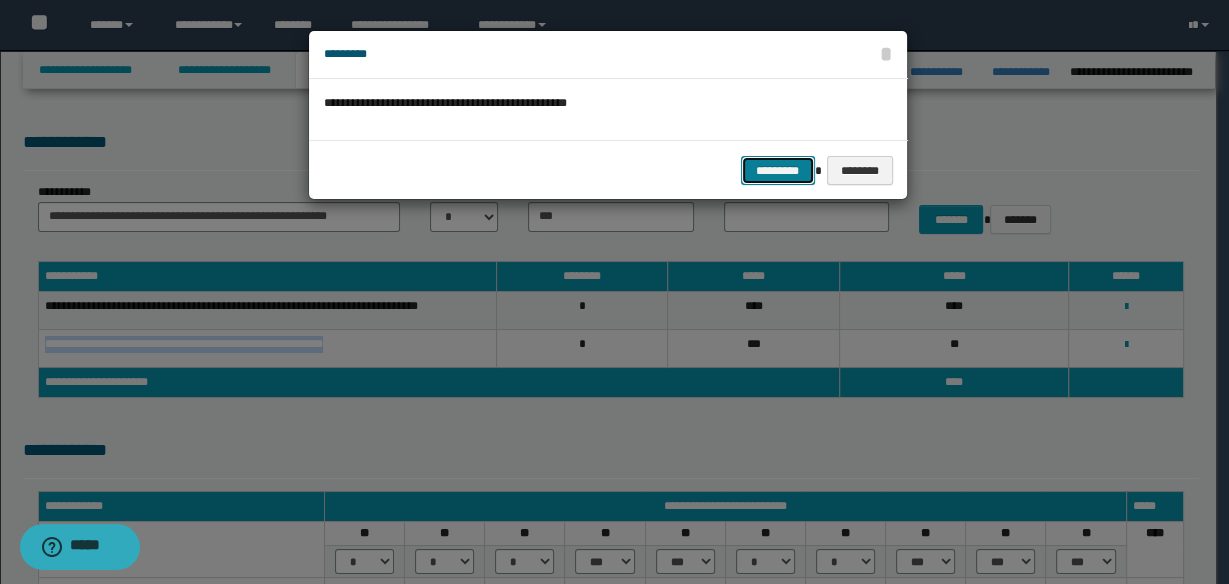 click on "*********" at bounding box center [778, 170] 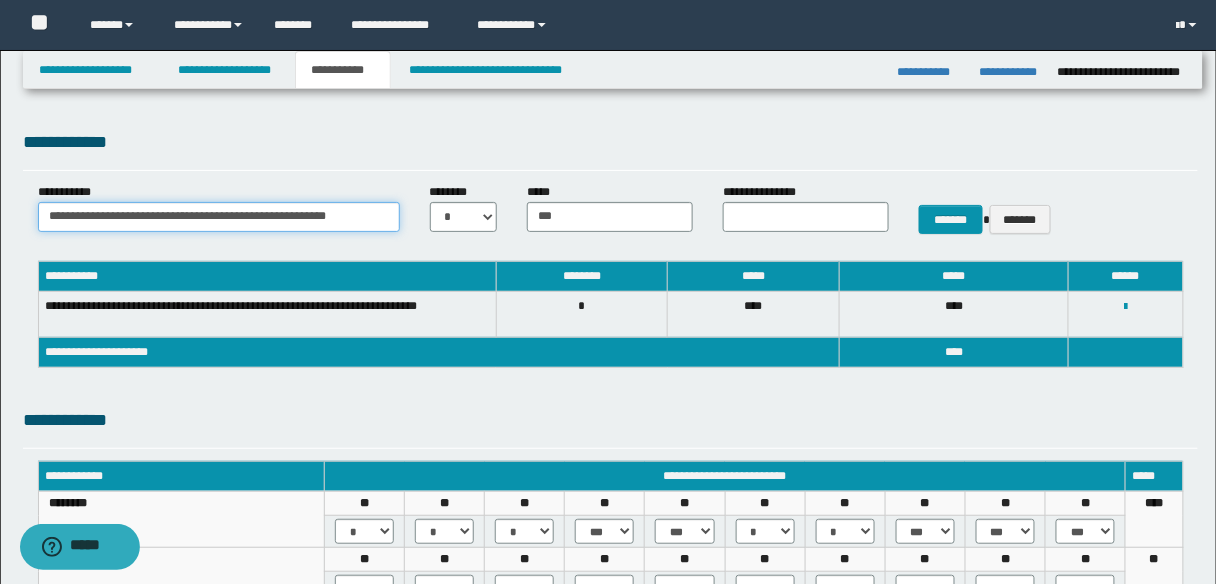 click on "**********" at bounding box center [219, 217] 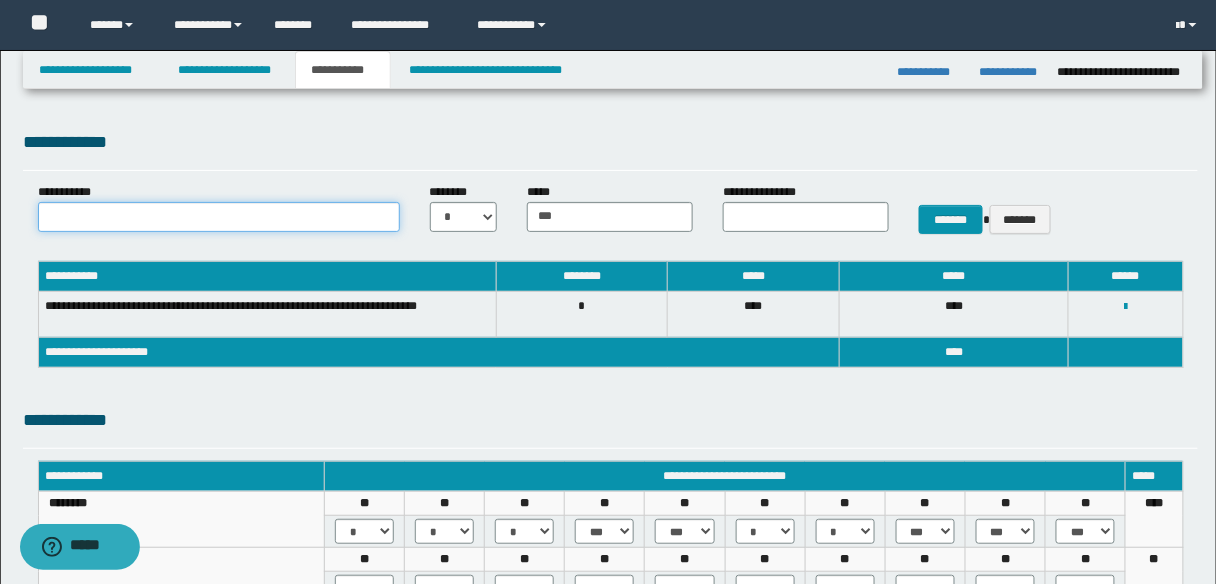 paste on "**********" 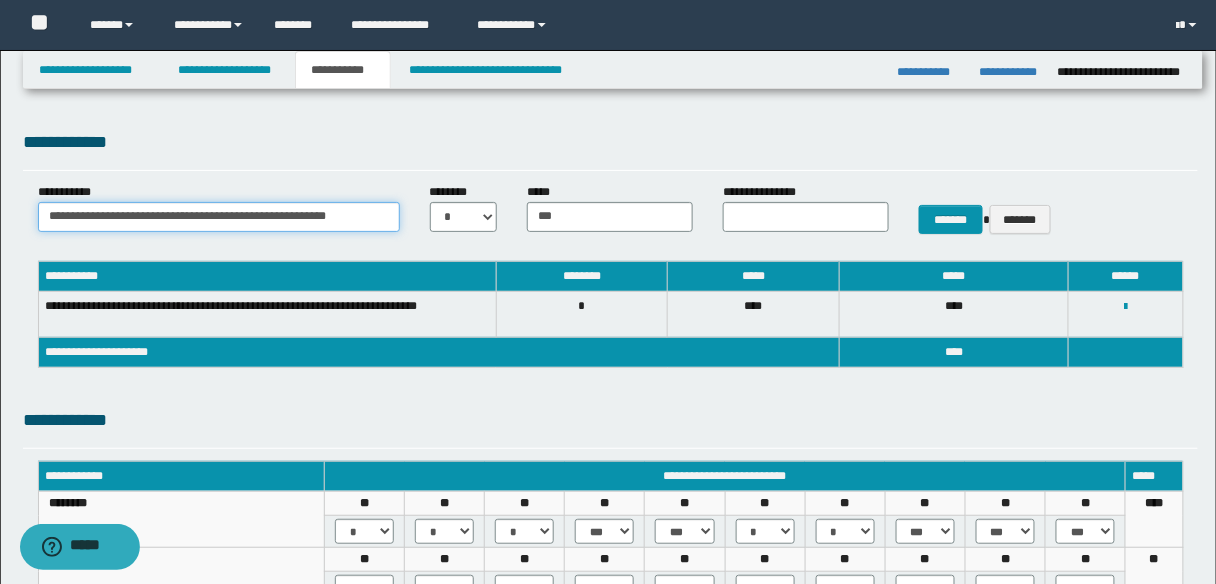 scroll, scrollTop: 0, scrollLeft: 46, axis: horizontal 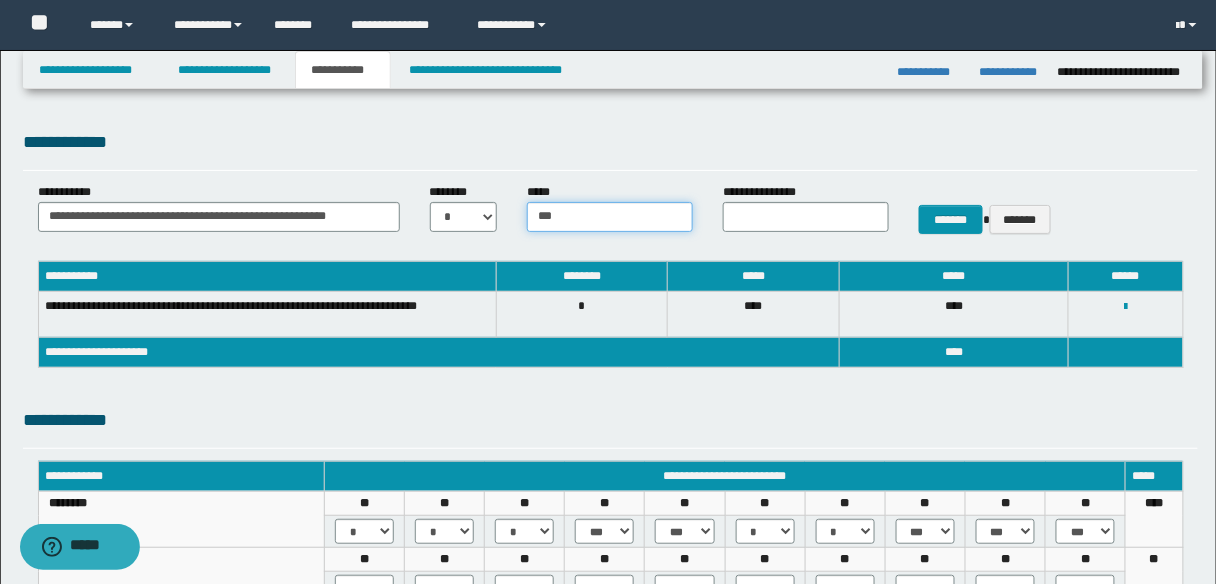 click on "***" at bounding box center (610, 217) 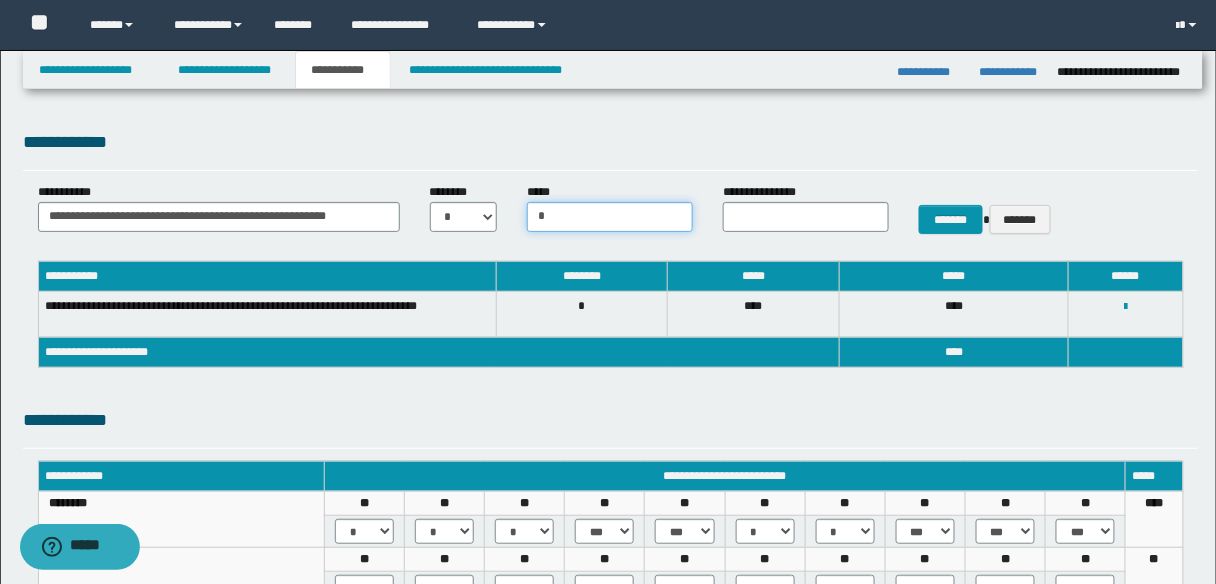 type on "*" 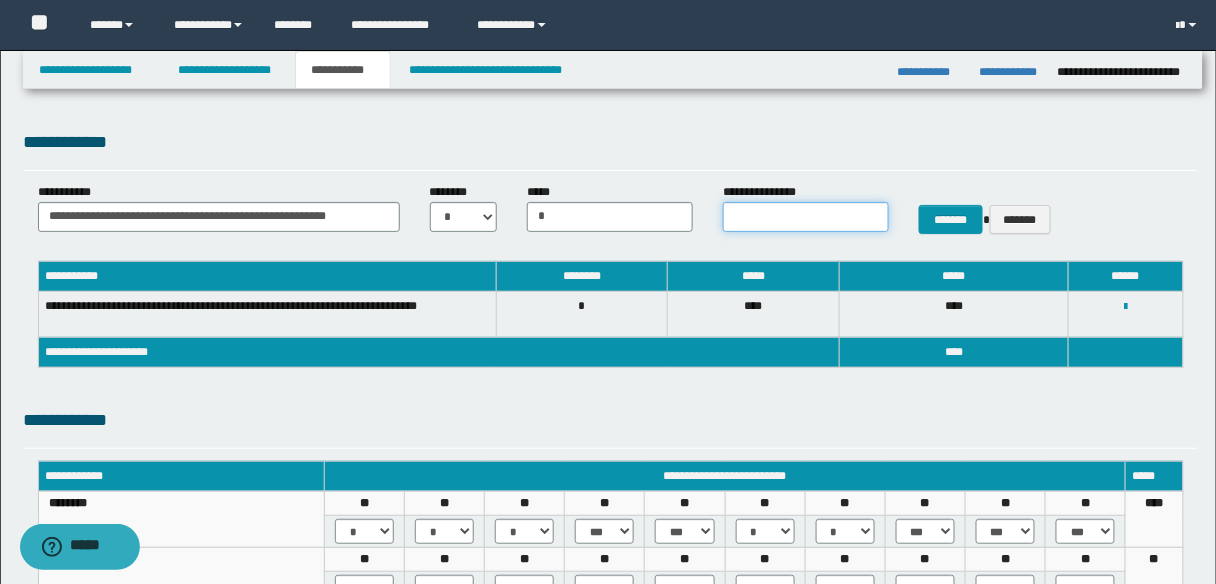 click on "**********" at bounding box center (806, 217) 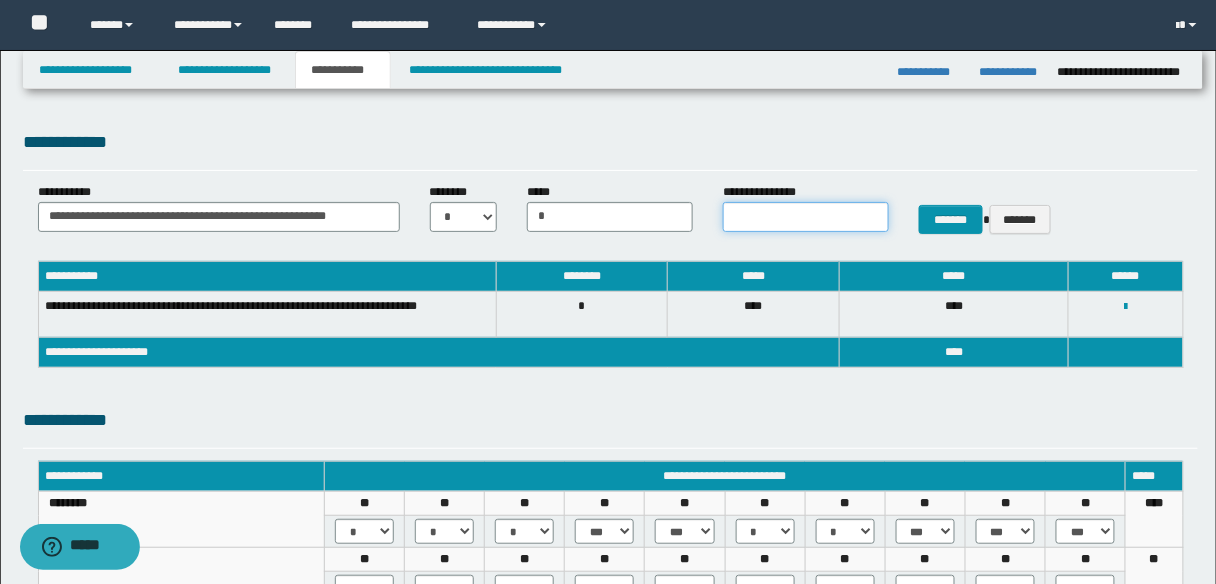 type on "*" 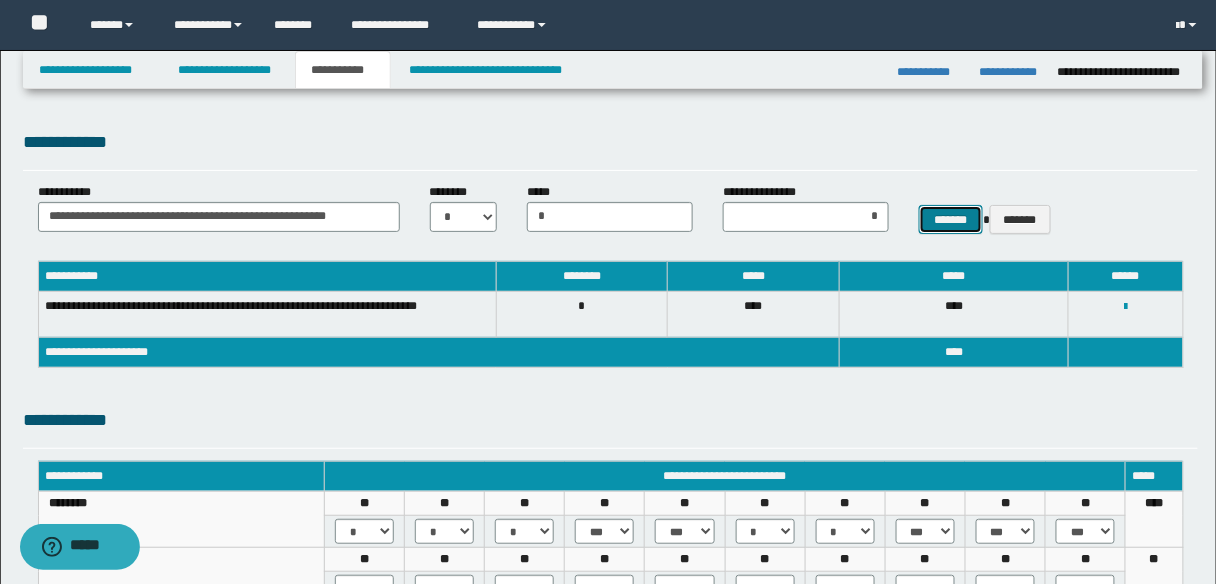 click on "*******" at bounding box center (951, 219) 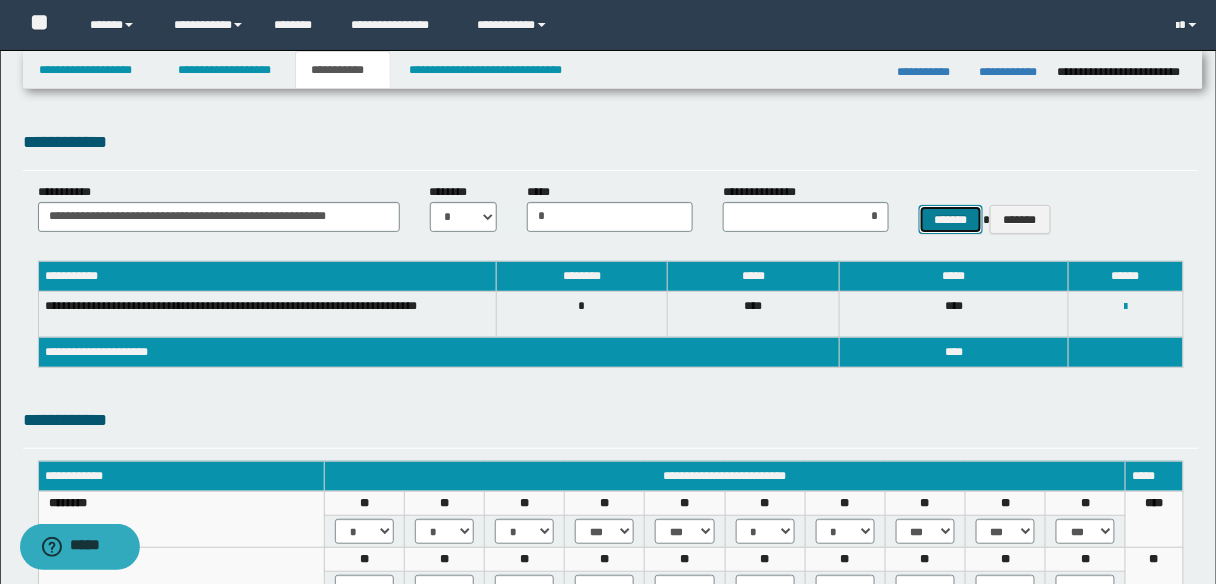 type 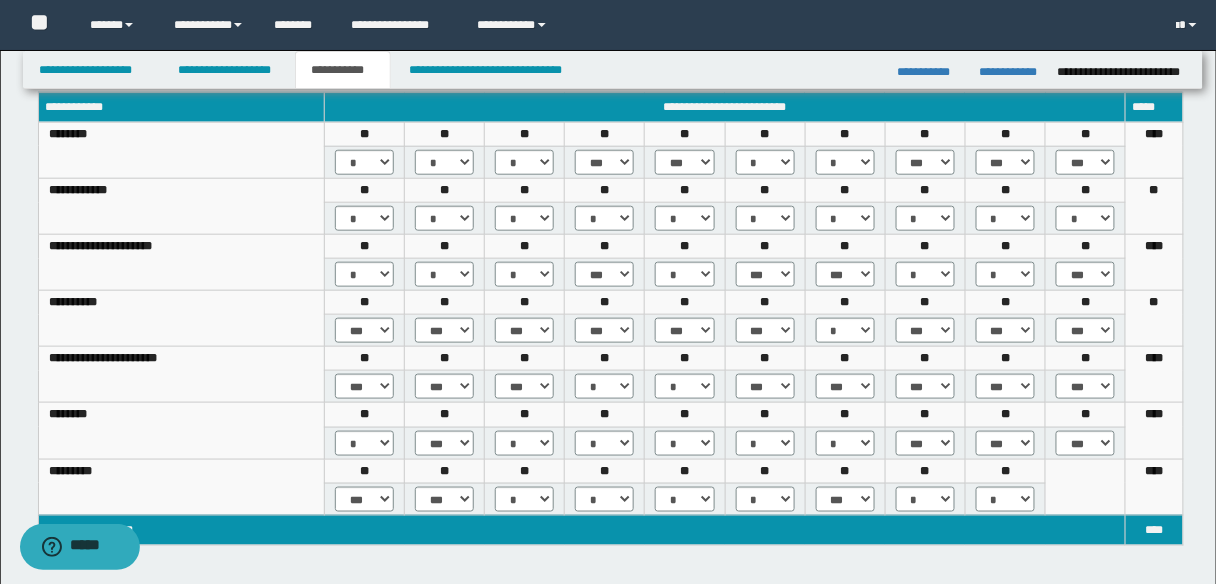 scroll, scrollTop: 400, scrollLeft: 0, axis: vertical 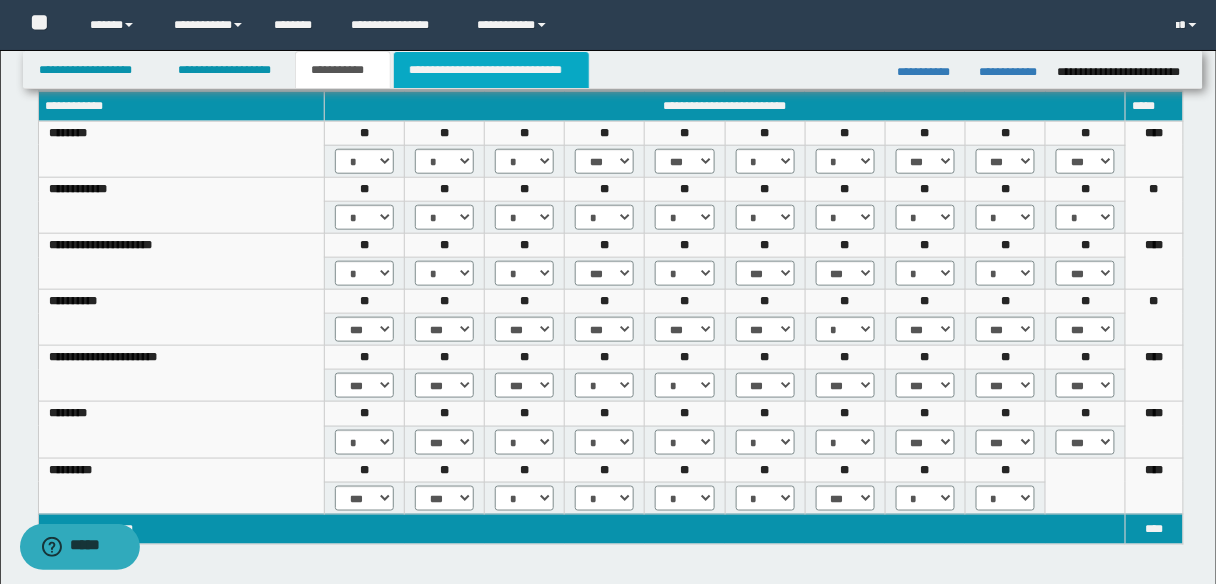 click on "**********" at bounding box center (491, 70) 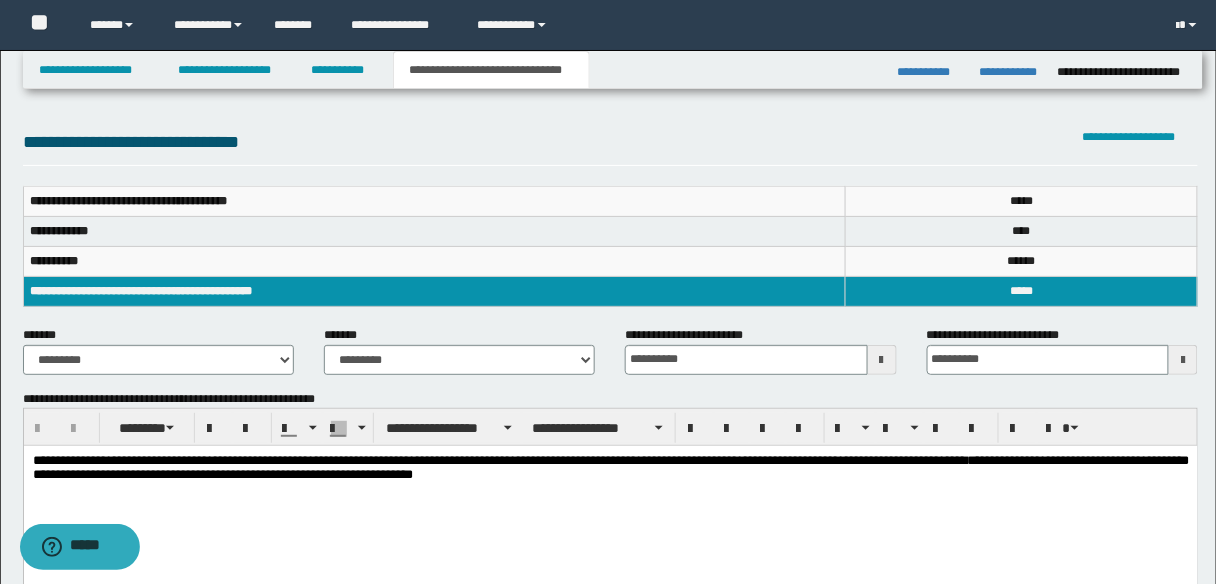 scroll, scrollTop: 0, scrollLeft: 0, axis: both 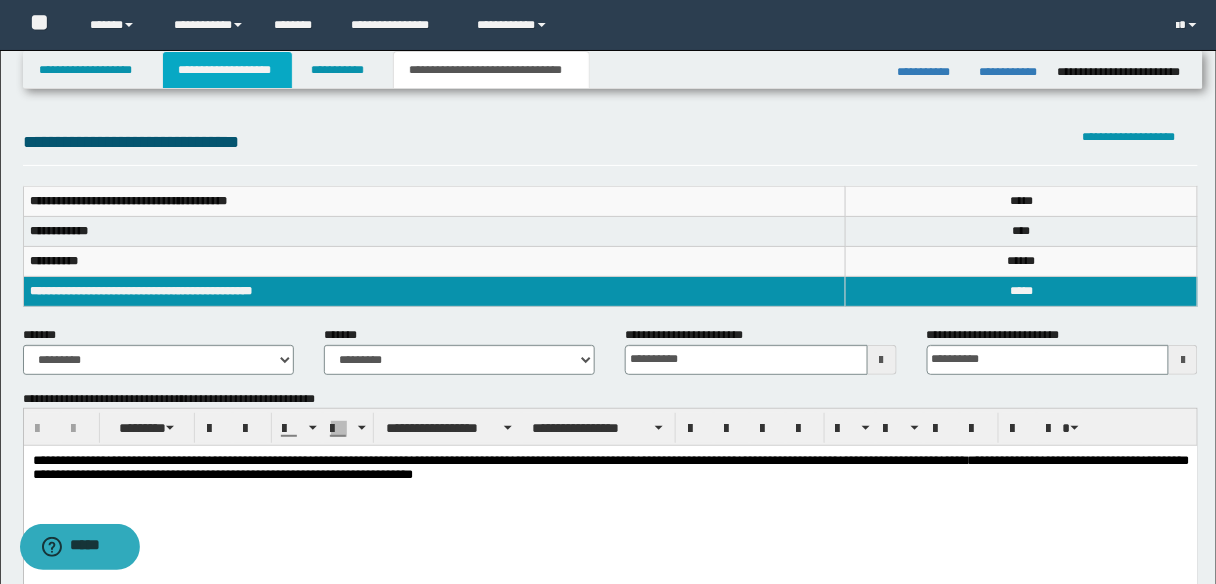 click on "**********" at bounding box center [227, 70] 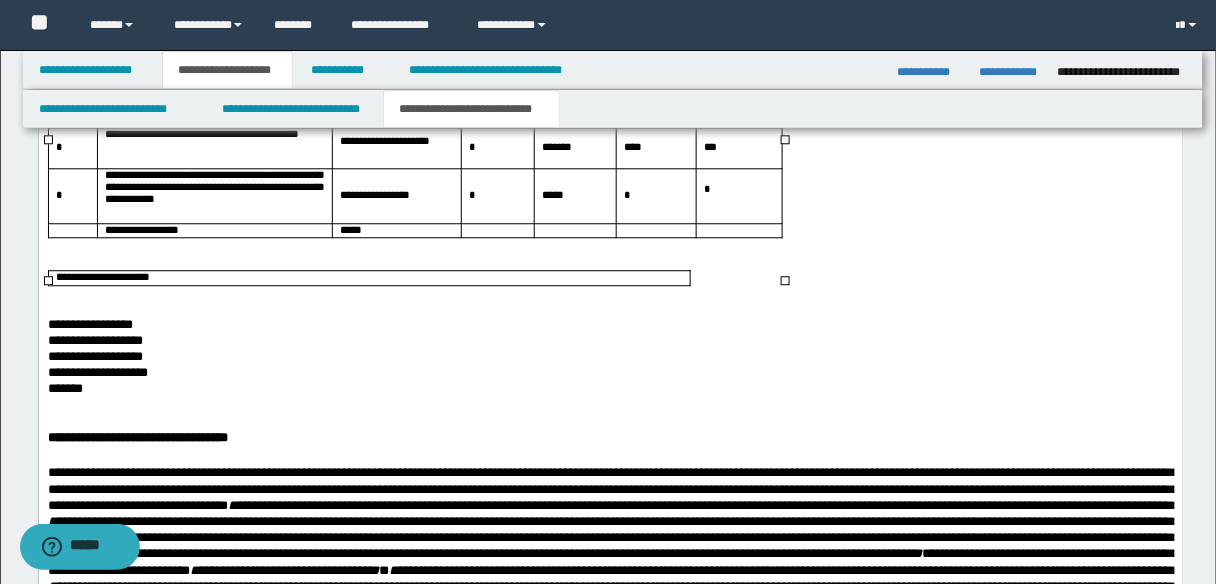scroll, scrollTop: 1128, scrollLeft: 0, axis: vertical 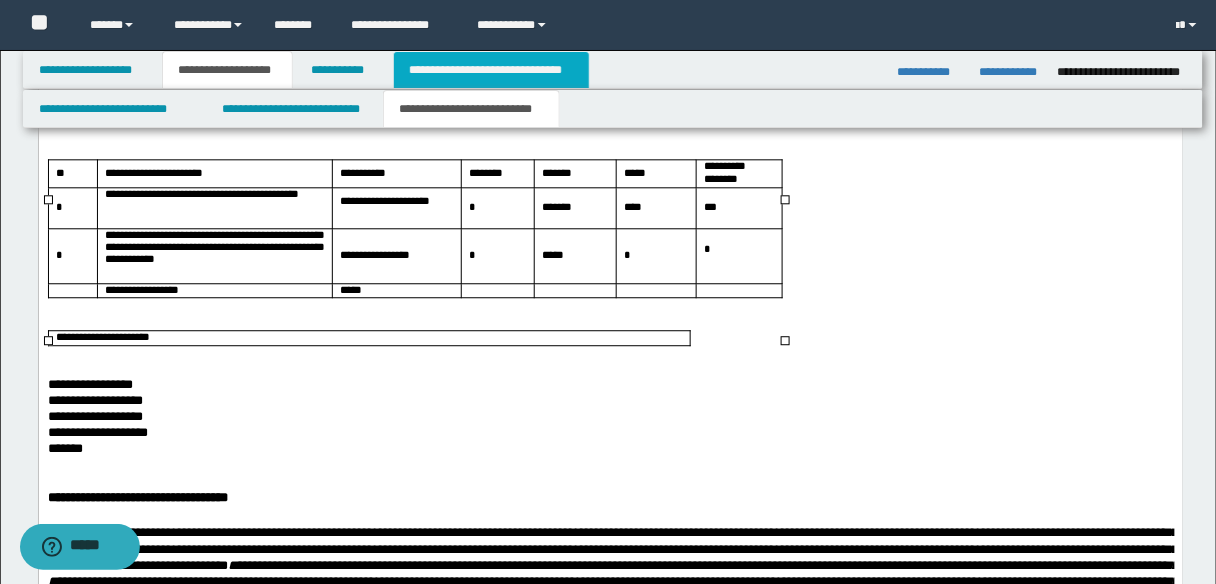 drag, startPoint x: 546, startPoint y: 68, endPoint x: 542, endPoint y: 130, distance: 62.1289 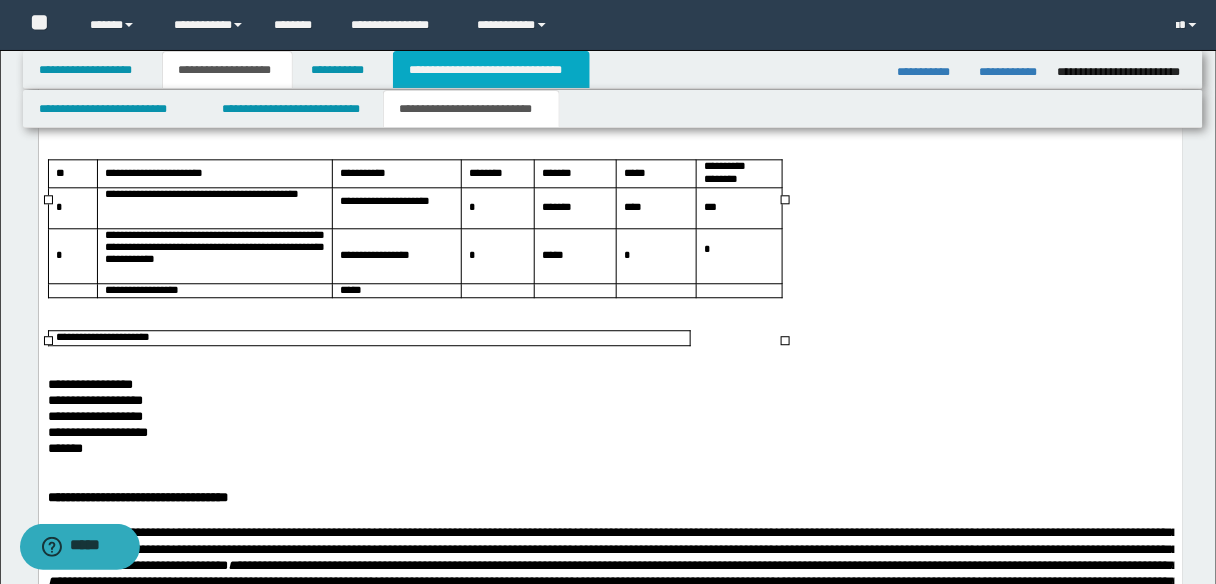 type on "**********" 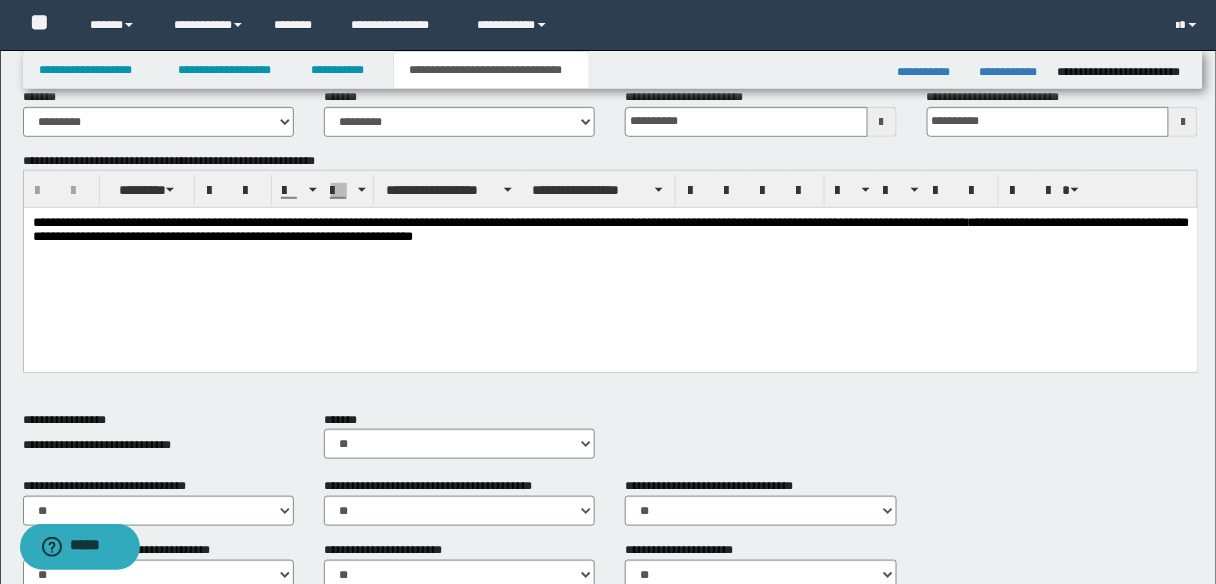 scroll, scrollTop: 1, scrollLeft: 0, axis: vertical 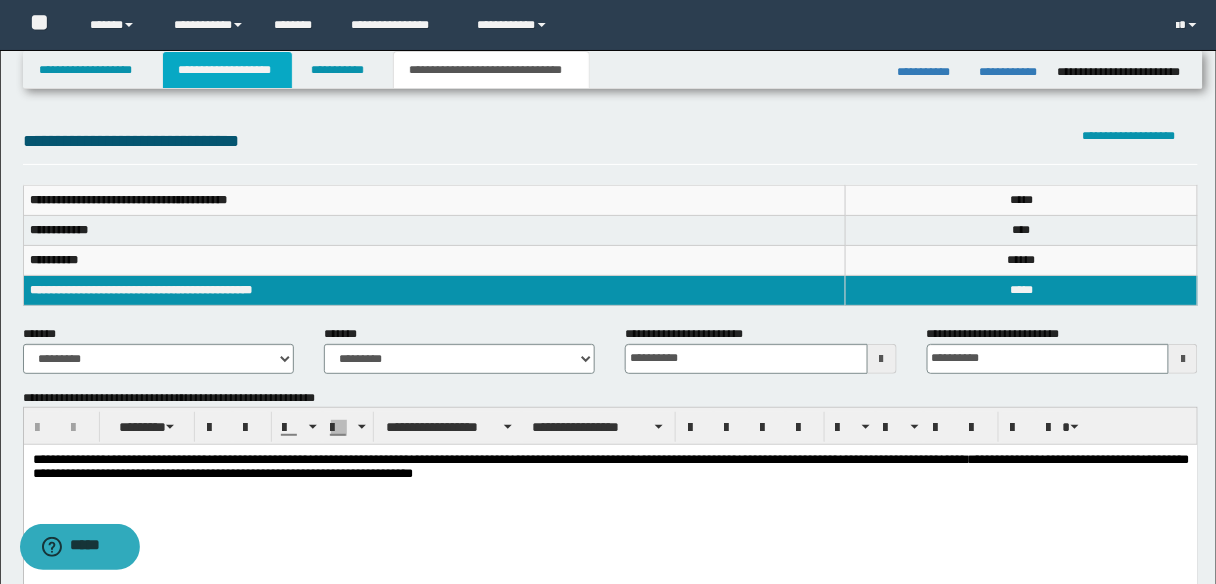 click on "**********" at bounding box center (227, 70) 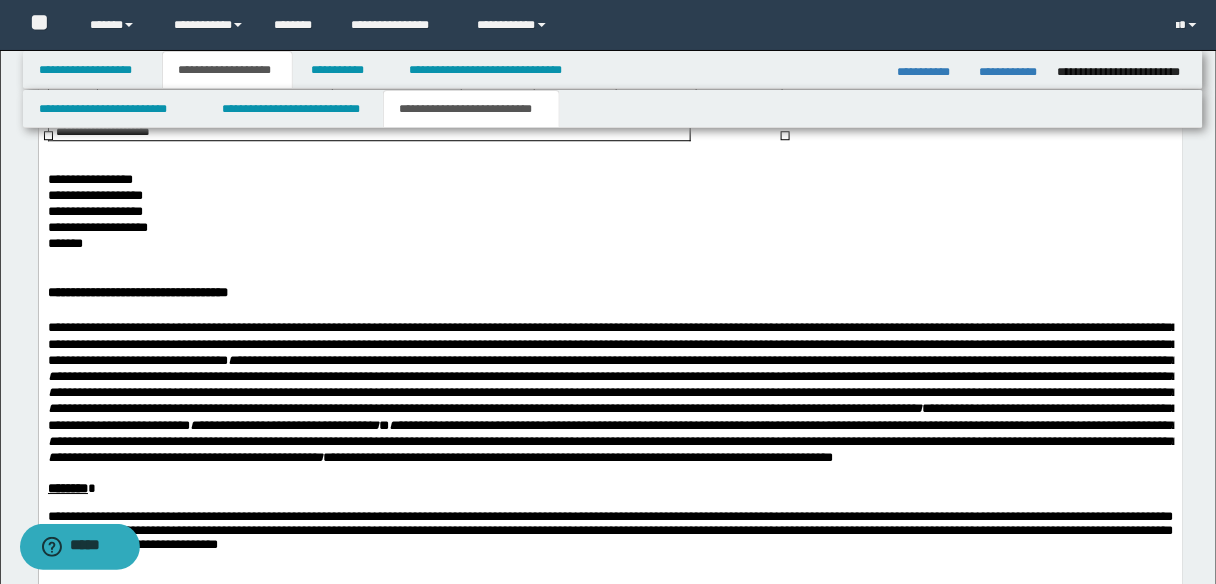 scroll, scrollTop: 1233, scrollLeft: 0, axis: vertical 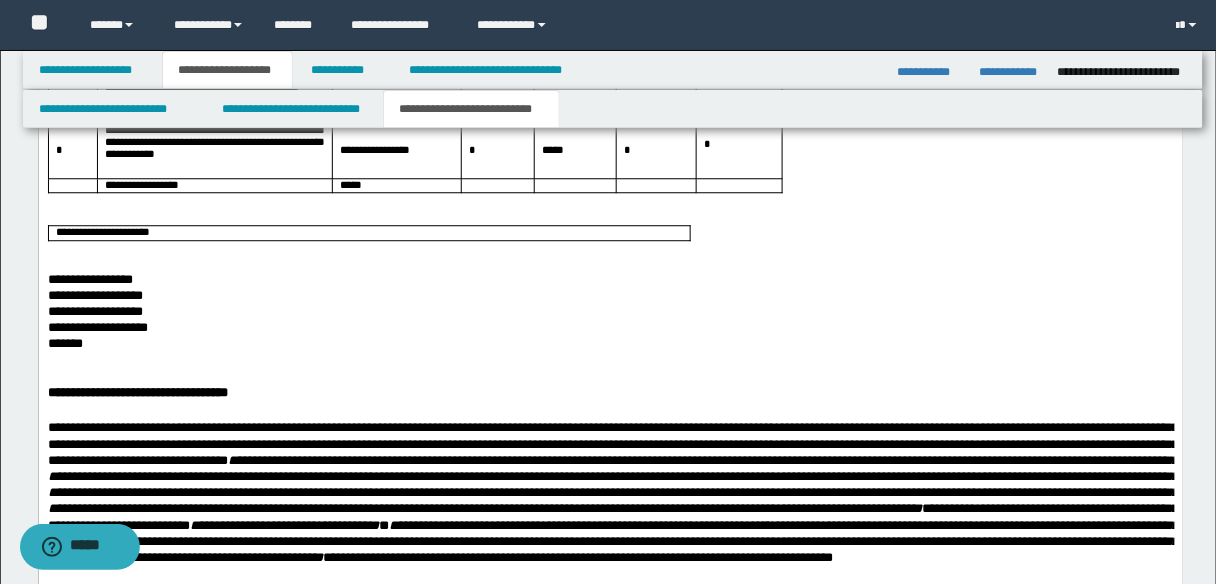 click on "*******" at bounding box center [610, 346] 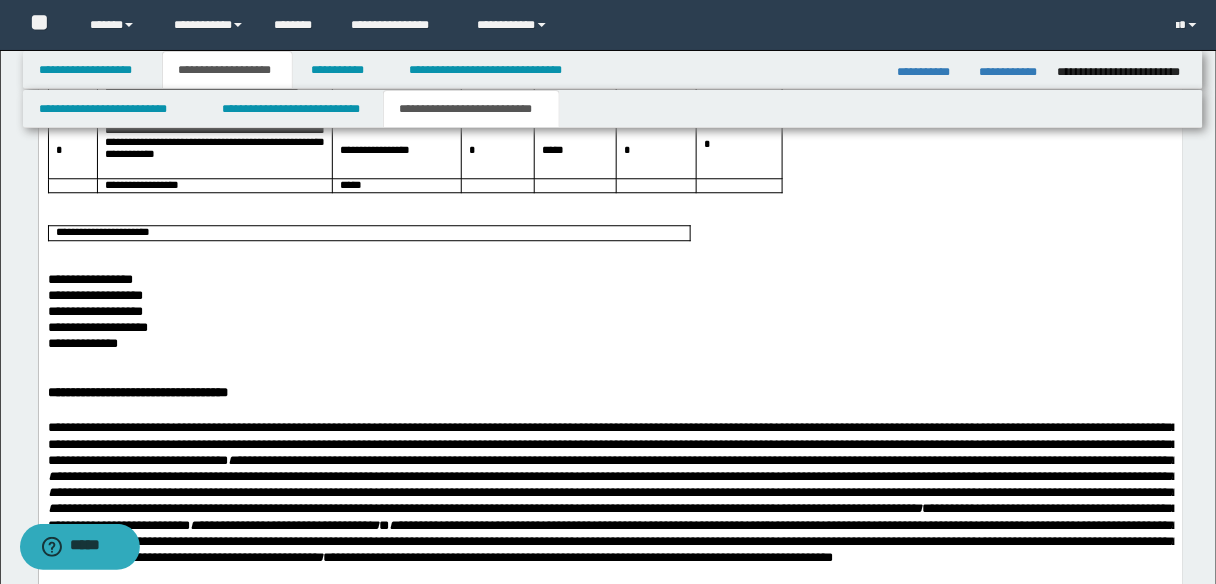 click on "**********" at bounding box center [610, 346] 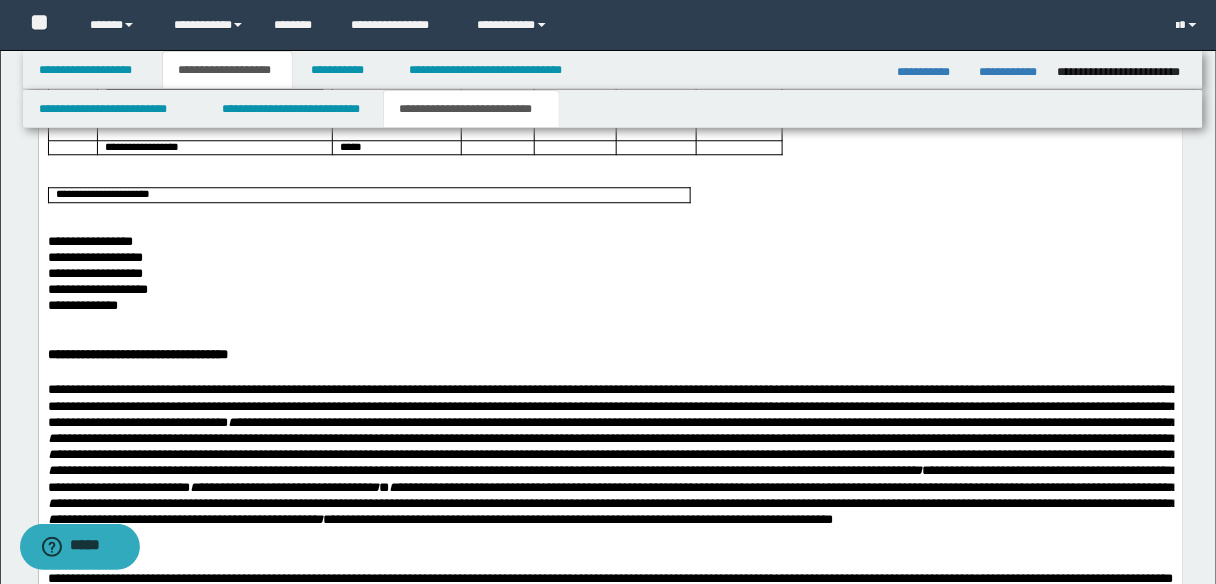 scroll, scrollTop: 1233, scrollLeft: 0, axis: vertical 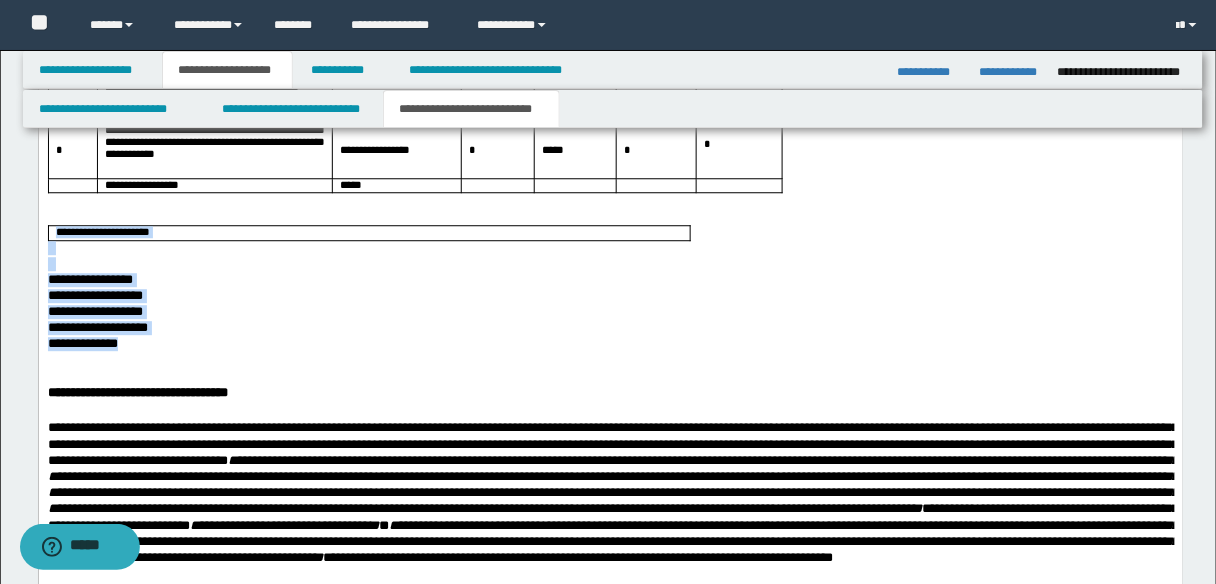 drag, startPoint x: 579, startPoint y: 253, endPoint x: 547, endPoint y: 394, distance: 144.58562 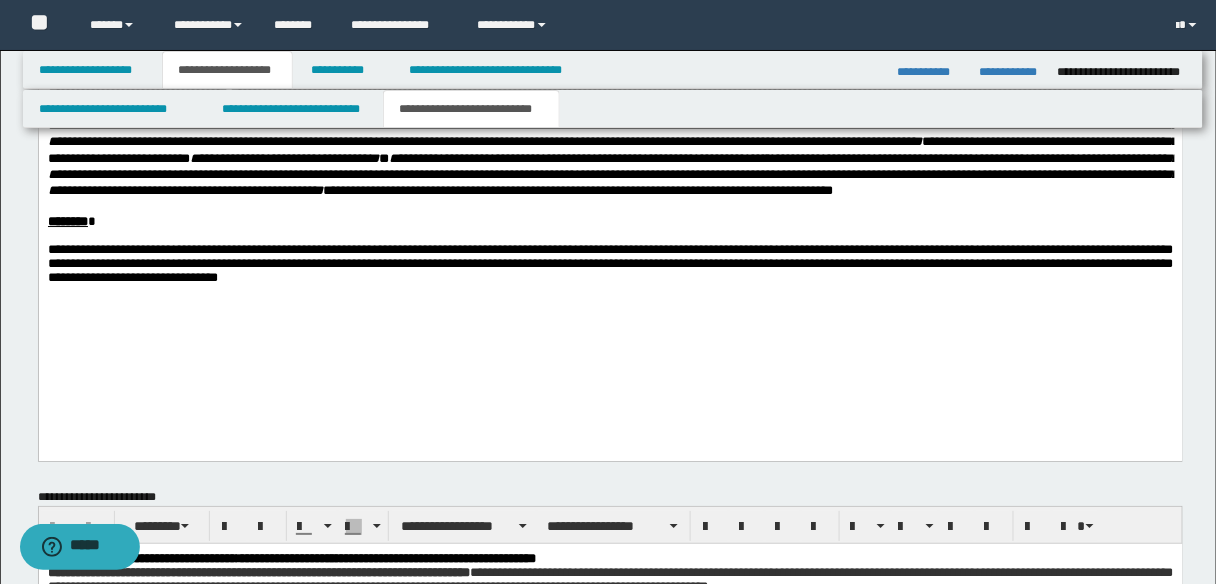 scroll, scrollTop: 1633, scrollLeft: 0, axis: vertical 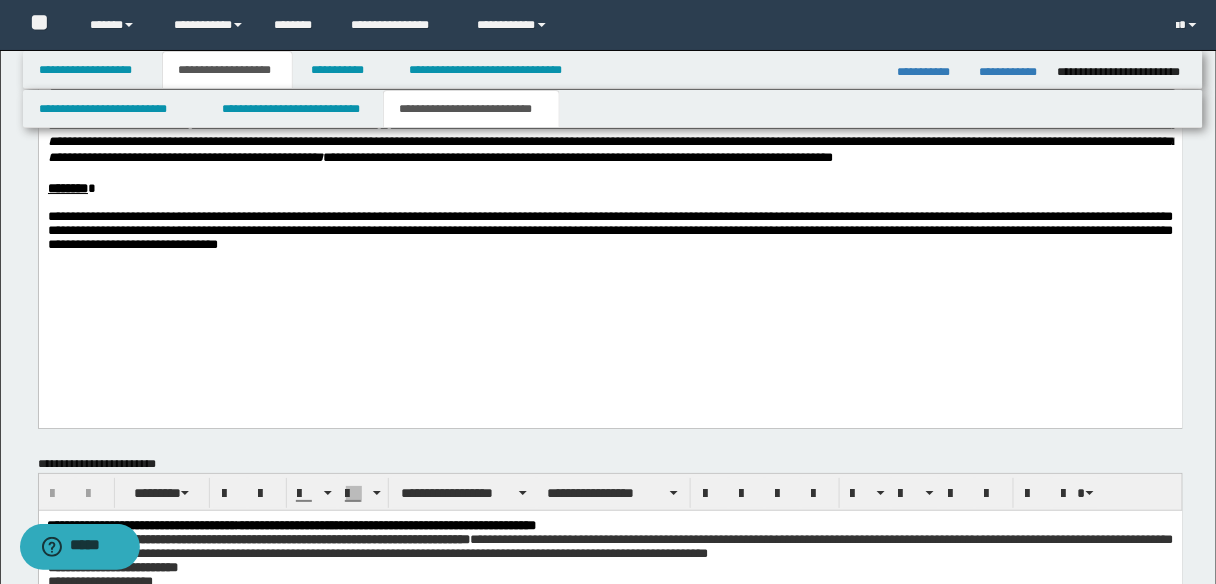click on "**********" at bounding box center [610, 94] 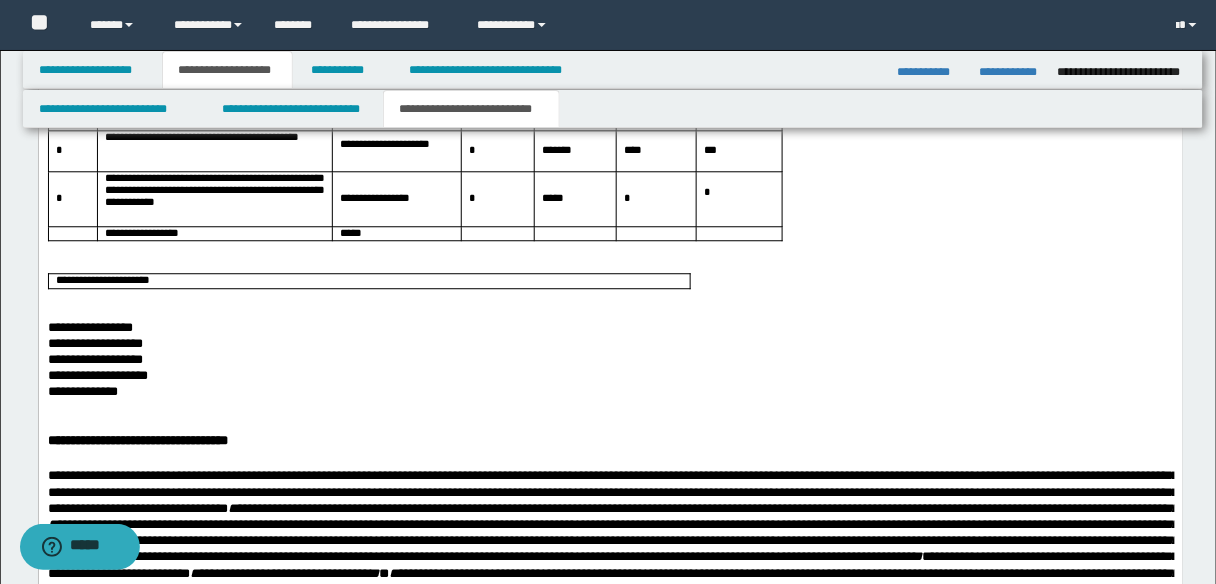 scroll, scrollTop: 1153, scrollLeft: 0, axis: vertical 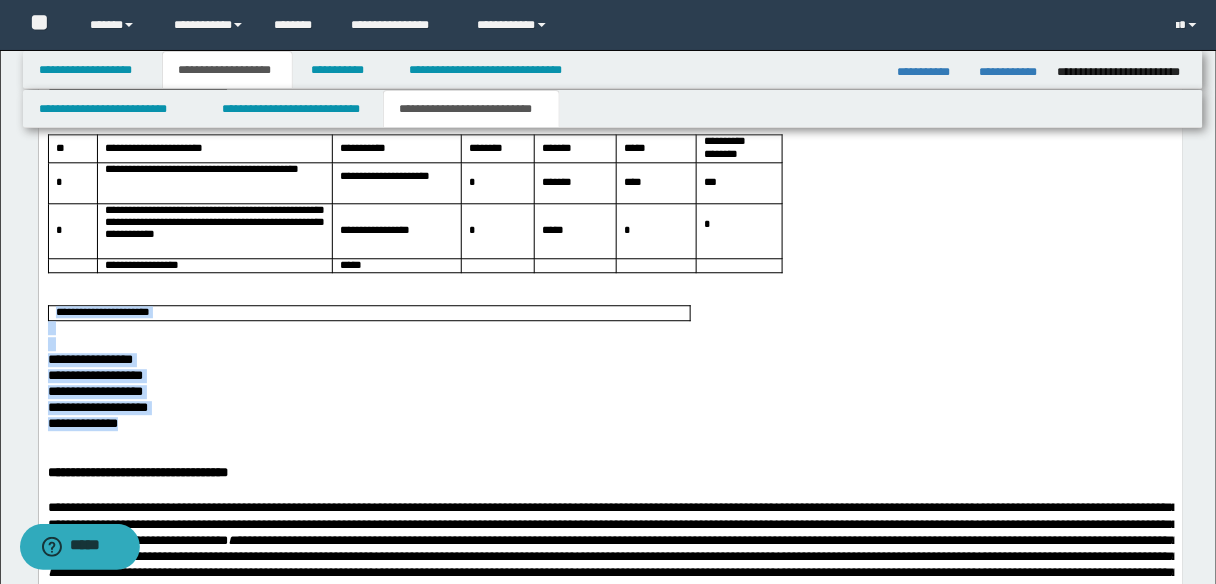 drag, startPoint x: 69, startPoint y: 341, endPoint x: 156, endPoint y: 469, distance: 154.76756 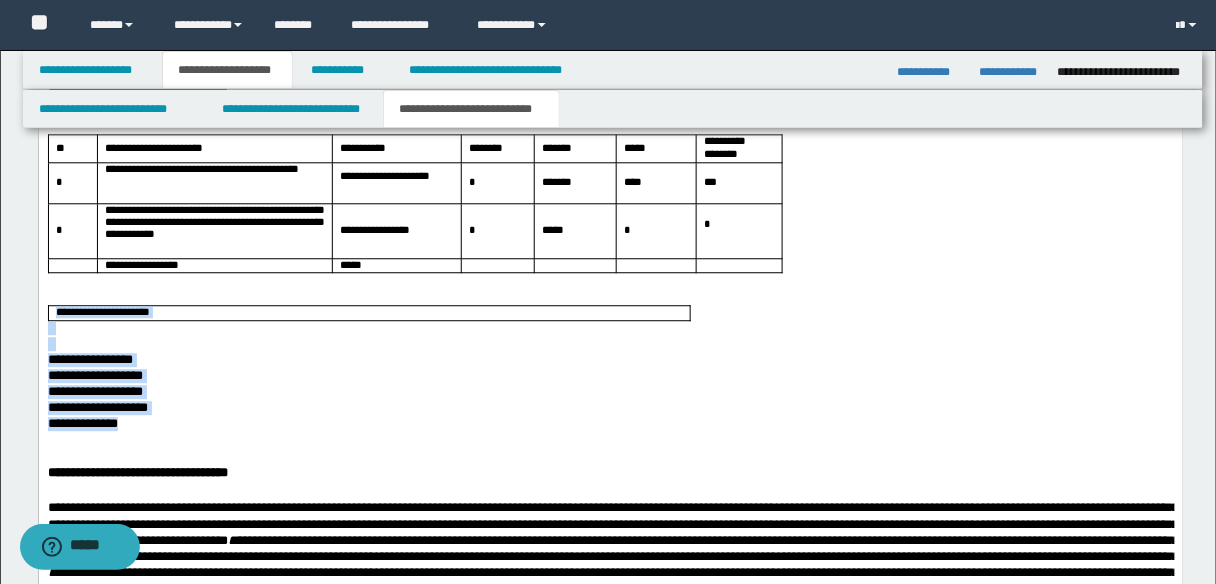 click on "**********" at bounding box center [610, 399] 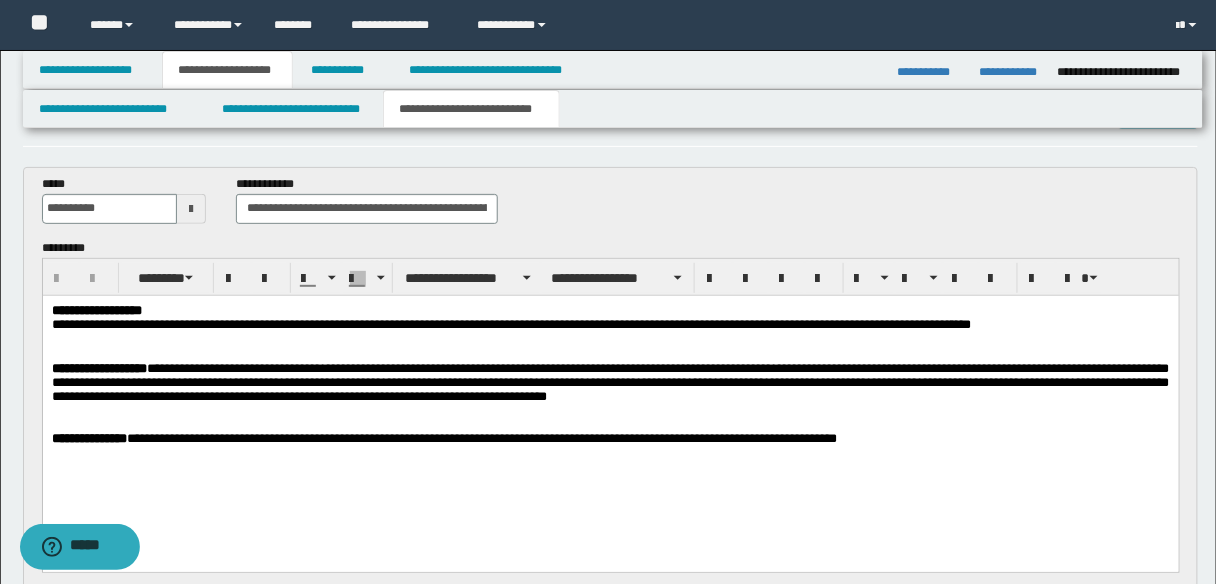 scroll, scrollTop: 0, scrollLeft: 0, axis: both 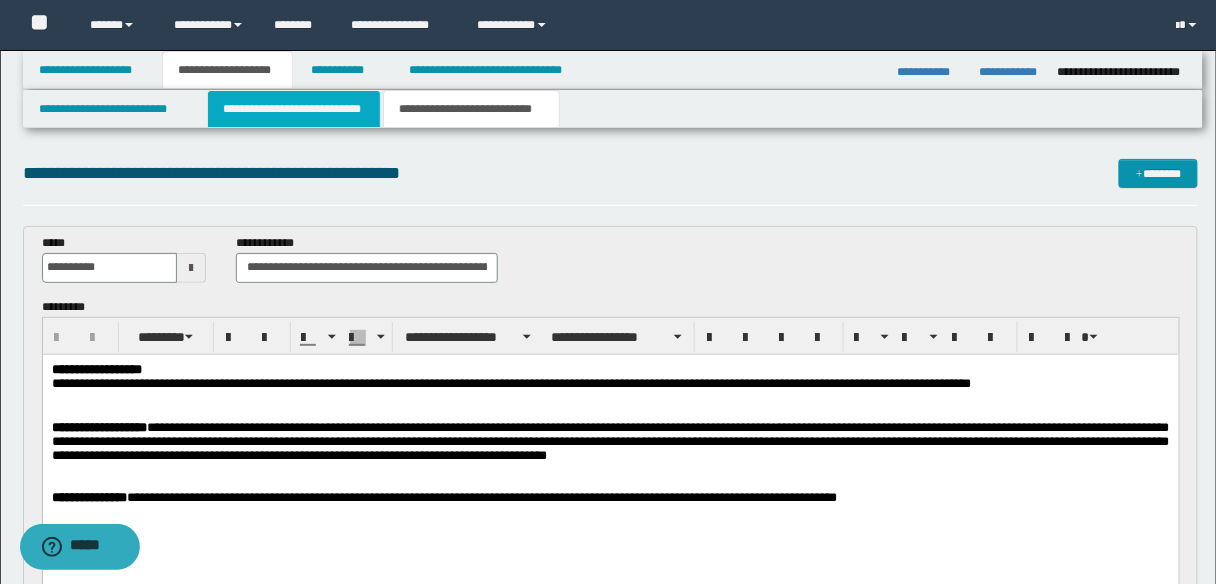 click on "**********" at bounding box center [294, 109] 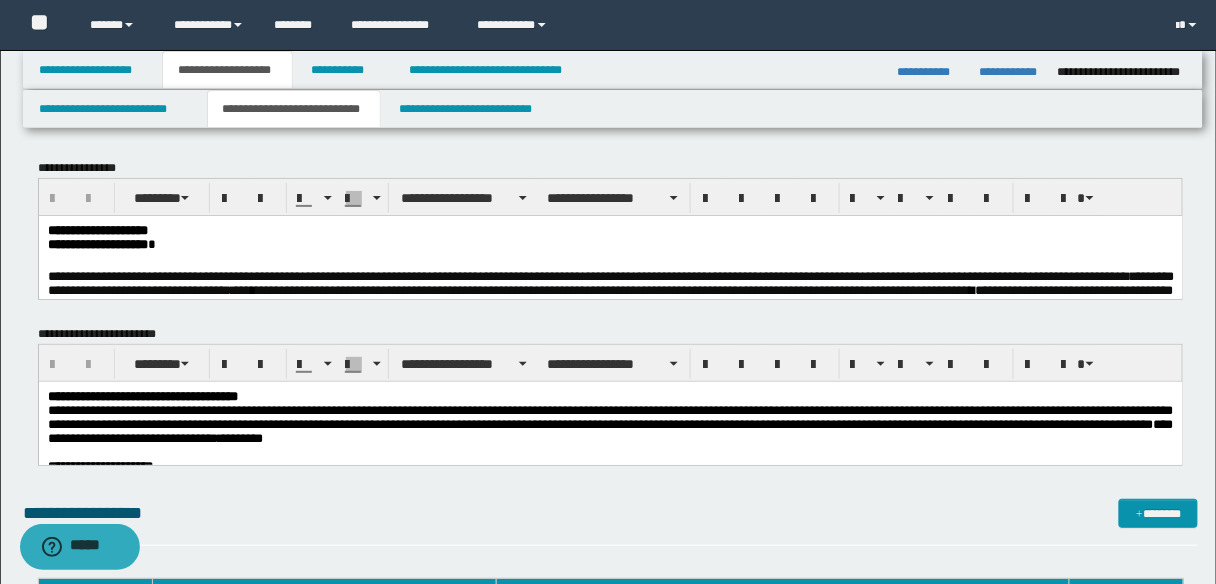 click on "**********" at bounding box center [610, 245] 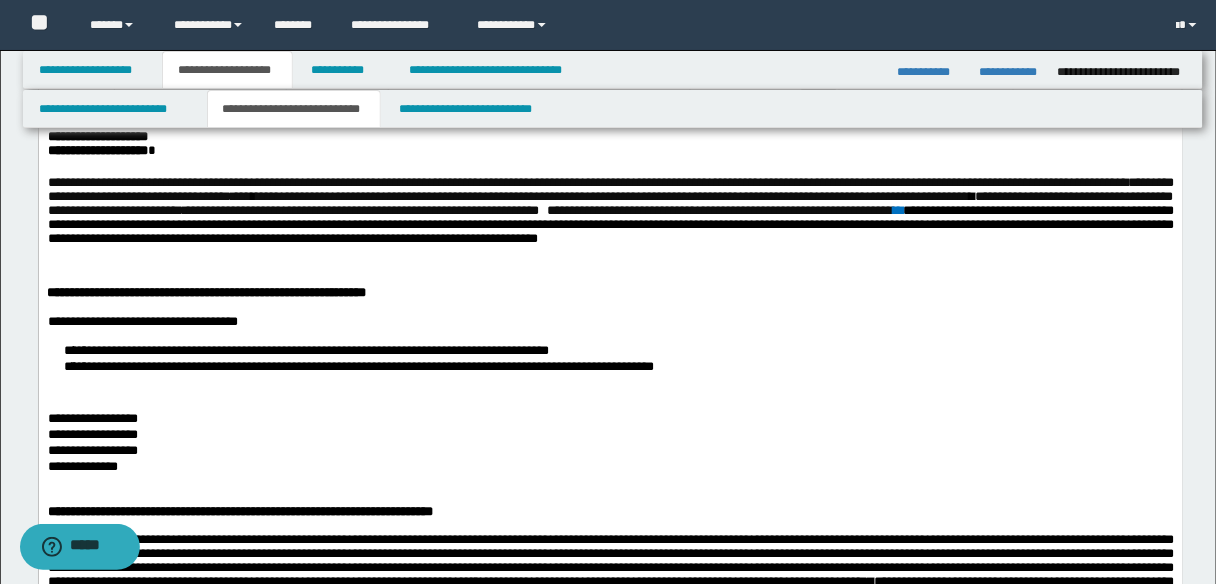 scroll, scrollTop: 160, scrollLeft: 0, axis: vertical 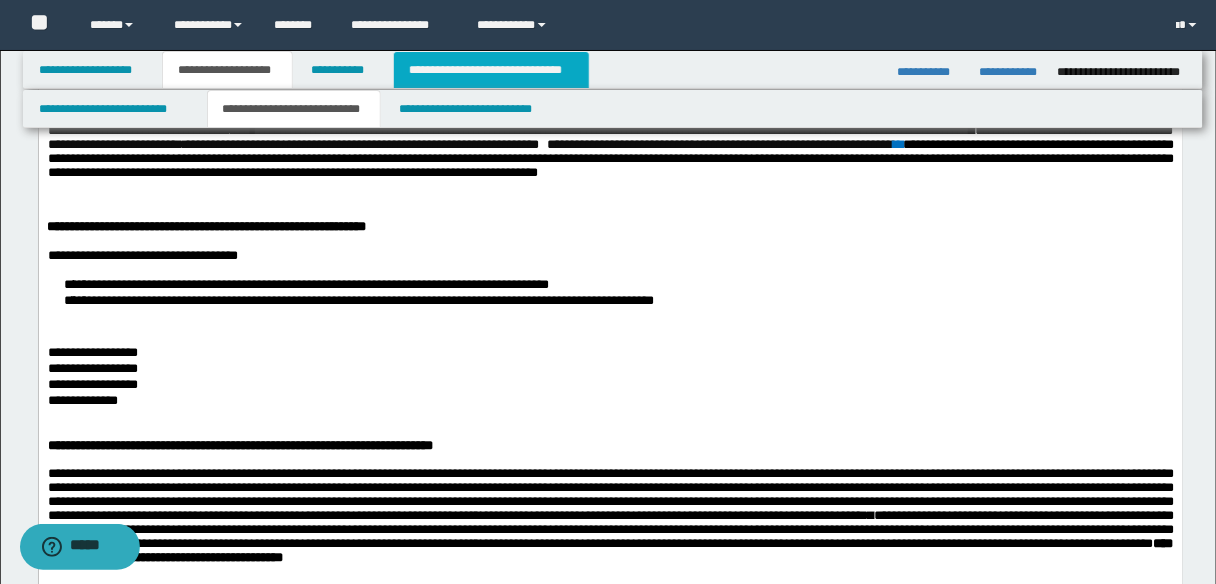 click on "**********" at bounding box center [491, 70] 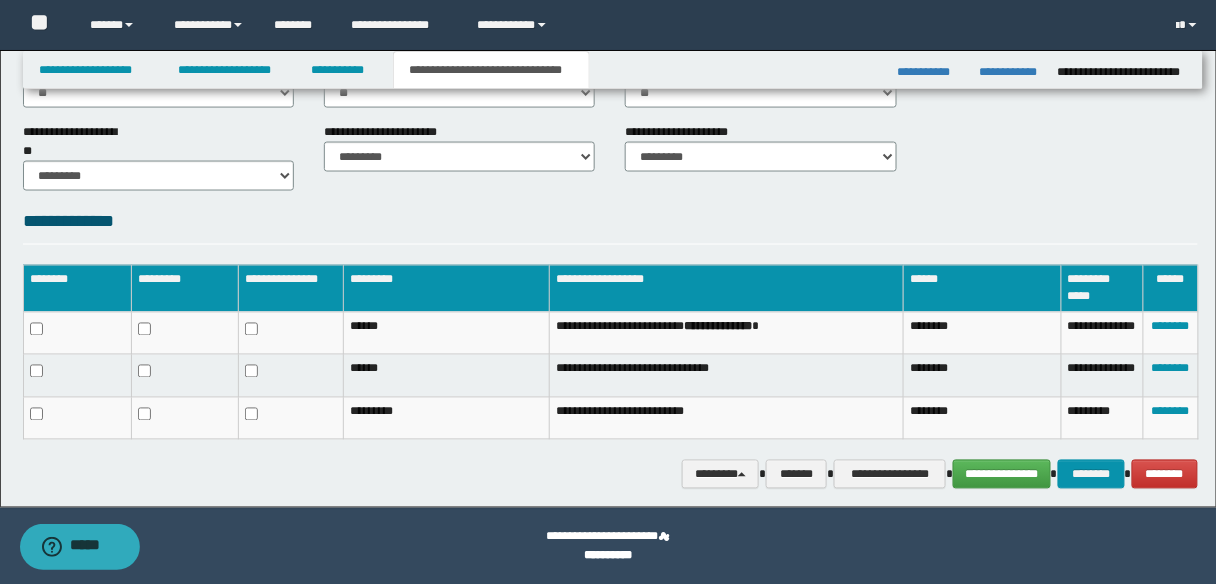 scroll, scrollTop: 721, scrollLeft: 0, axis: vertical 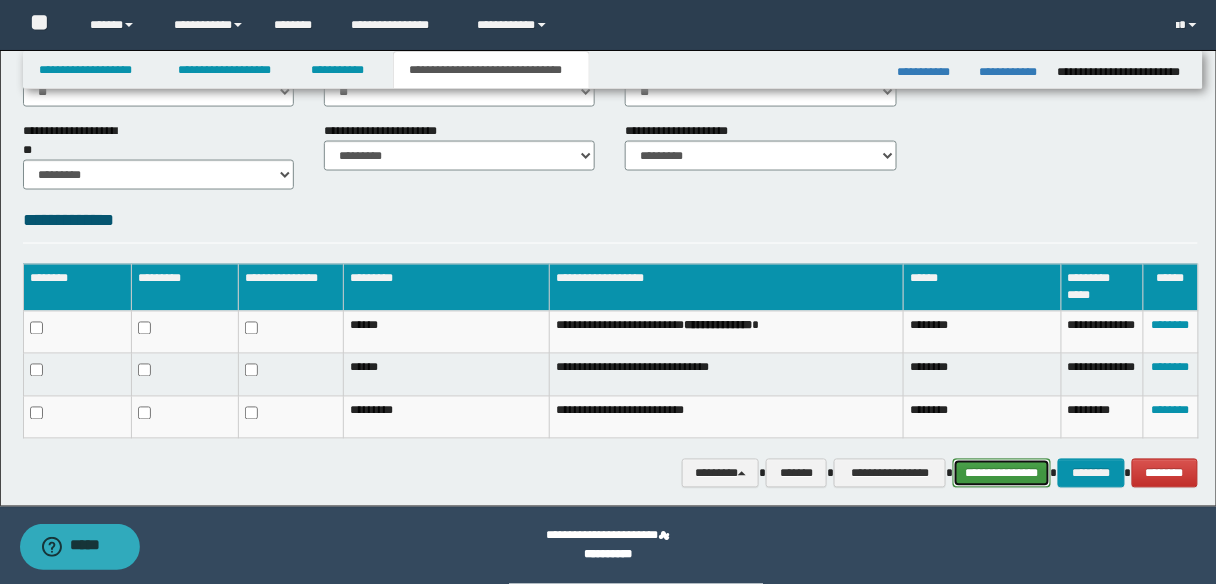 click on "**********" at bounding box center [1001, 473] 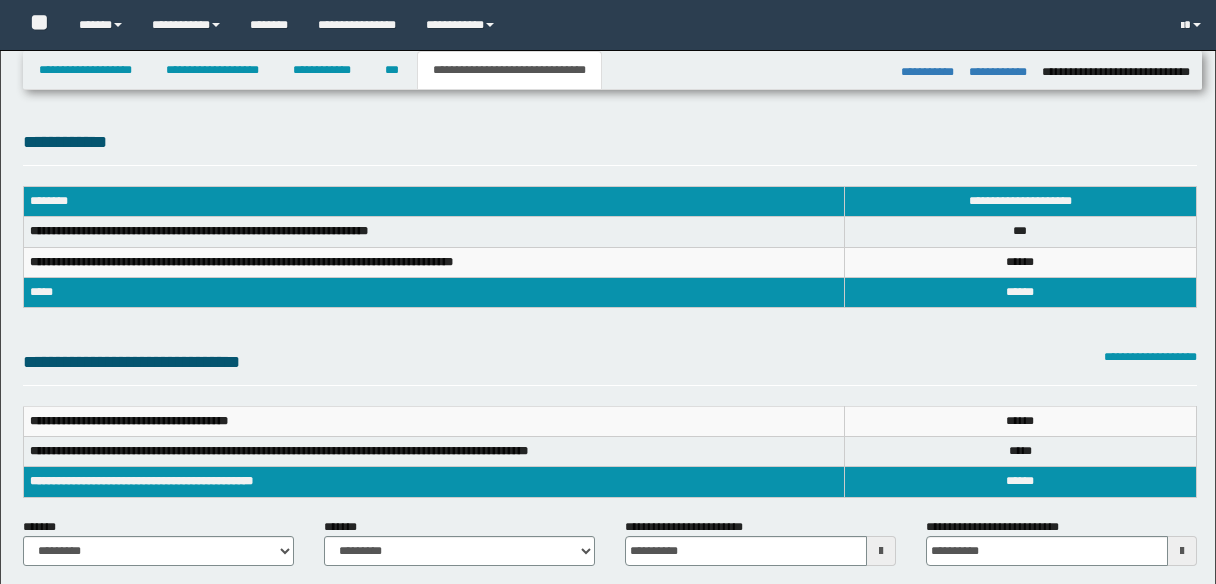 select on "*" 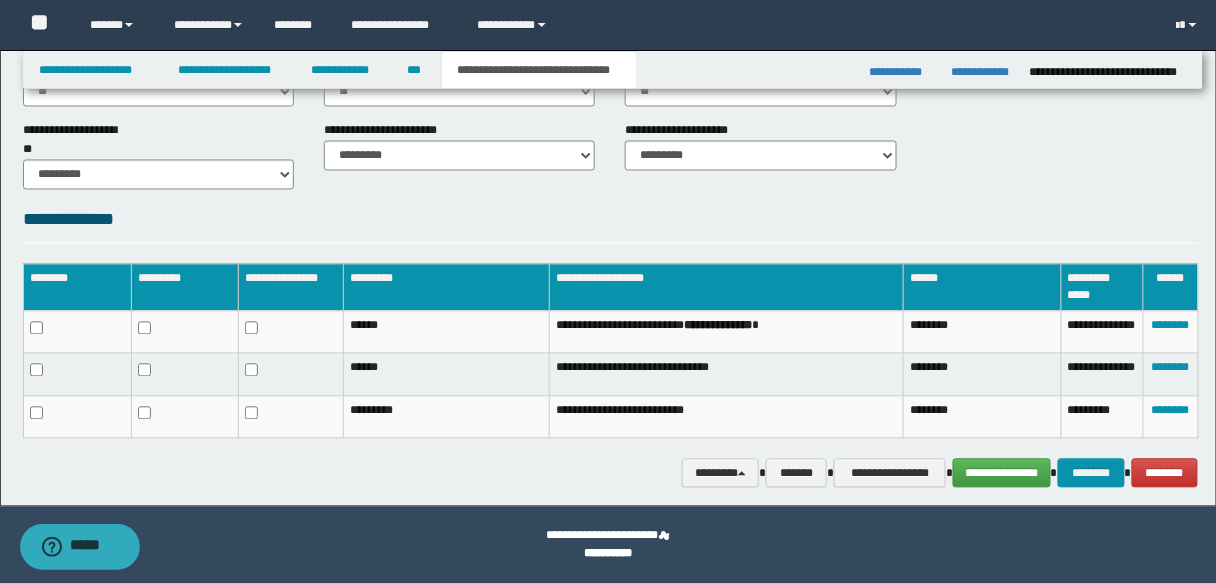 scroll, scrollTop: 0, scrollLeft: 0, axis: both 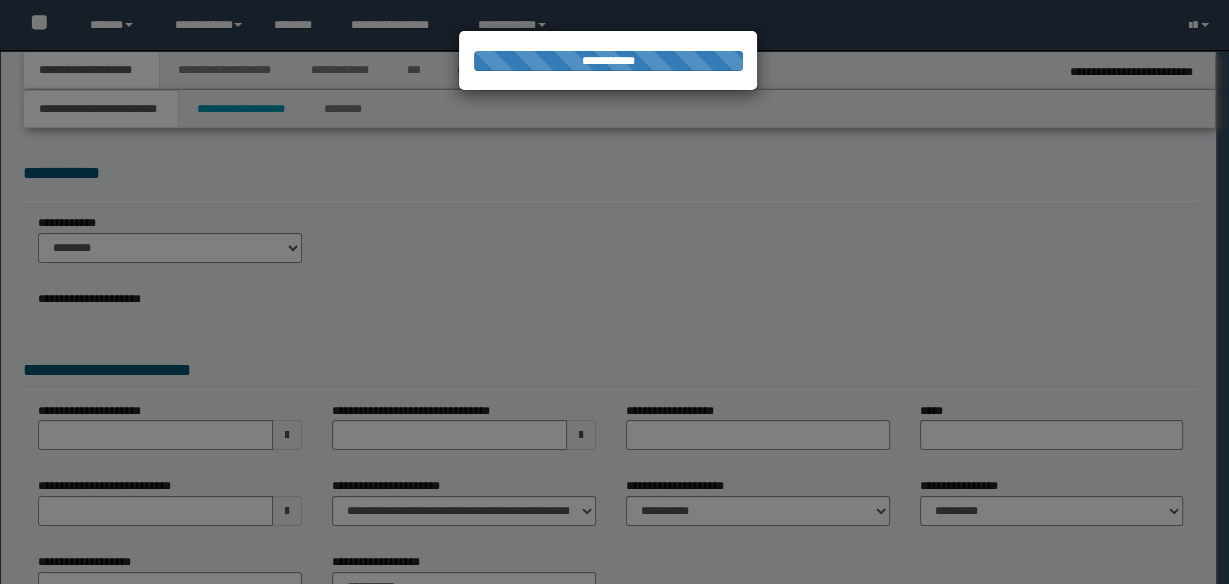 type on "**********" 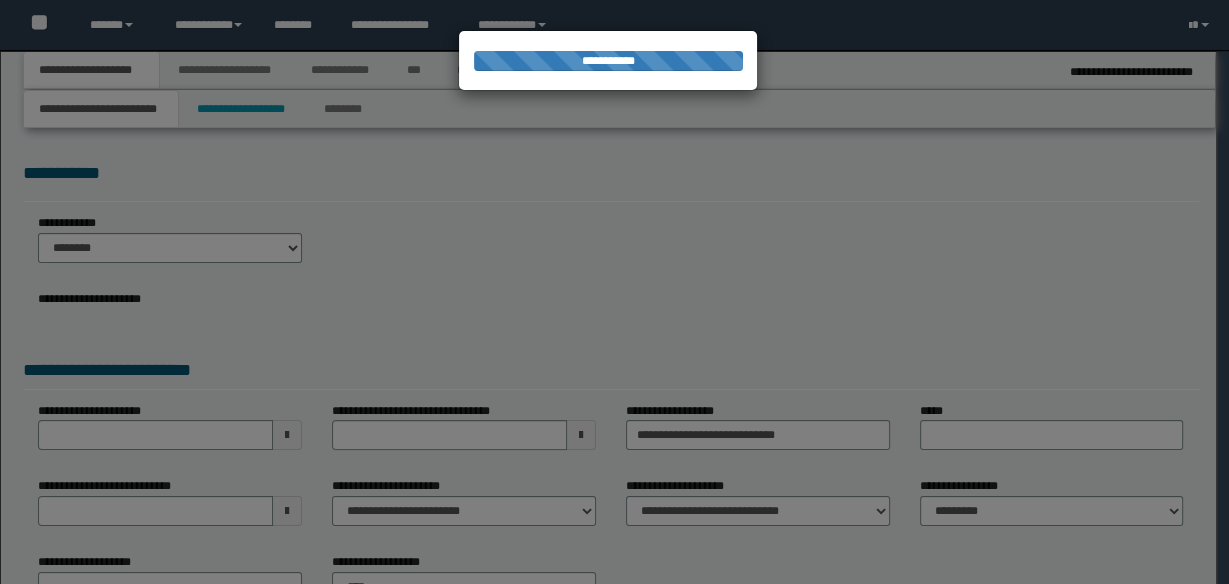 scroll, scrollTop: 0, scrollLeft: 0, axis: both 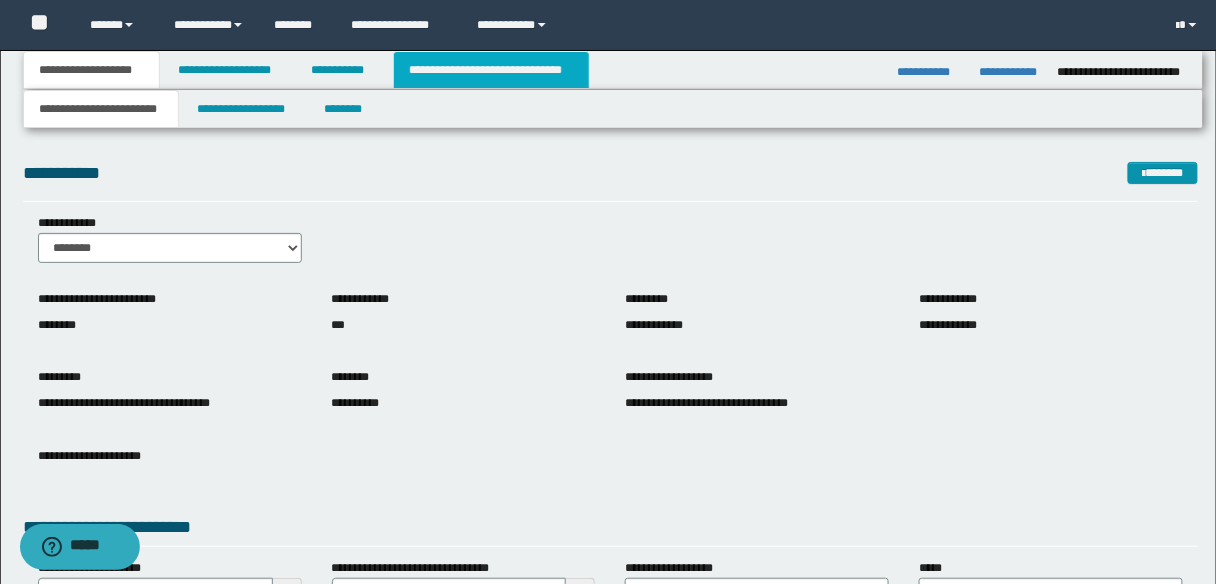 click on "**********" at bounding box center [491, 70] 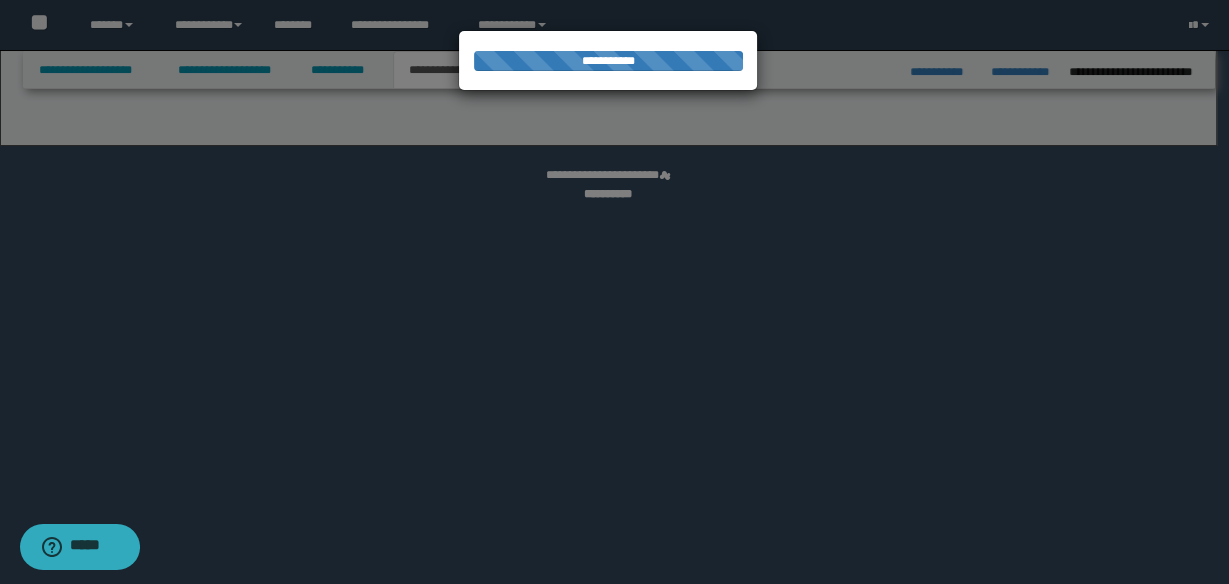 select on "*" 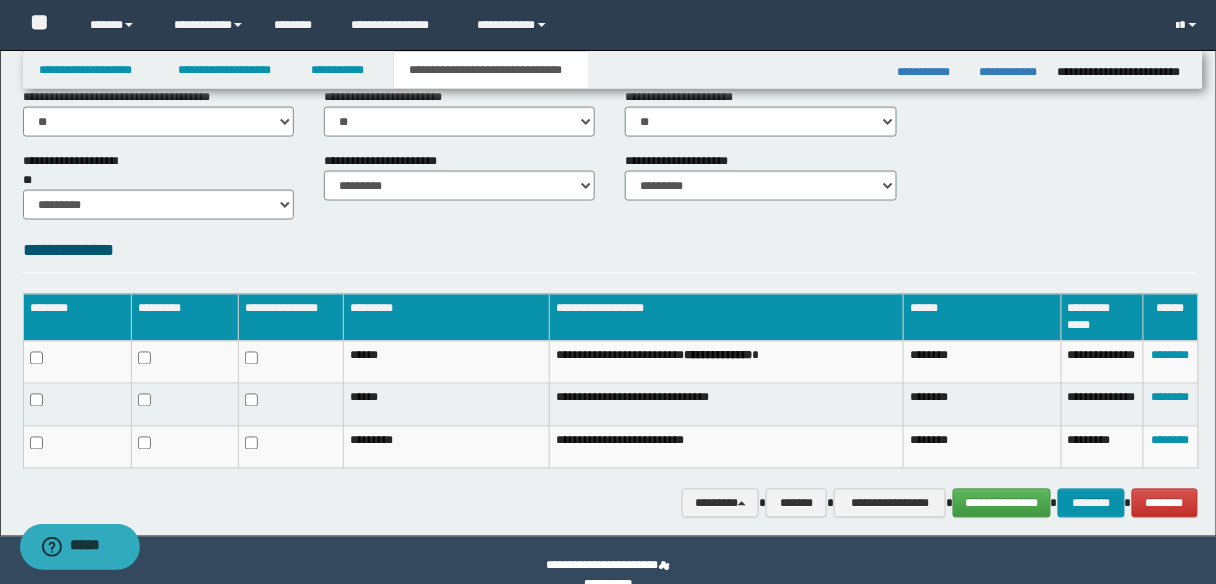 scroll, scrollTop: 721, scrollLeft: 0, axis: vertical 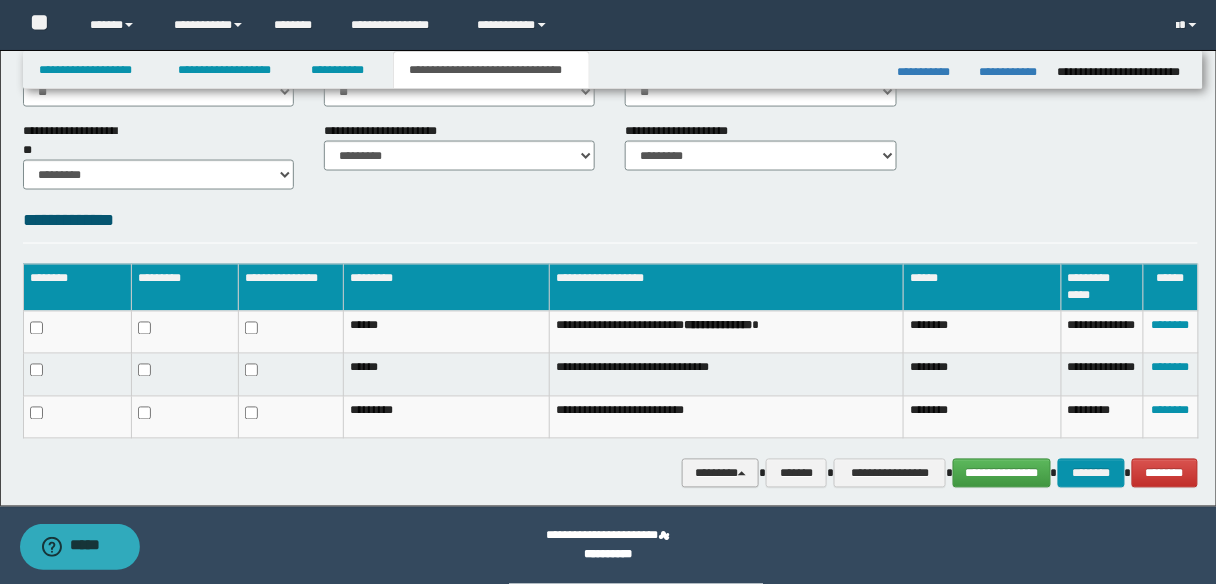 click on "********" at bounding box center [720, 473] 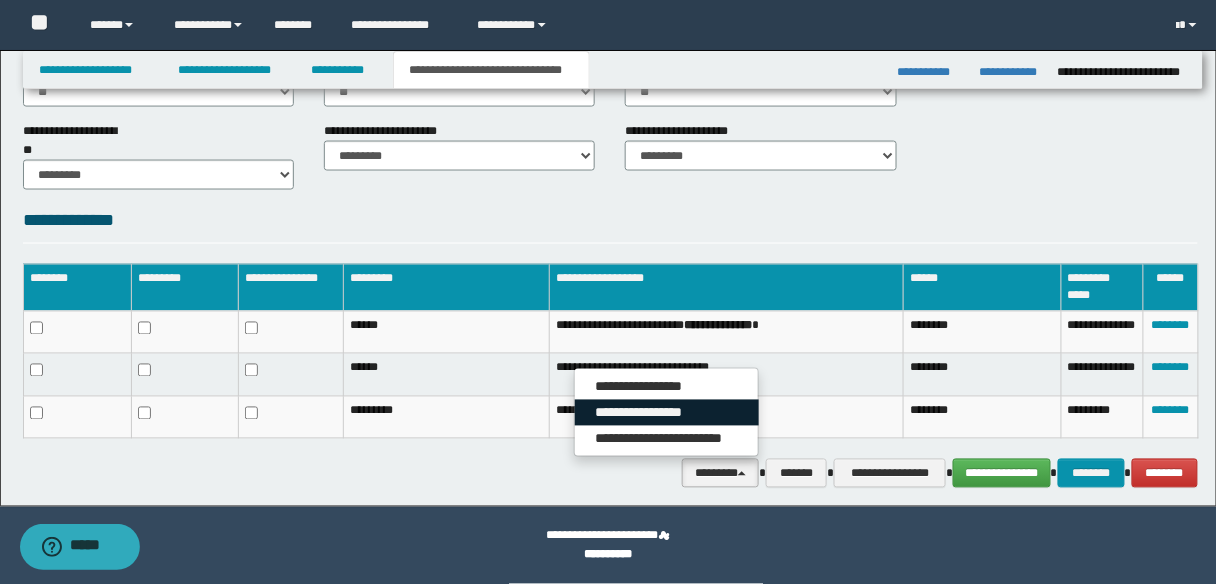 click on "**********" at bounding box center [667, 413] 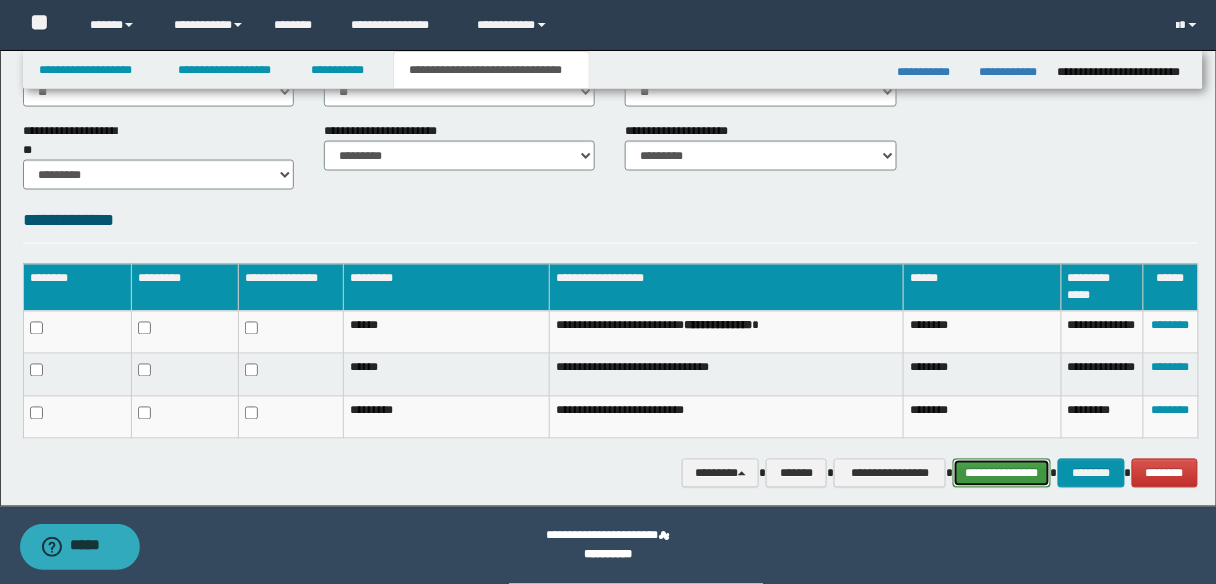click on "**********" at bounding box center (1001, 473) 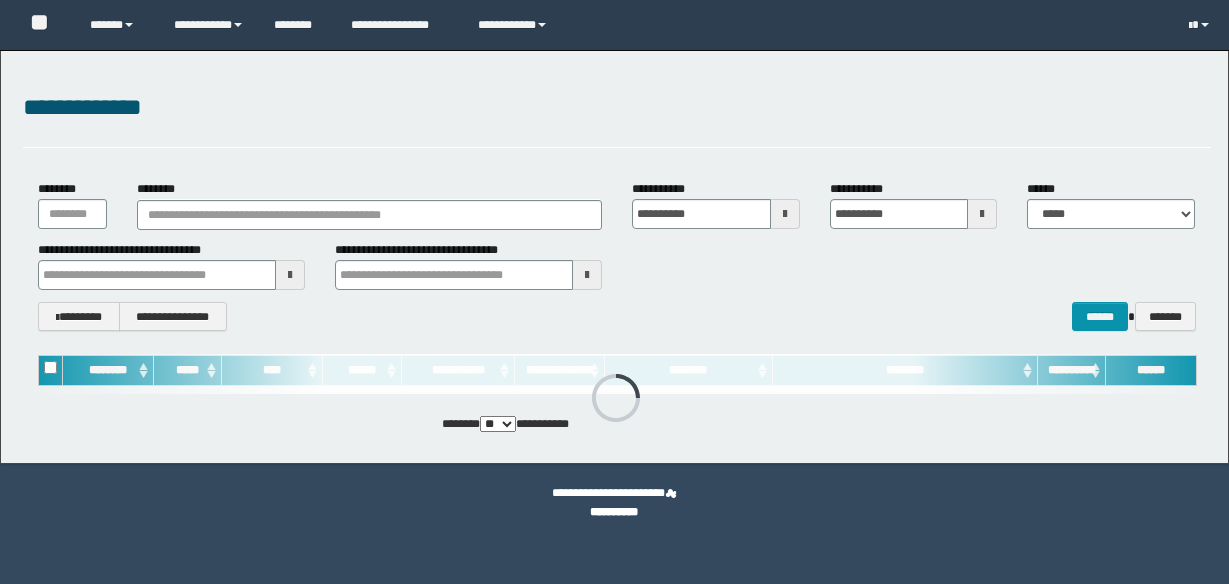 scroll, scrollTop: 0, scrollLeft: 0, axis: both 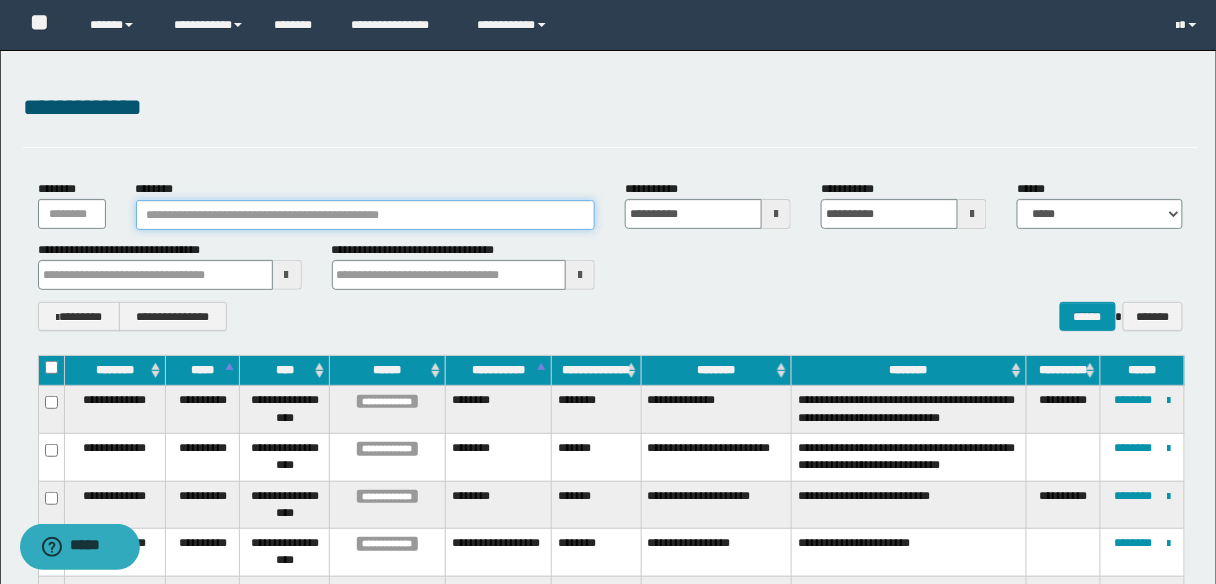 click on "********" at bounding box center (366, 215) 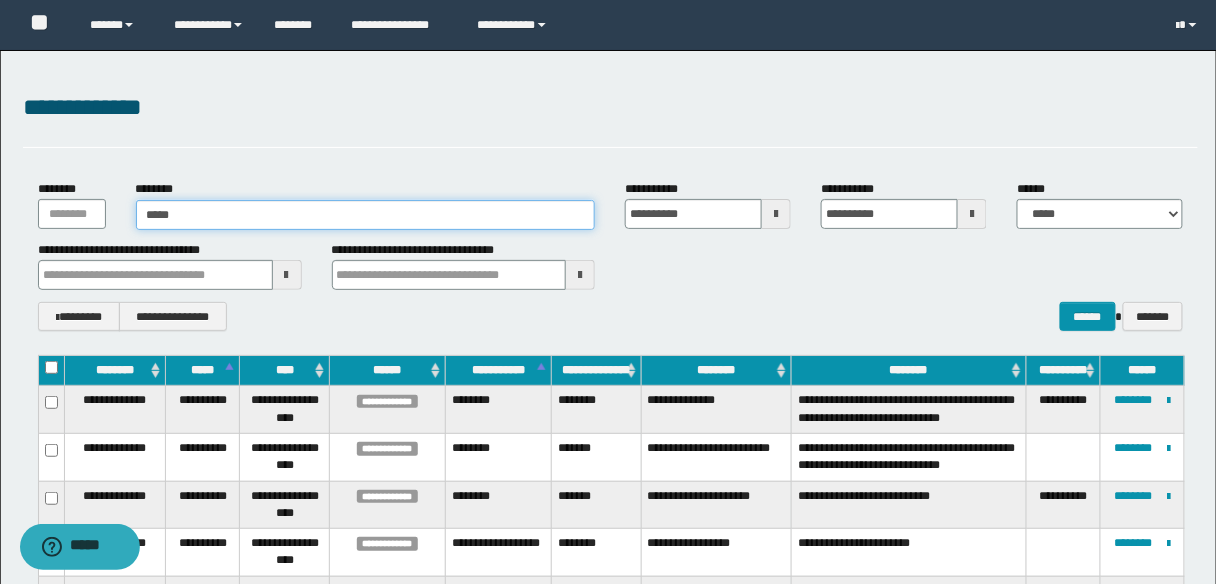 type on "******" 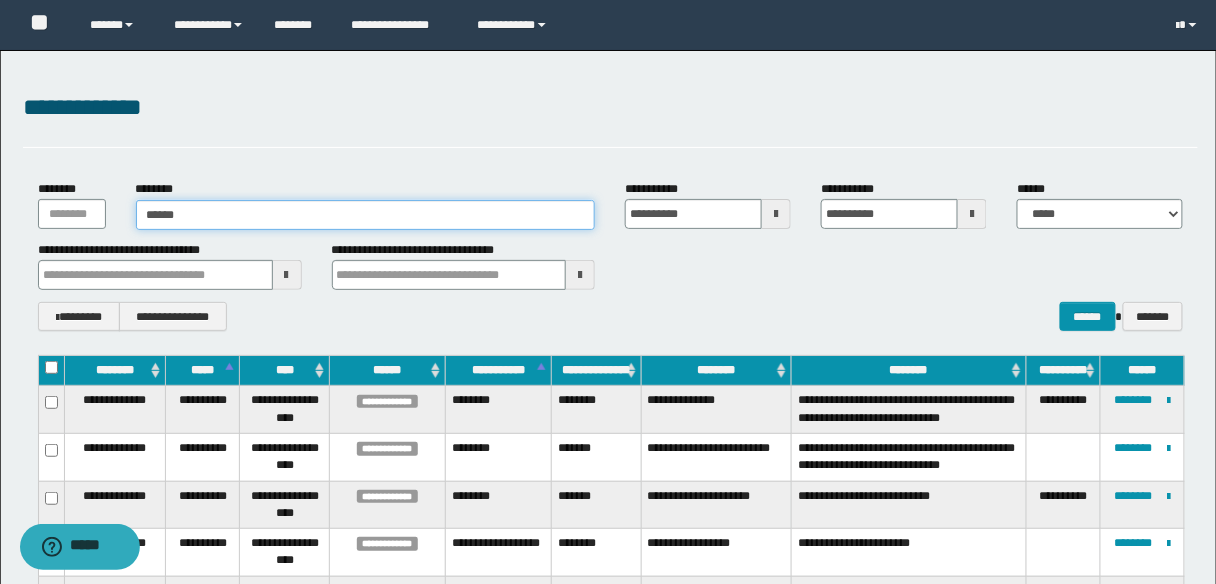 type on "******" 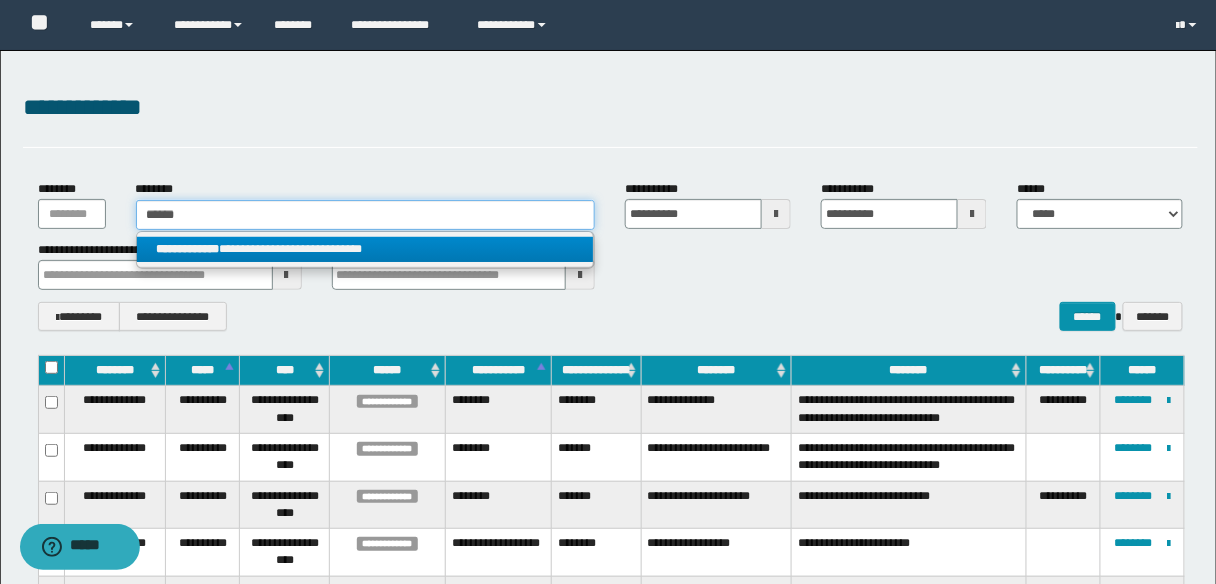 type on "******" 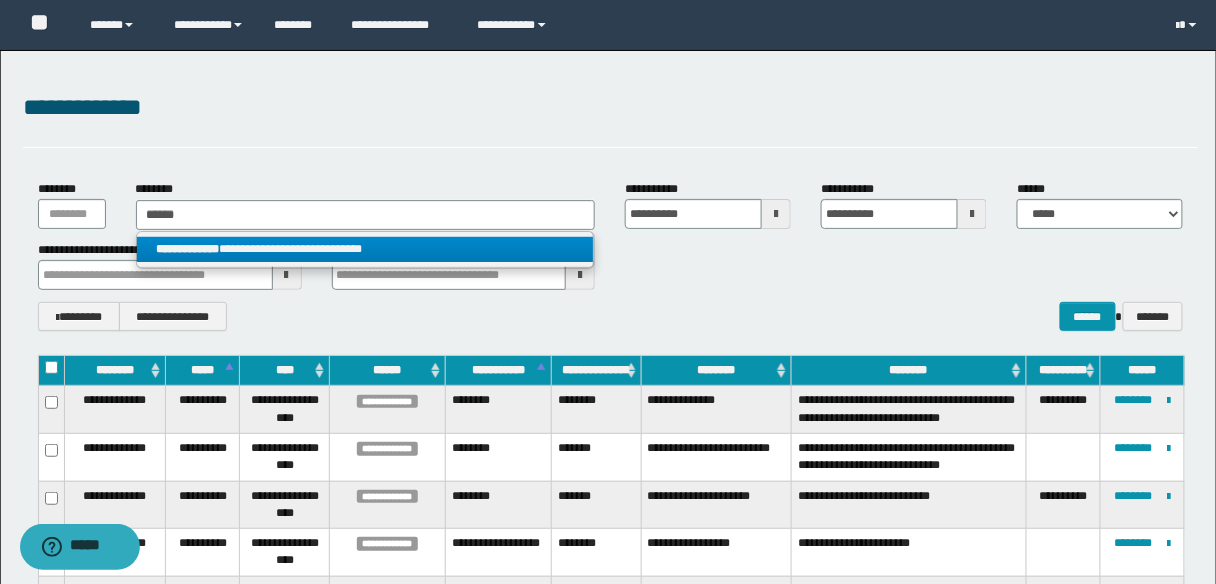 click on "**********" at bounding box center [365, 249] 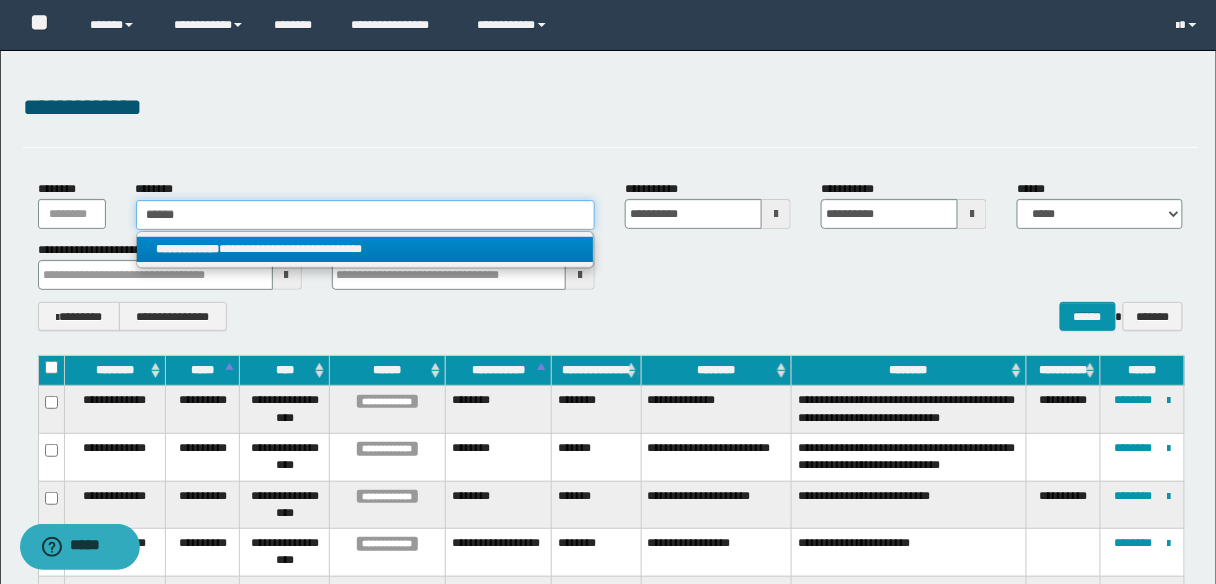 type 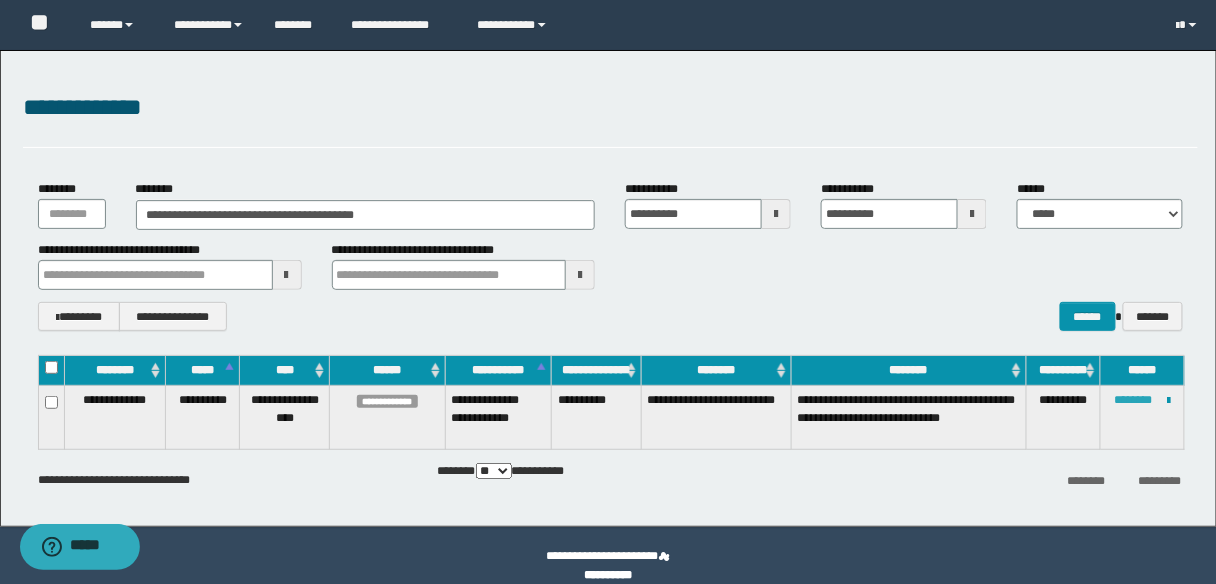 click on "********" at bounding box center (1133, 400) 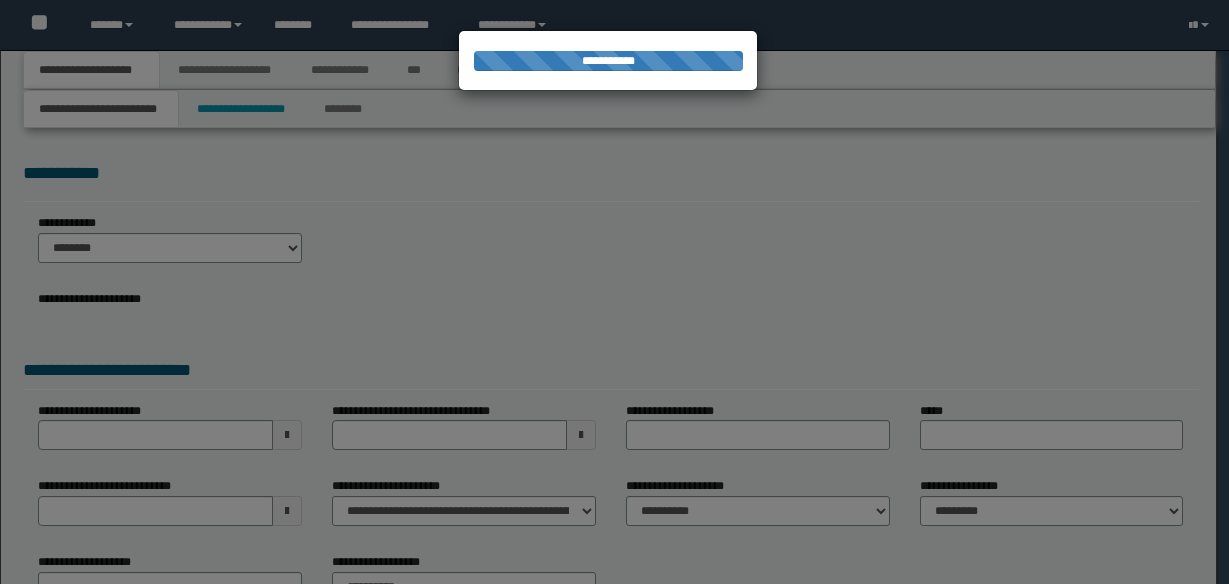 scroll, scrollTop: 0, scrollLeft: 0, axis: both 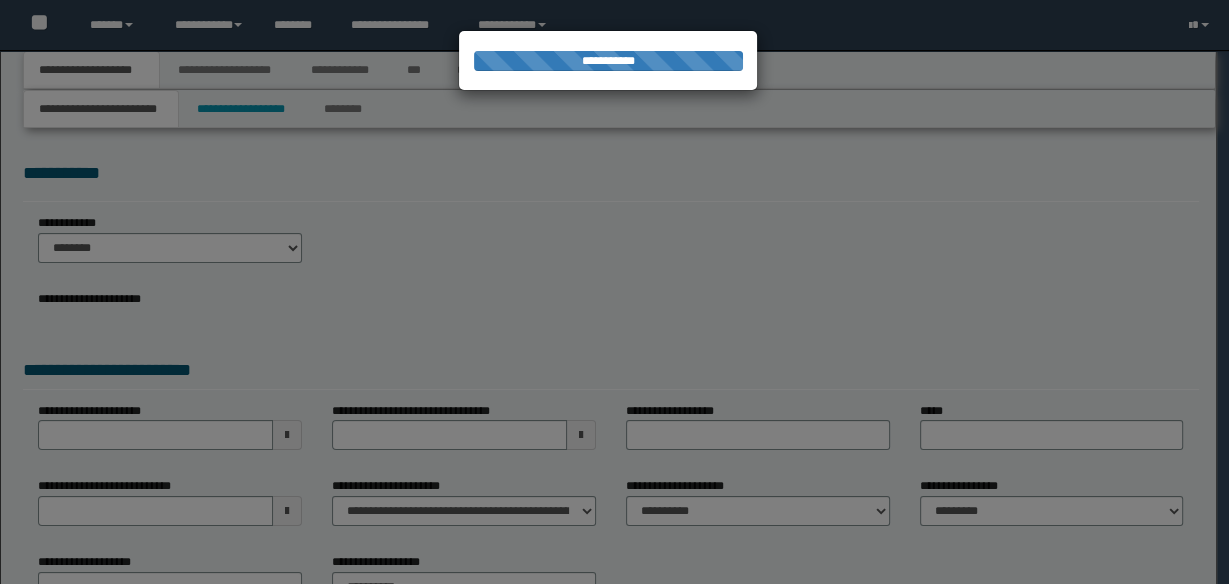 type on "**********" 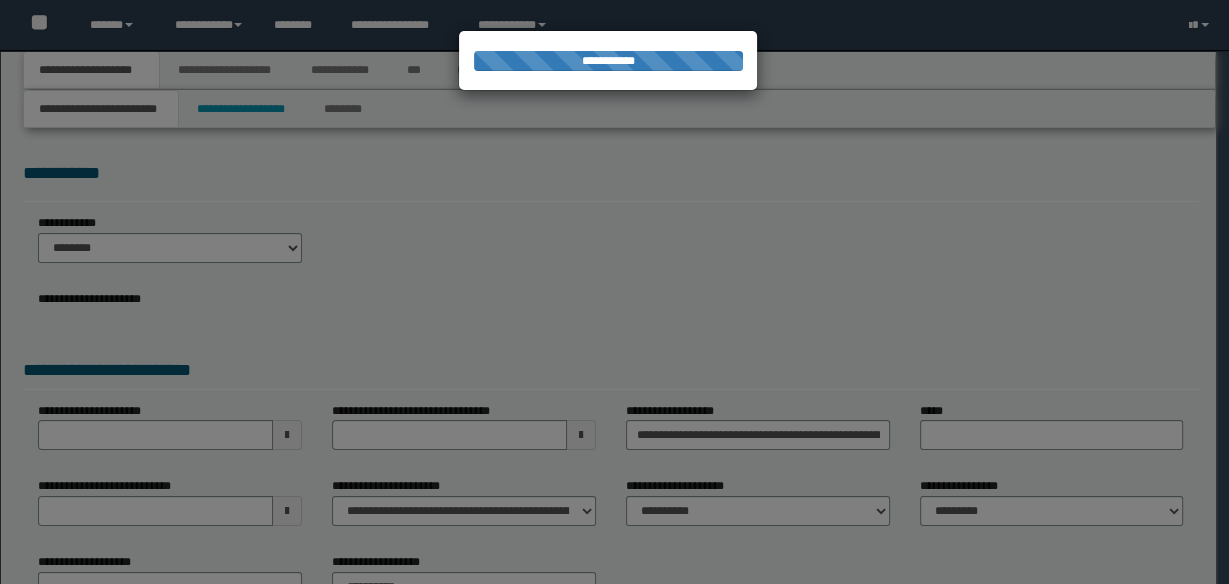 select on "*" 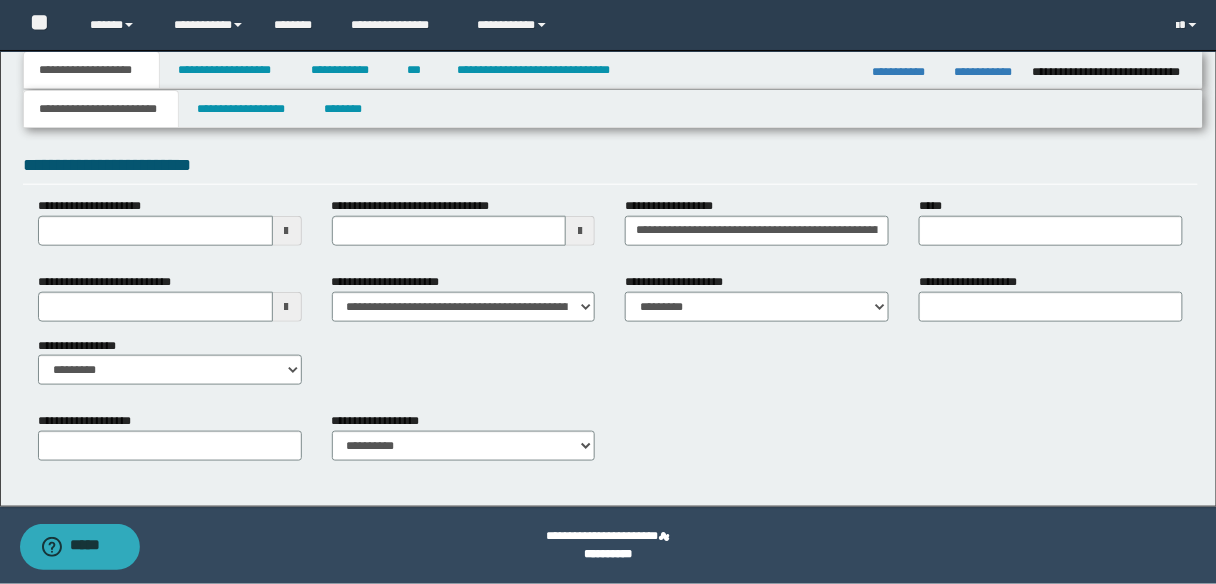 scroll, scrollTop: 362, scrollLeft: 0, axis: vertical 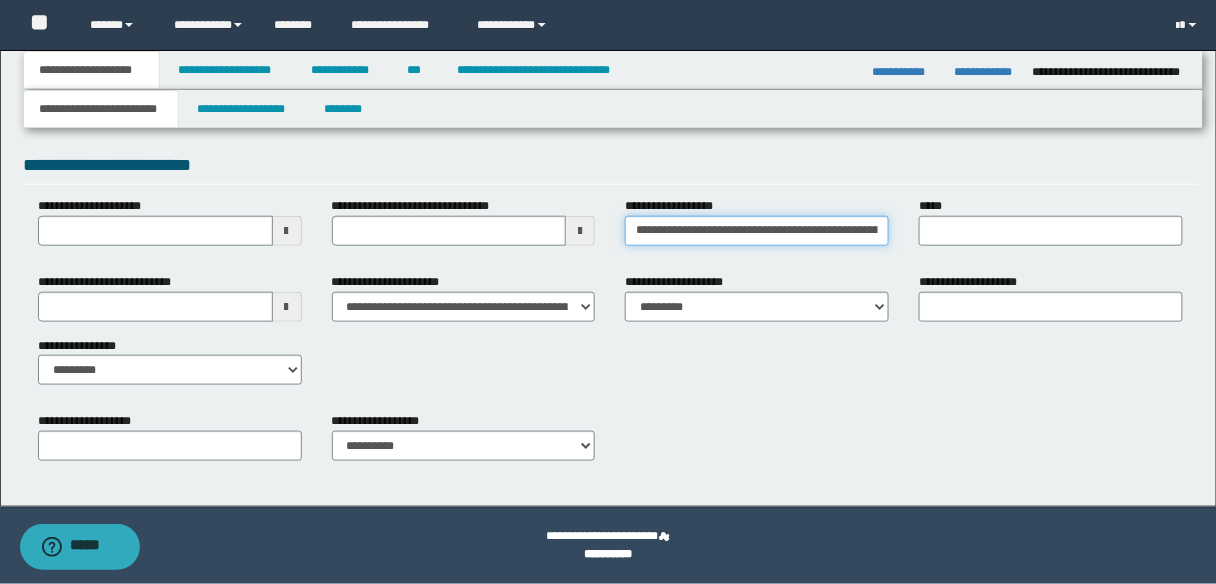 click on "**********" at bounding box center [757, 231] 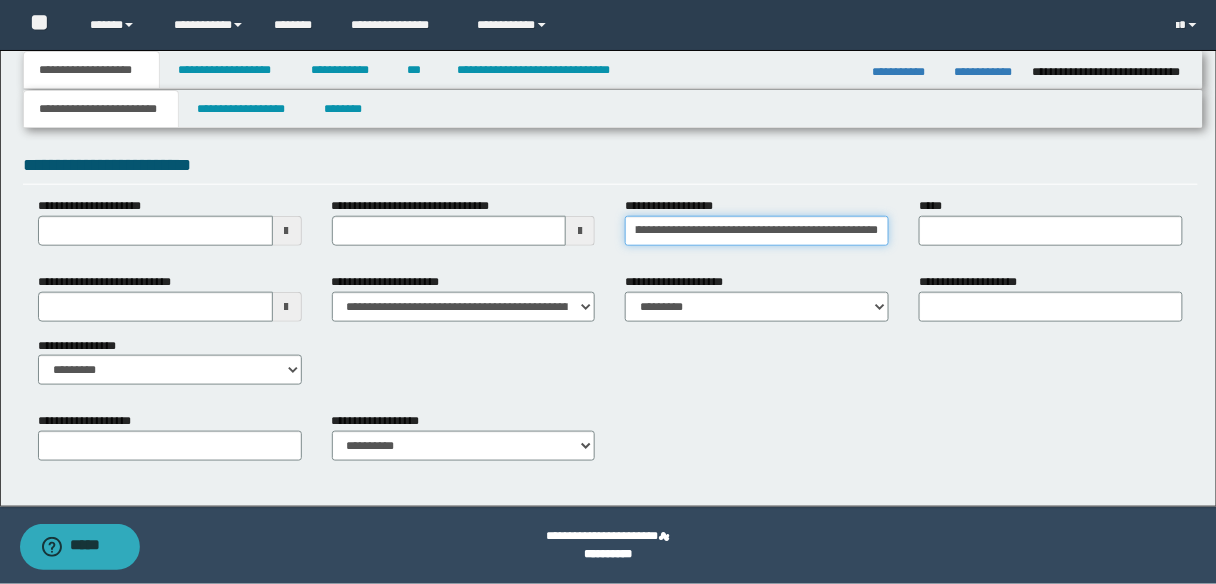 scroll, scrollTop: 0, scrollLeft: 56, axis: horizontal 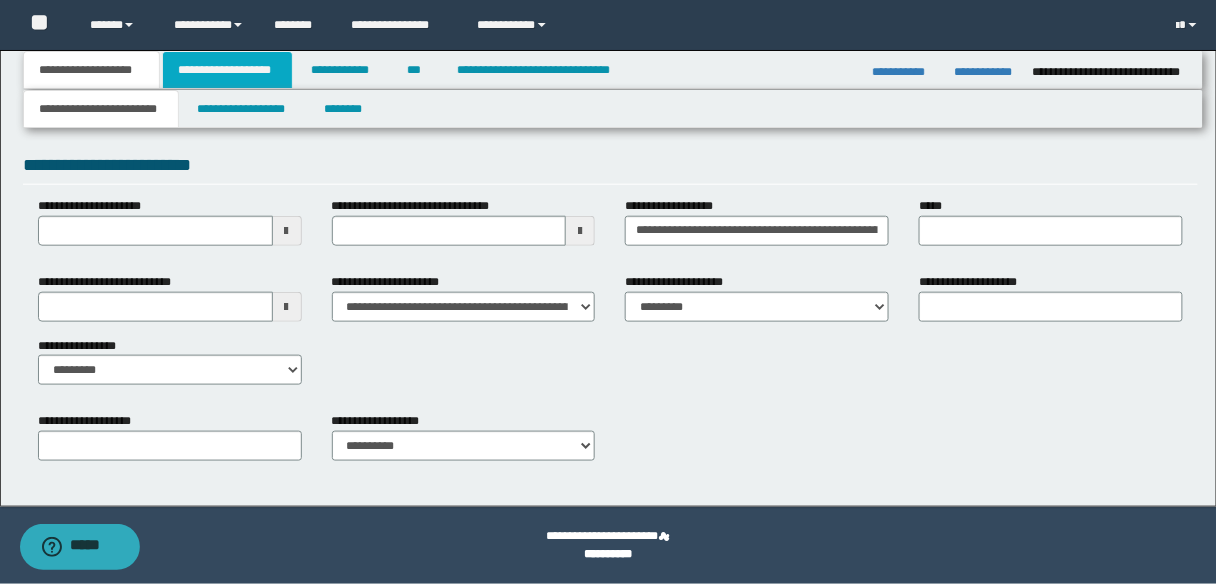 click on "**********" at bounding box center (227, 70) 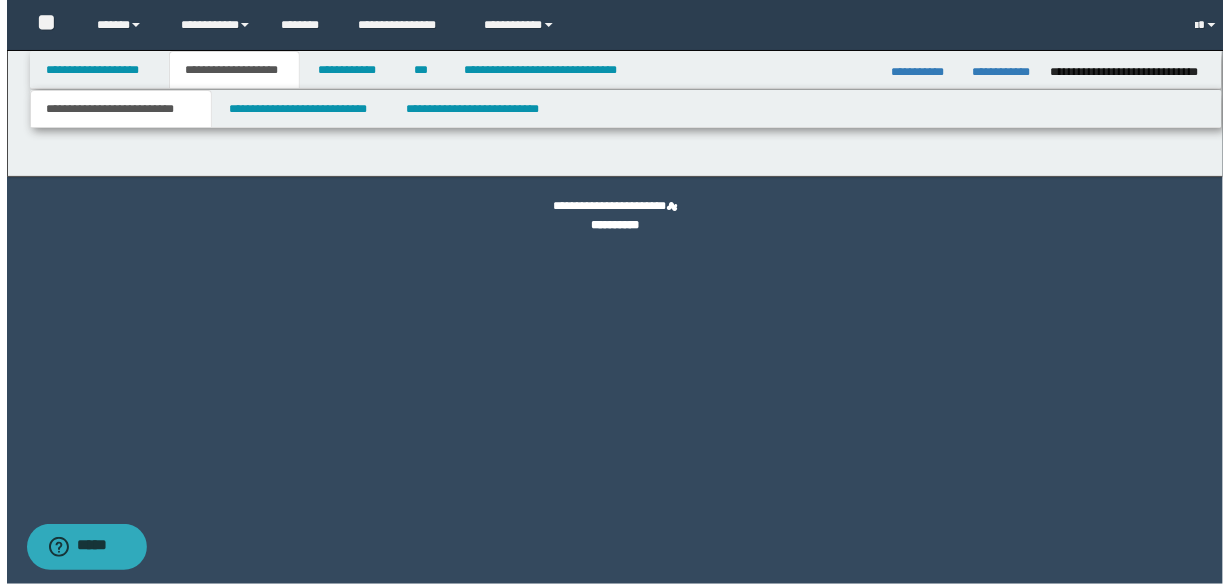 scroll, scrollTop: 0, scrollLeft: 0, axis: both 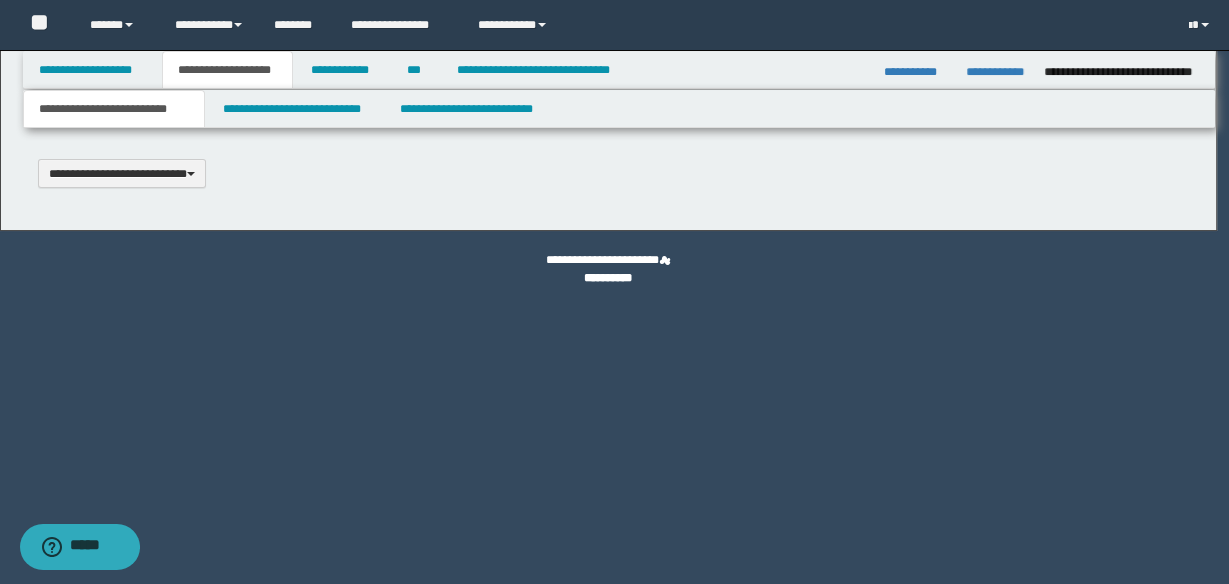 type 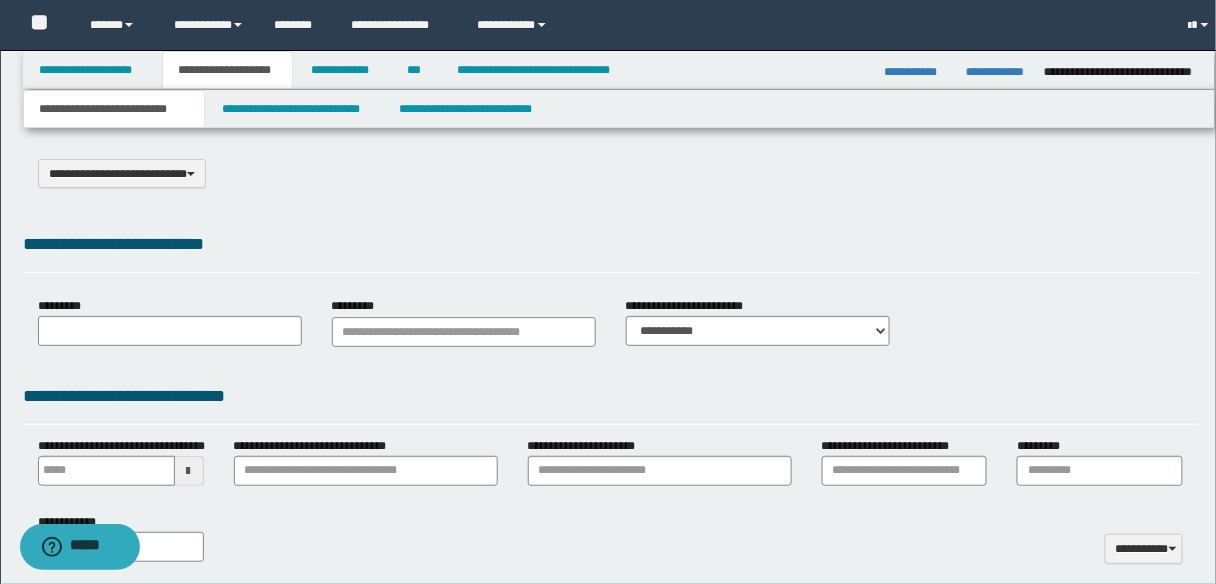 type on "********" 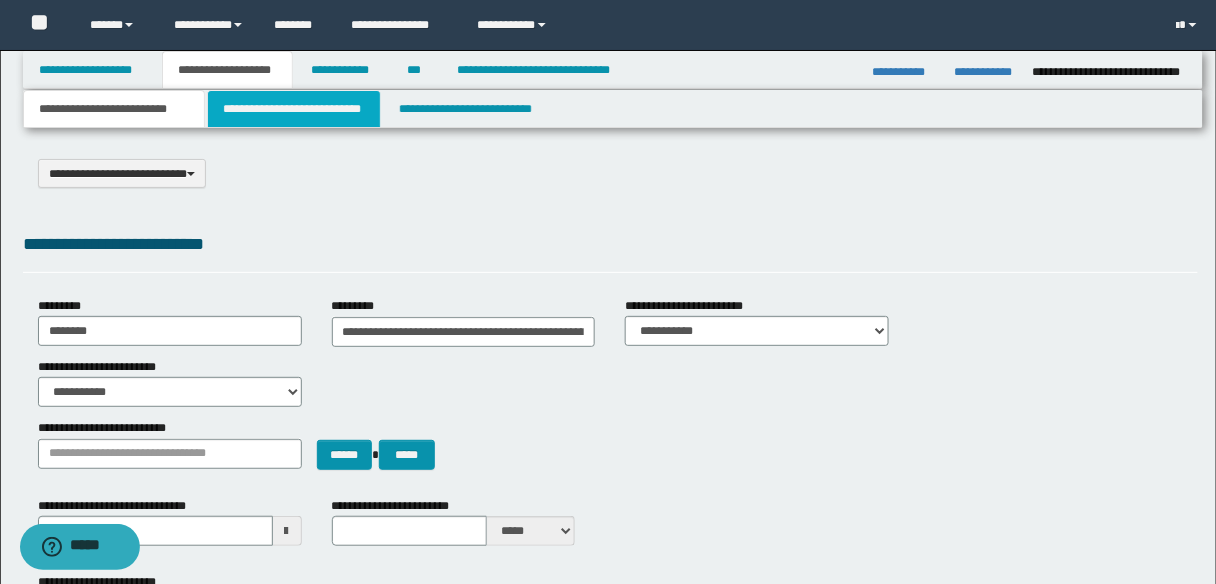 click on "**********" at bounding box center (294, 109) 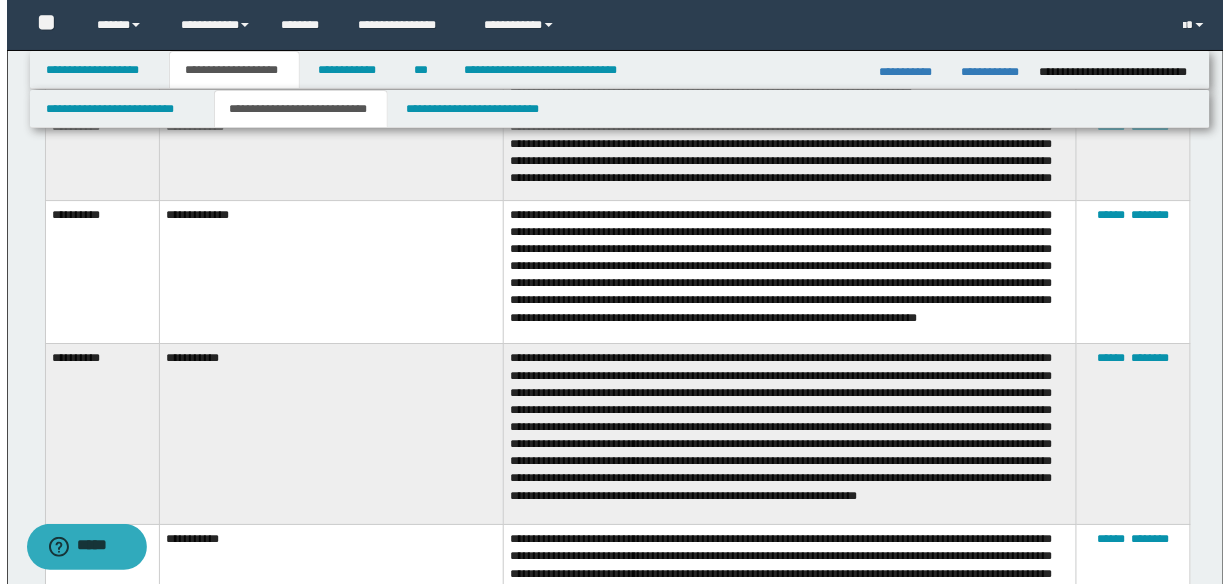 scroll, scrollTop: 1600, scrollLeft: 0, axis: vertical 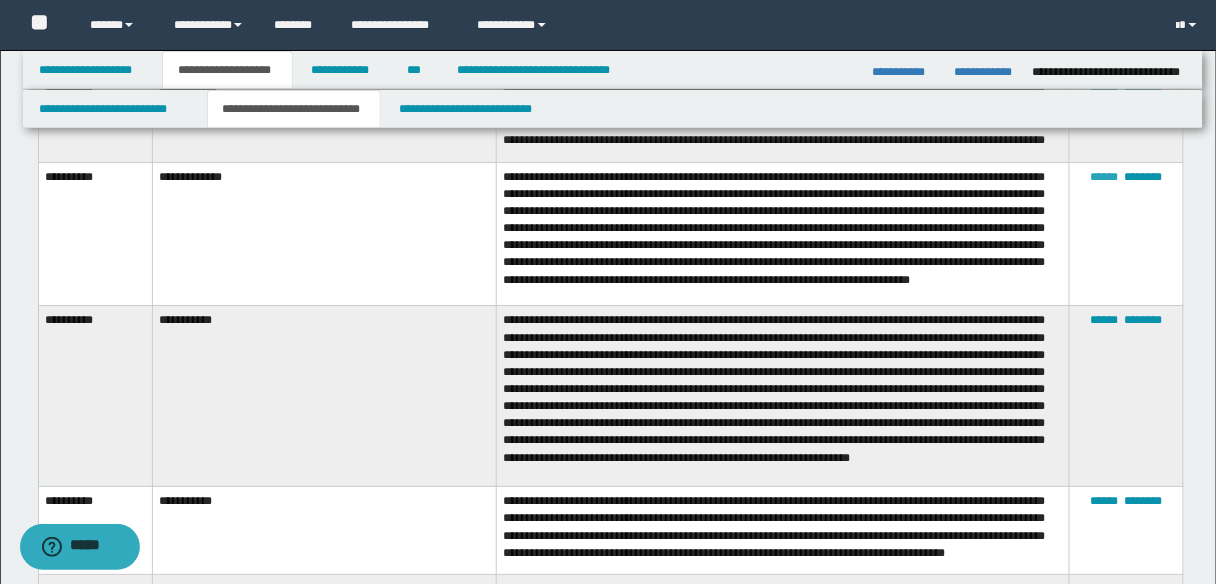 click on "******" at bounding box center (1105, 177) 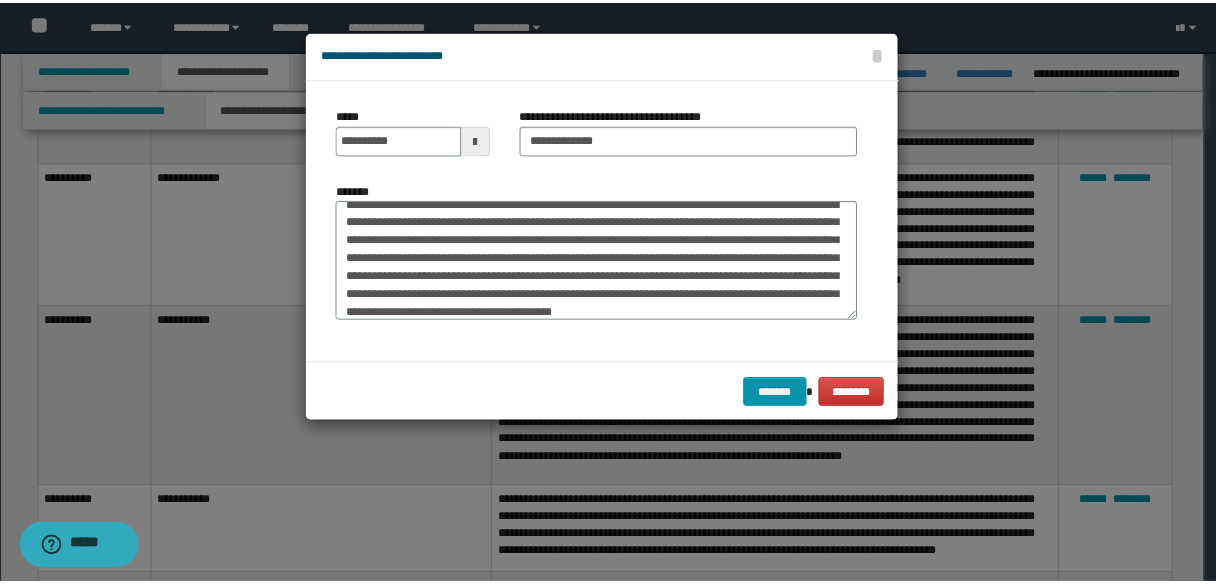 scroll, scrollTop: 53, scrollLeft: 0, axis: vertical 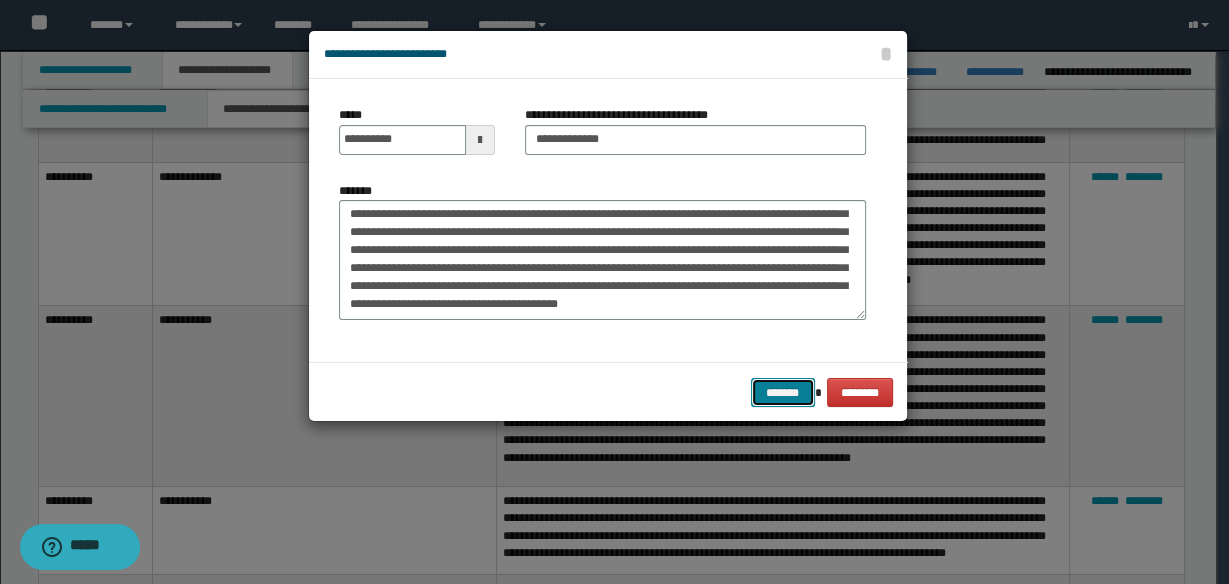 click on "*******" at bounding box center [783, 392] 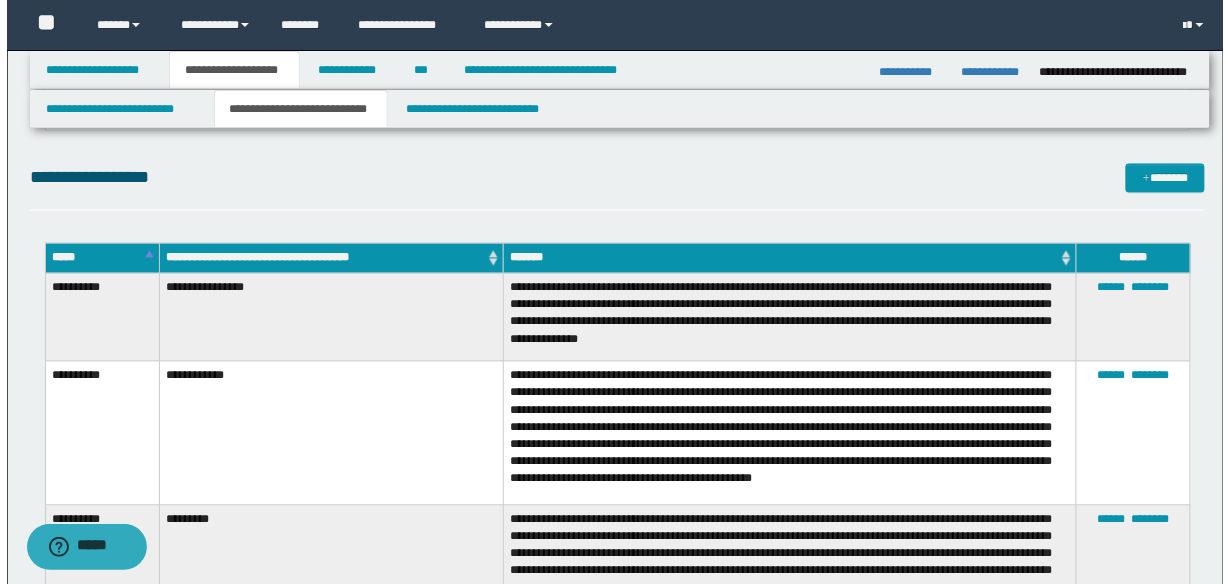 scroll, scrollTop: 720, scrollLeft: 0, axis: vertical 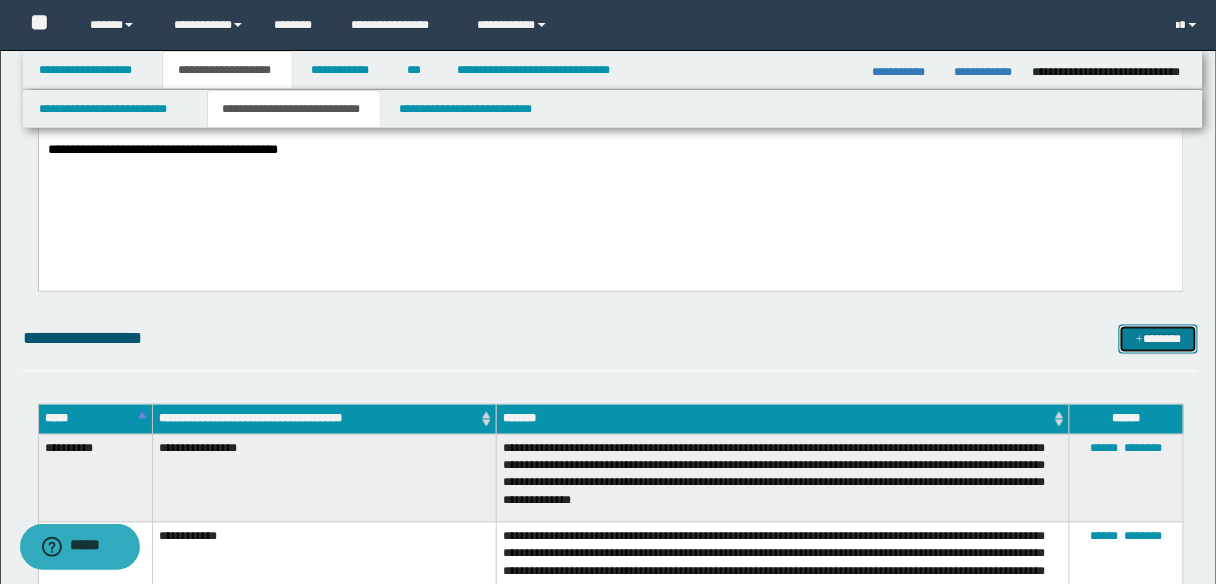 click on "*******" at bounding box center [1158, 339] 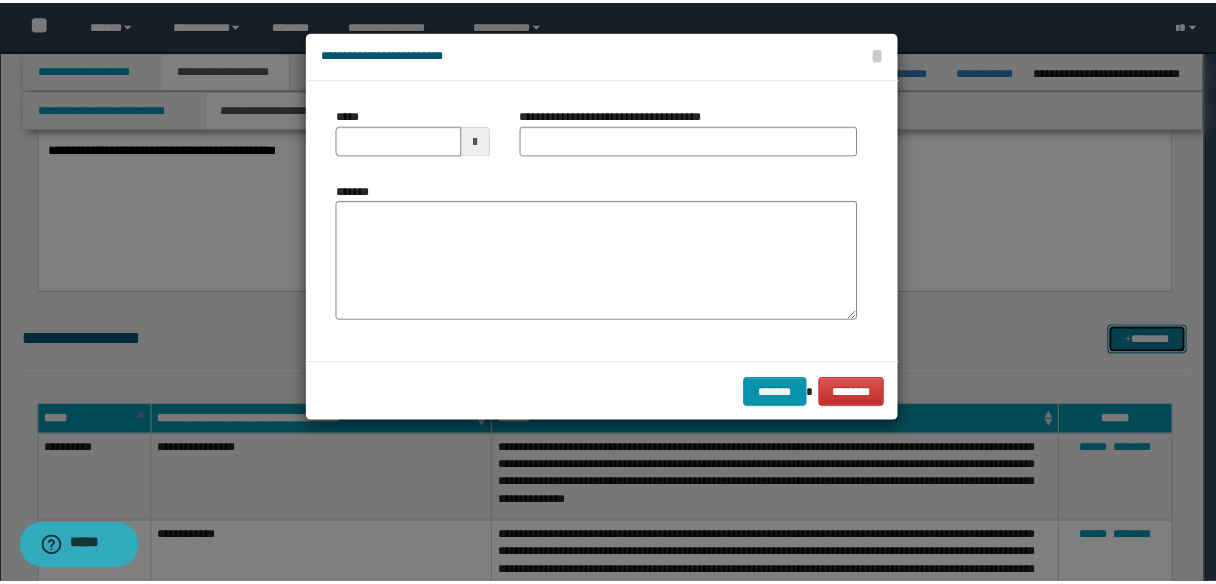 scroll, scrollTop: 0, scrollLeft: 0, axis: both 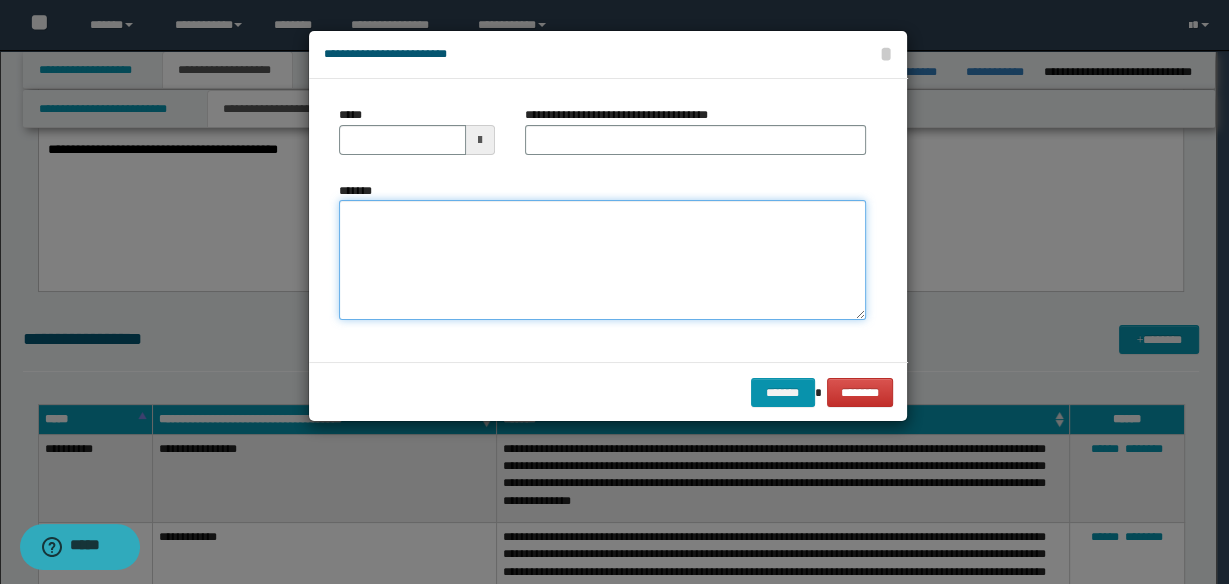 click on "*******" at bounding box center (602, 259) 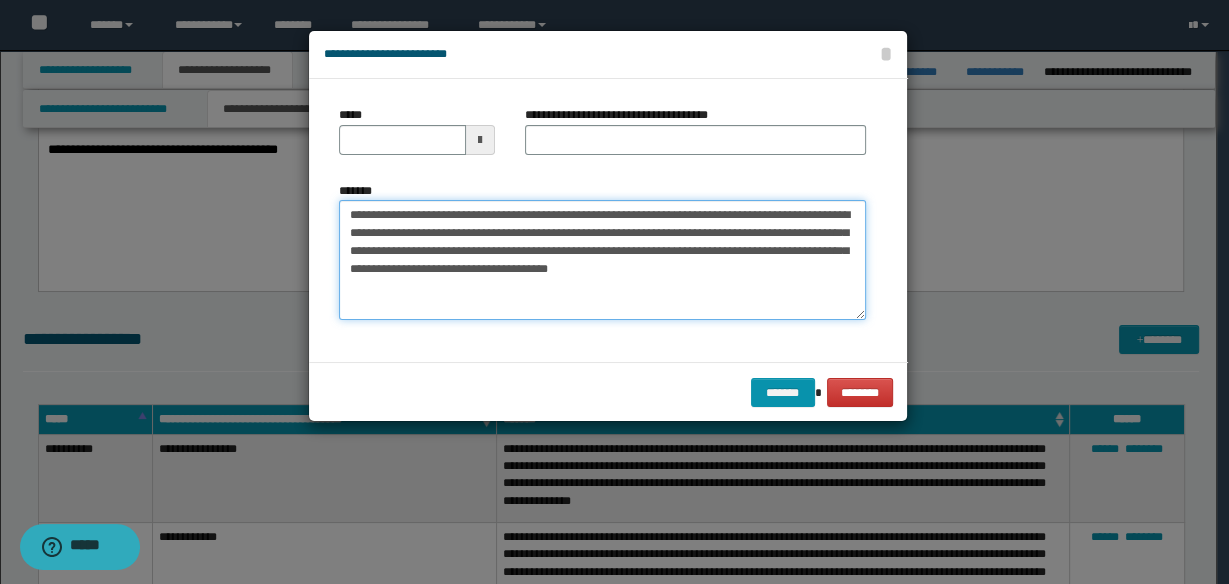 type on "**********" 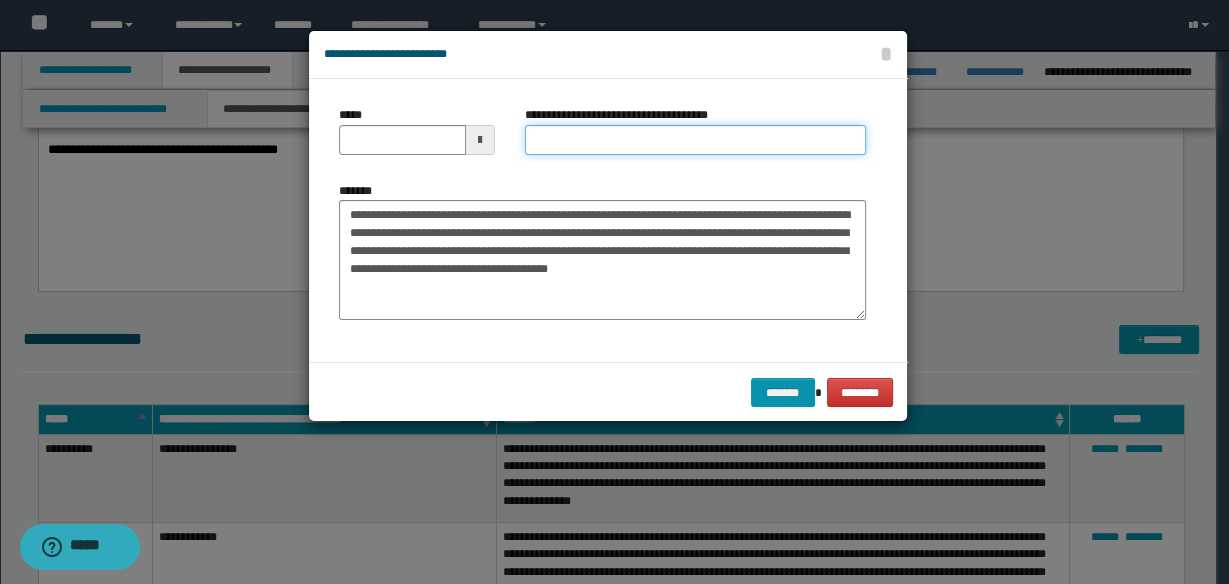 click on "**********" at bounding box center (695, 140) 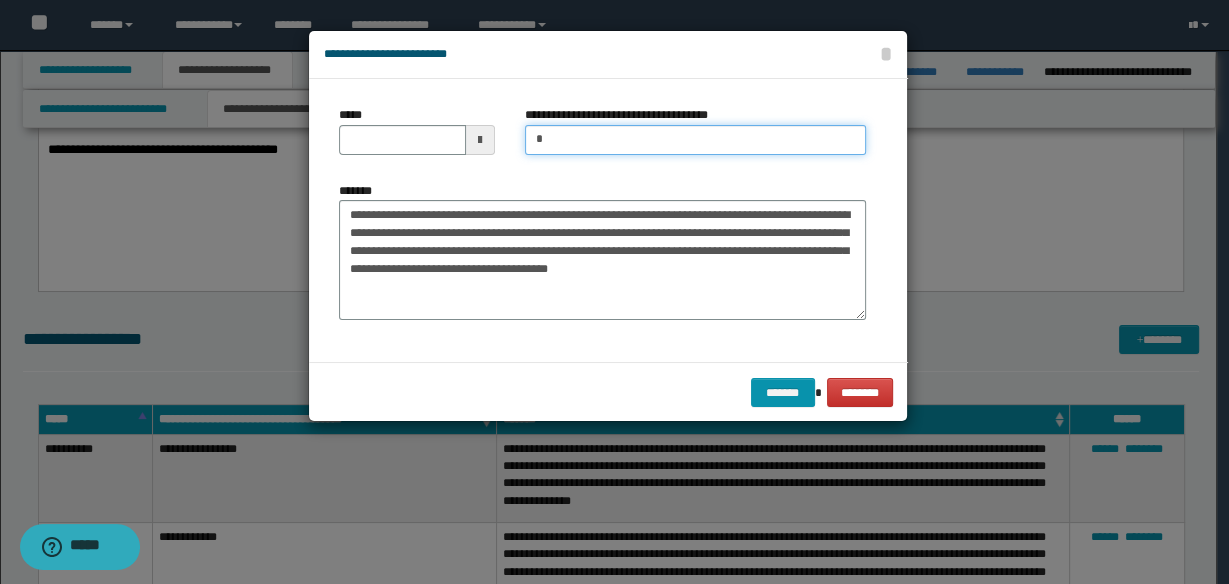 type on "**********" 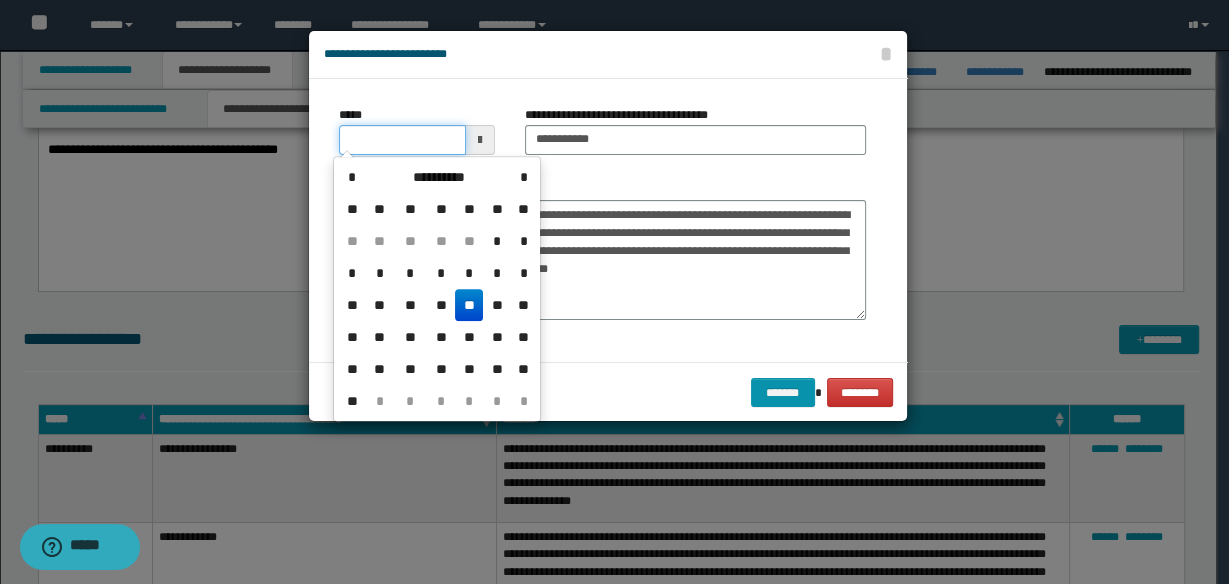 click on "*****" at bounding box center (402, 140) 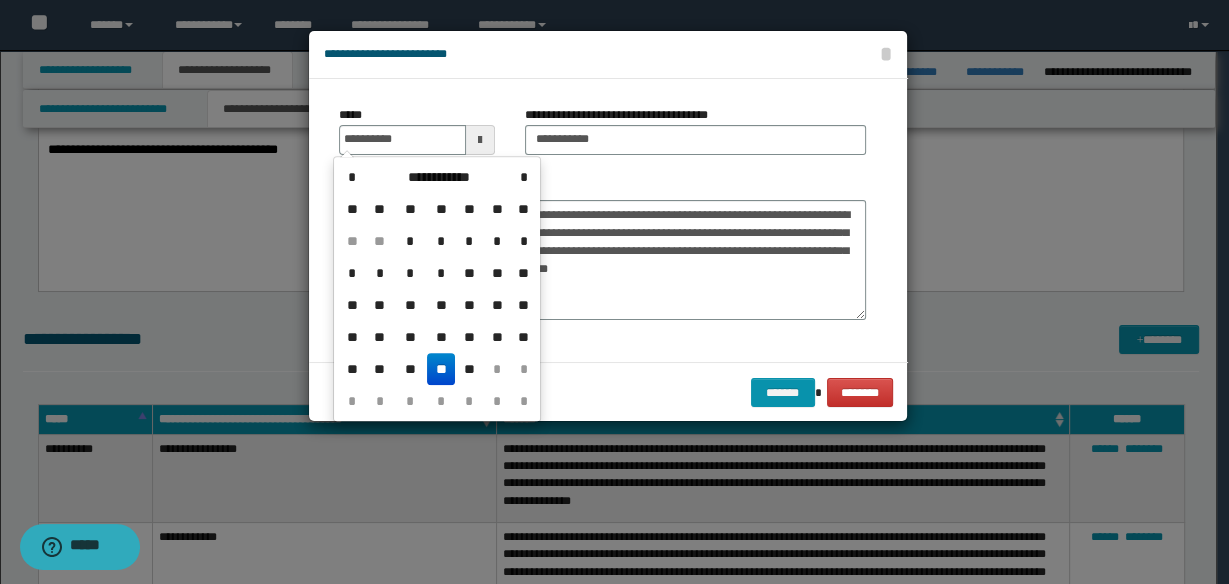 click on "**" at bounding box center [441, 369] 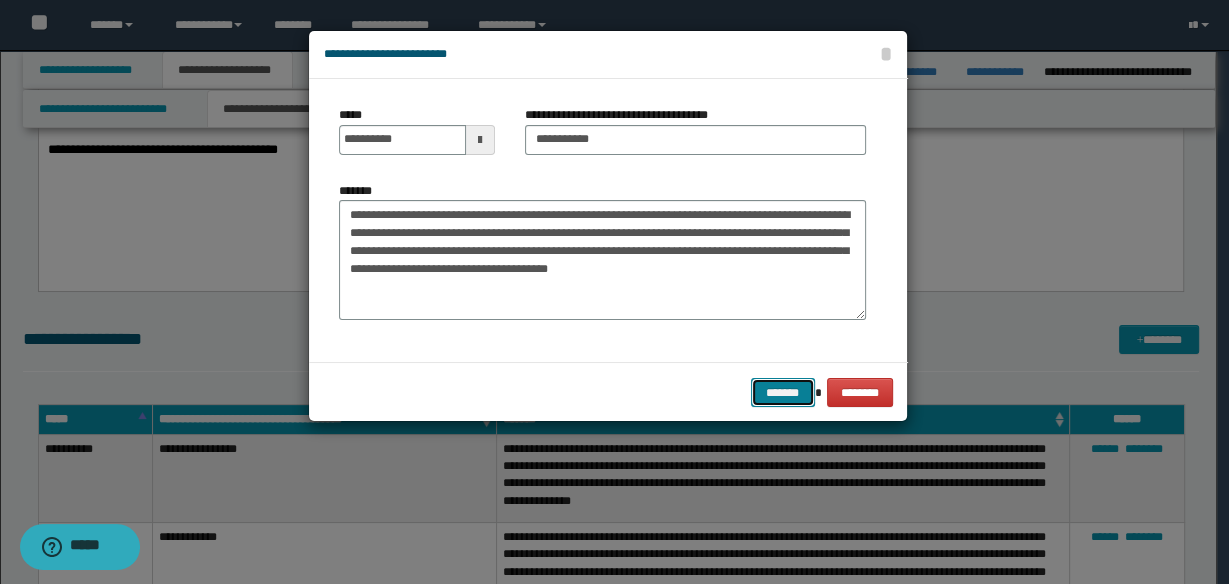 click on "*******" at bounding box center (783, 392) 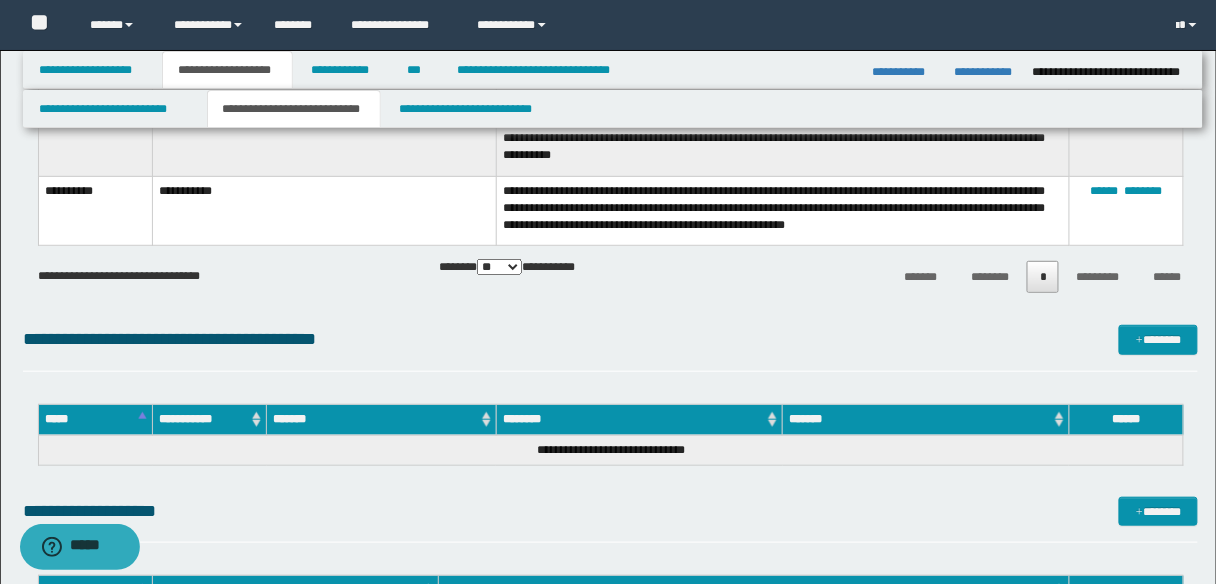 scroll, scrollTop: 1920, scrollLeft: 0, axis: vertical 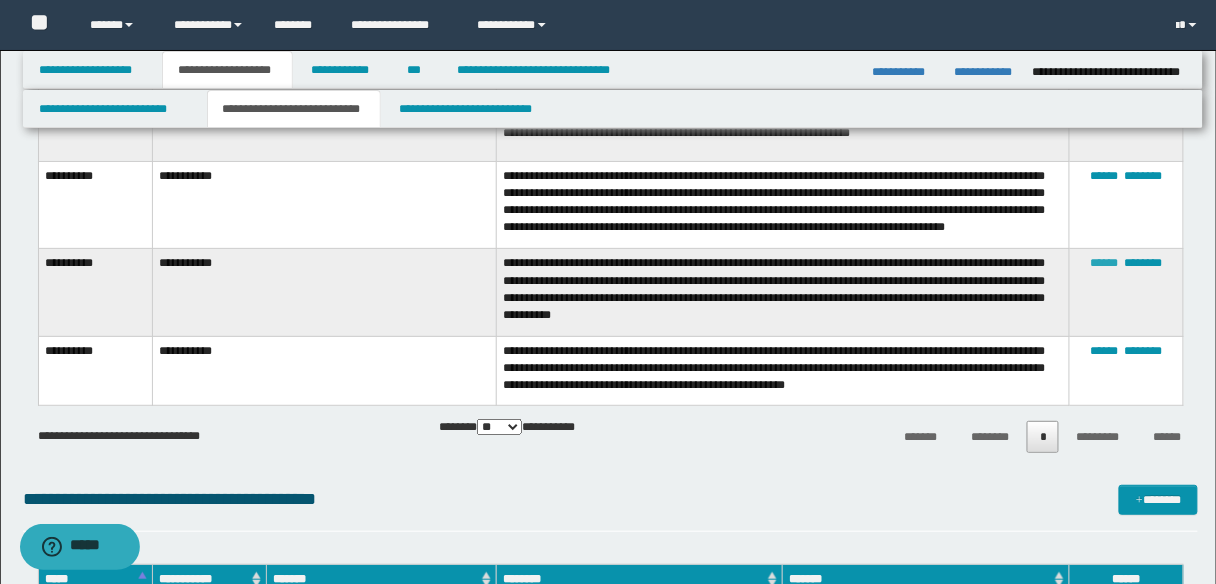 click on "******" at bounding box center [1105, 263] 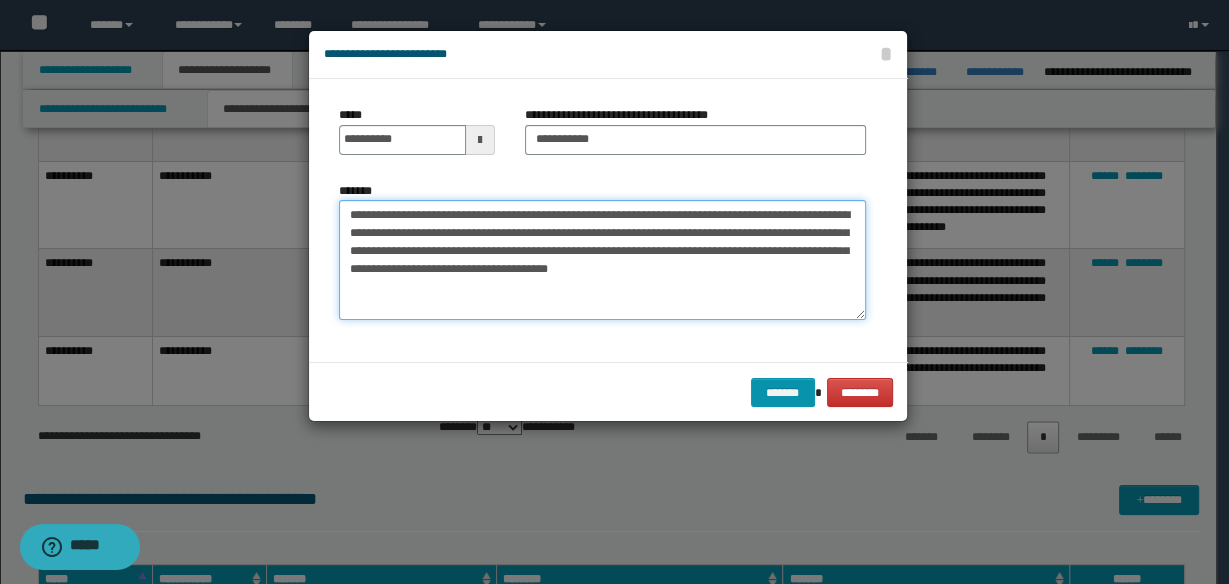 click on "**********" at bounding box center [602, 259] 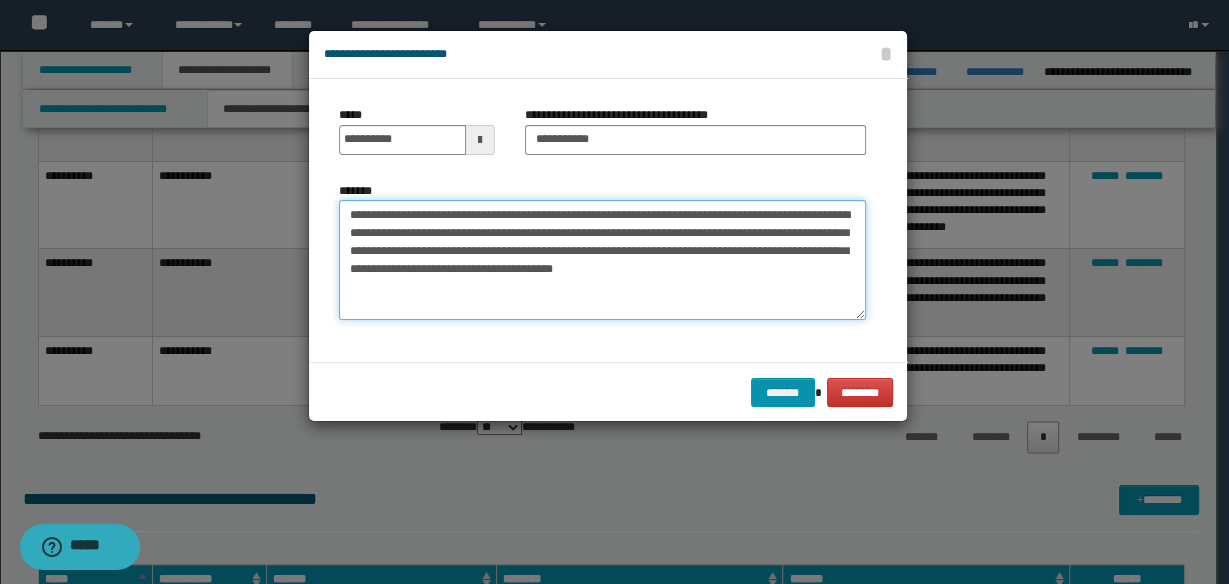 paste on "**********" 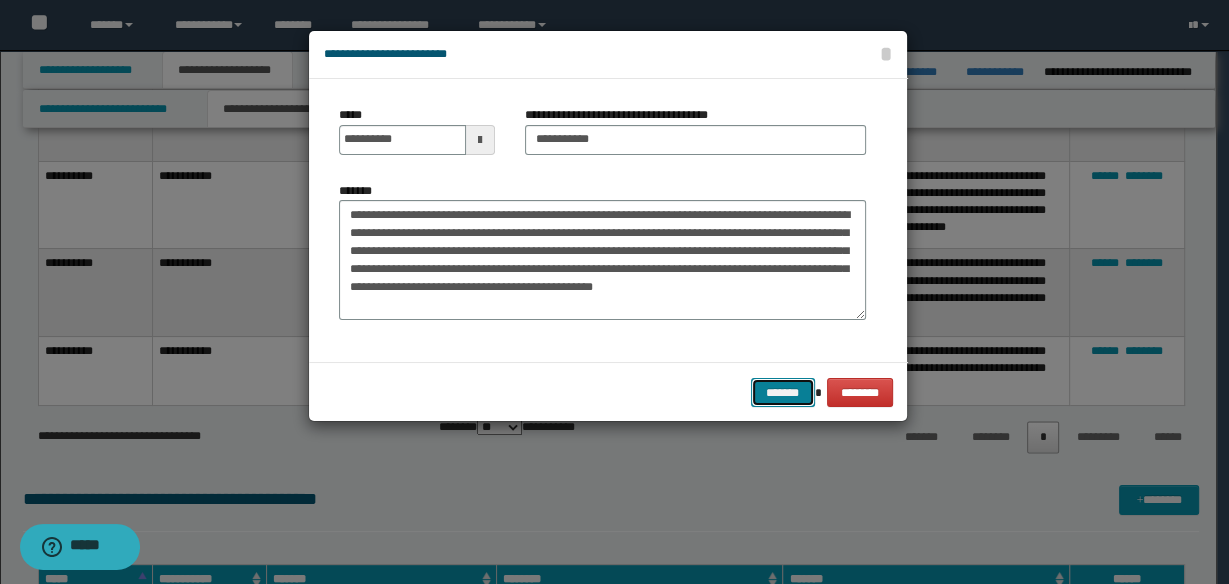 click on "*******" at bounding box center (783, 392) 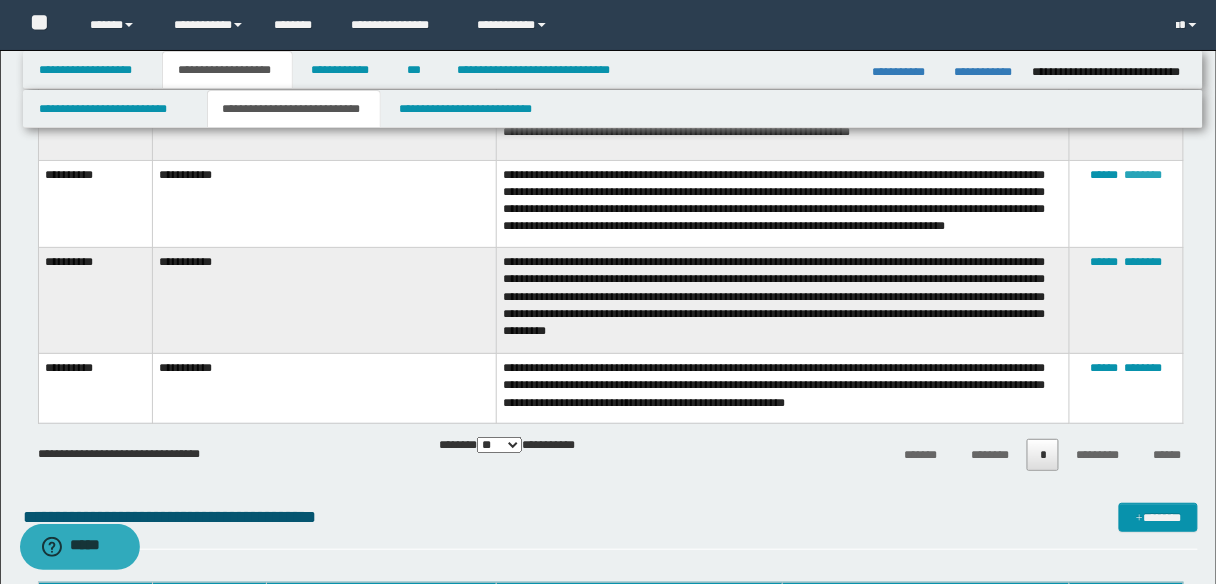 click on "********" at bounding box center [1144, 175] 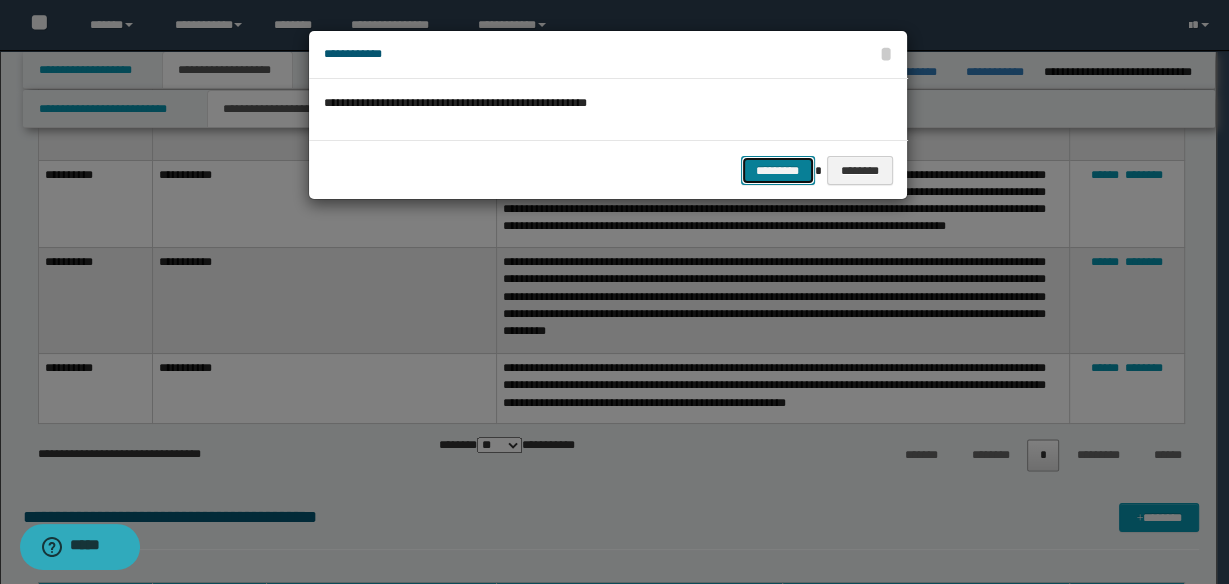 click on "*********" at bounding box center (778, 170) 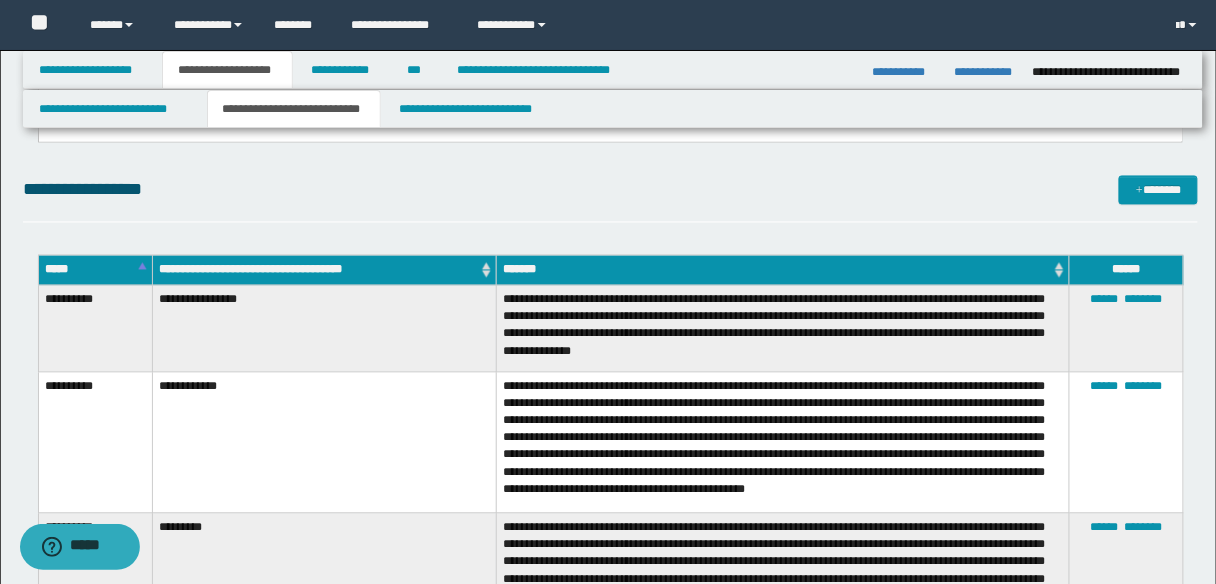 scroll, scrollTop: 880, scrollLeft: 0, axis: vertical 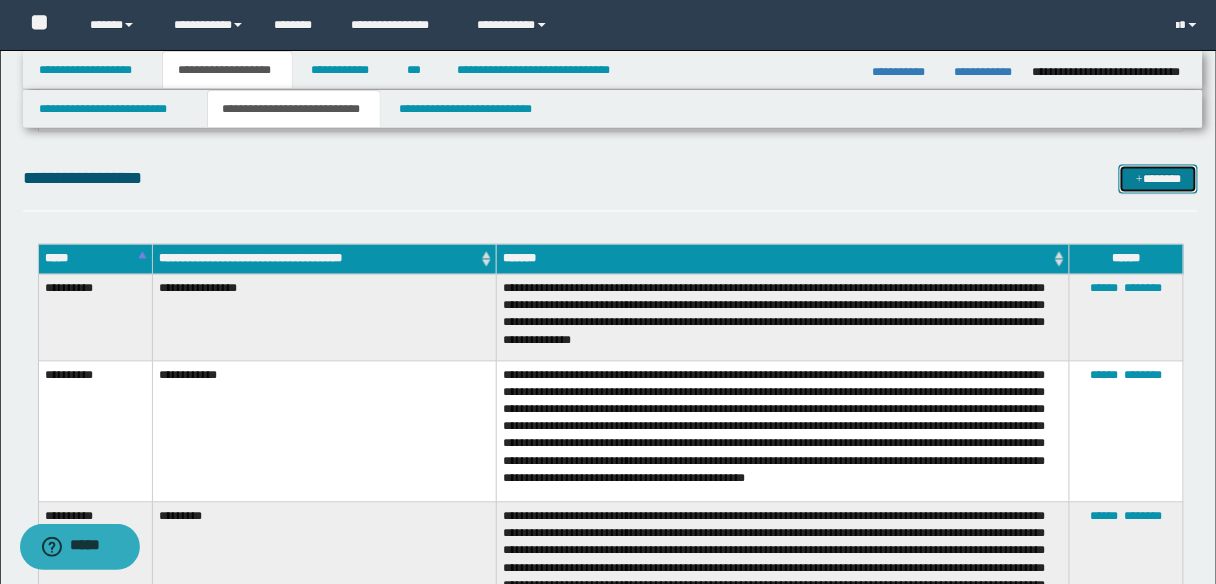 click on "*******" at bounding box center (1158, 179) 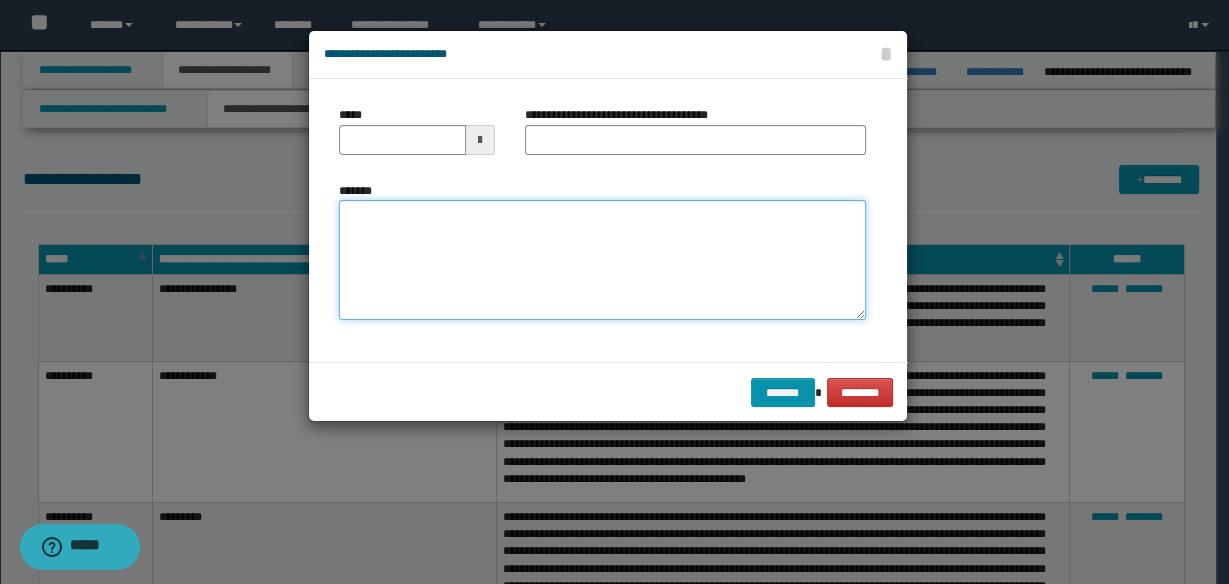 click on "*******" at bounding box center (602, 259) 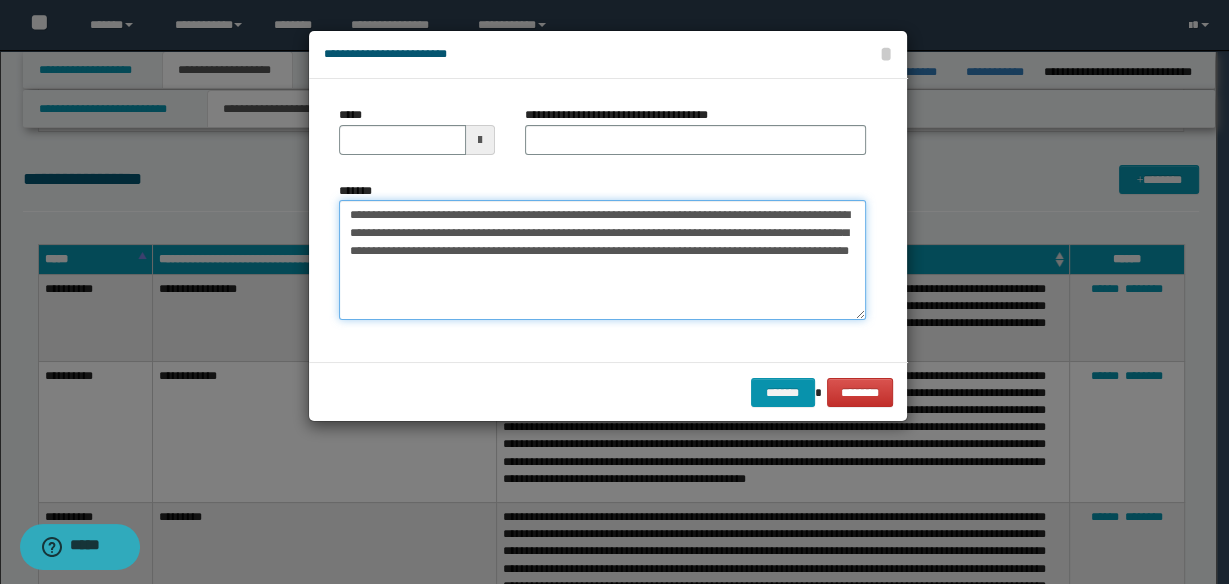 type on "**********" 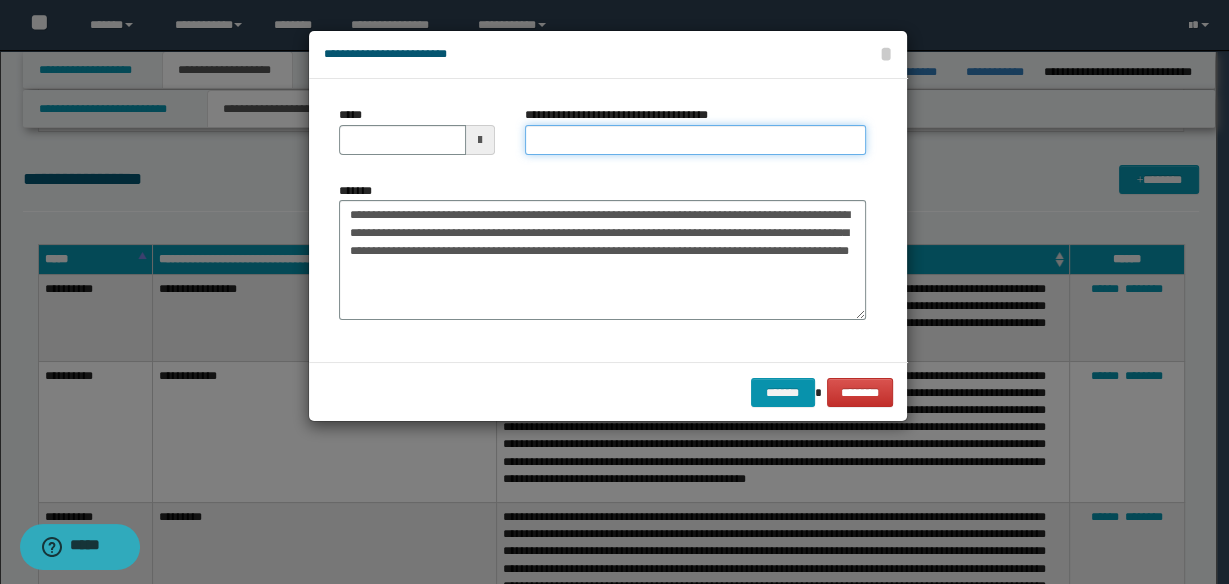 click on "**********" at bounding box center (695, 140) 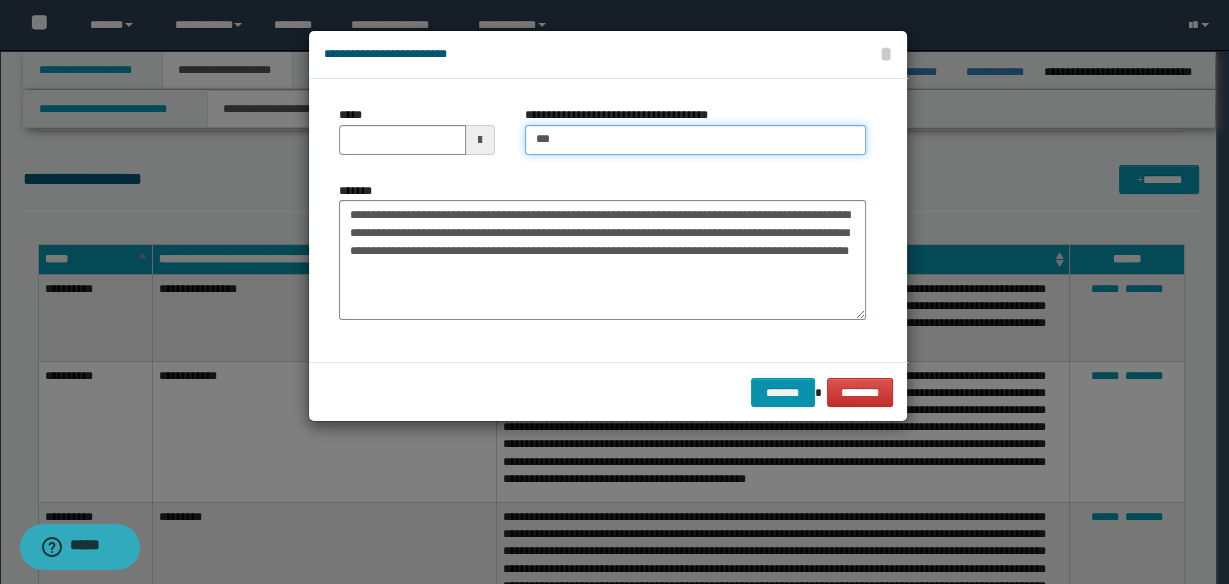 type on "**********" 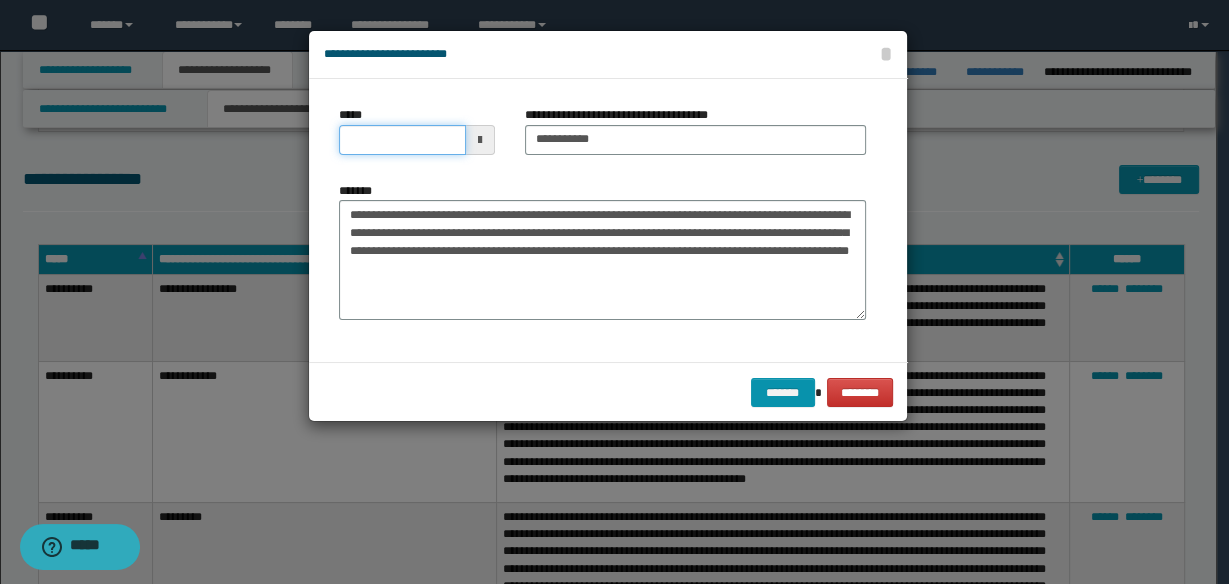 click on "*****" at bounding box center [402, 140] 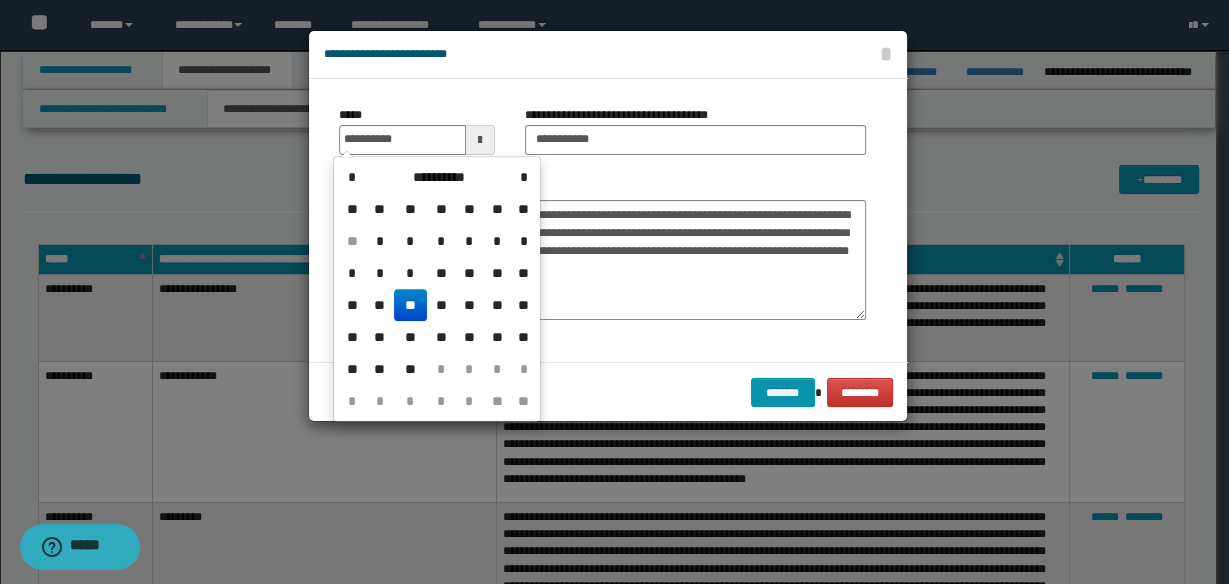 drag, startPoint x: 406, startPoint y: 302, endPoint x: 630, endPoint y: 389, distance: 240.3019 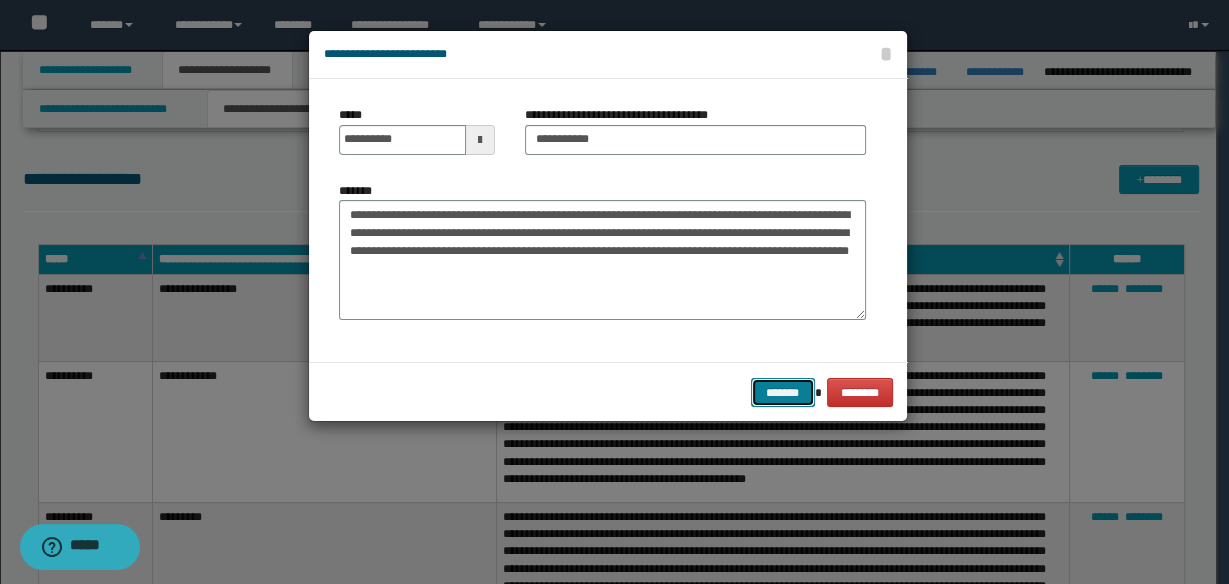 click on "*******" at bounding box center (783, 392) 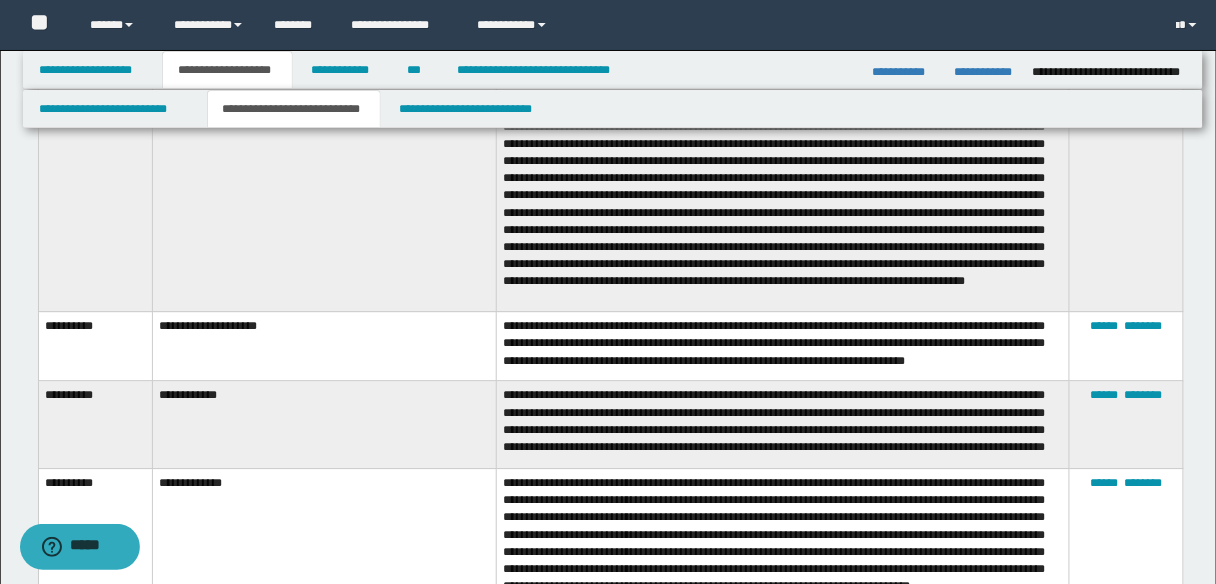 scroll, scrollTop: 1280, scrollLeft: 0, axis: vertical 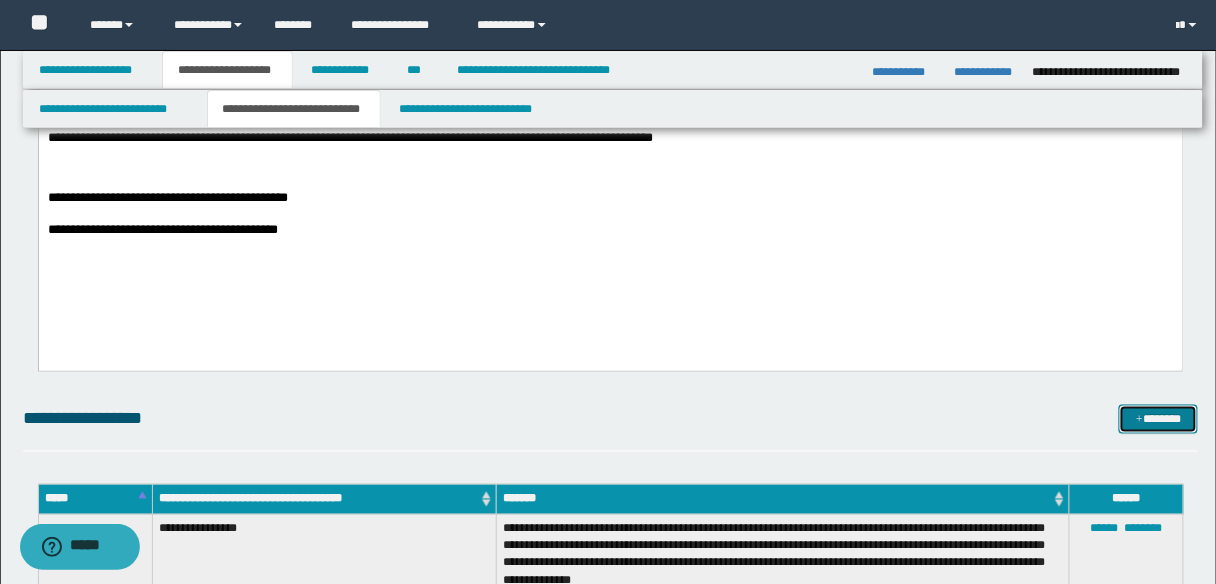 click on "*******" at bounding box center (1158, 419) 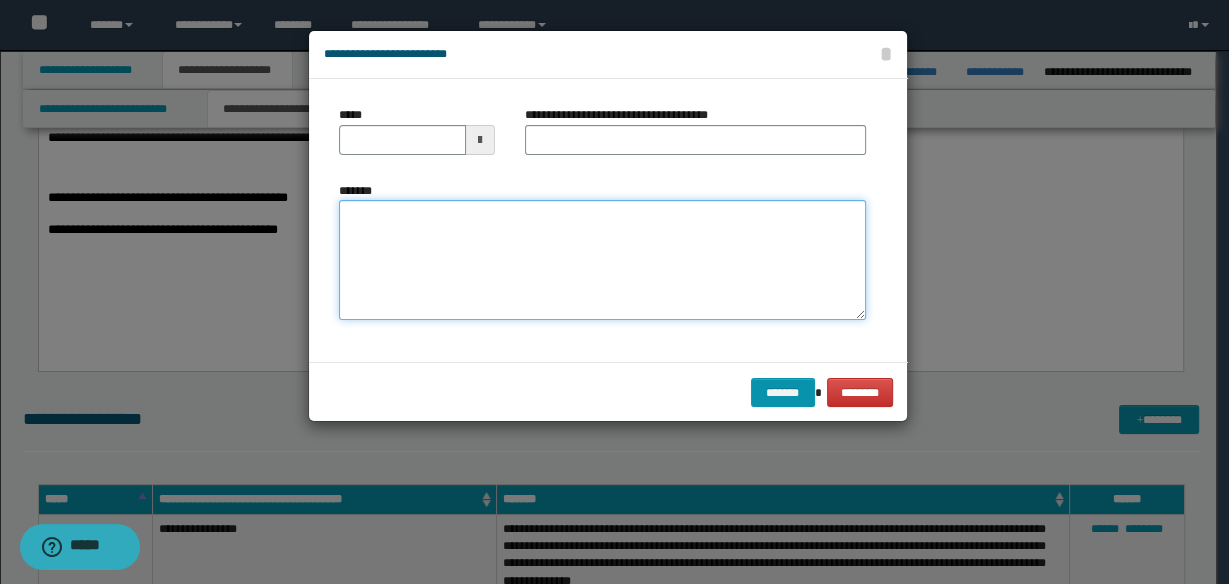 click on "*******" at bounding box center (602, 259) 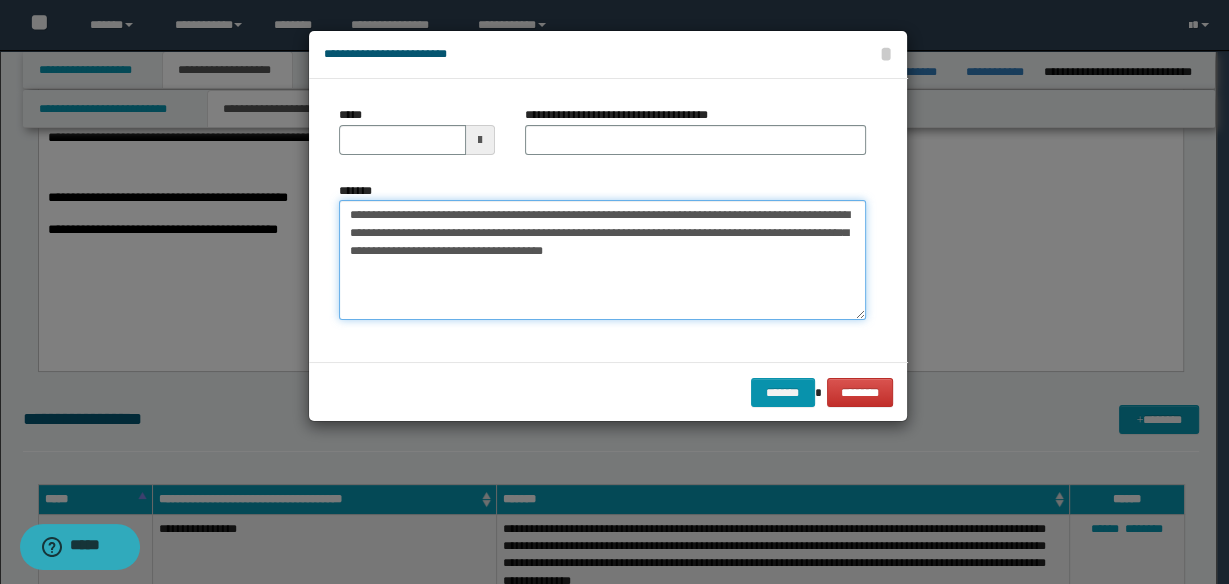 type on "**********" 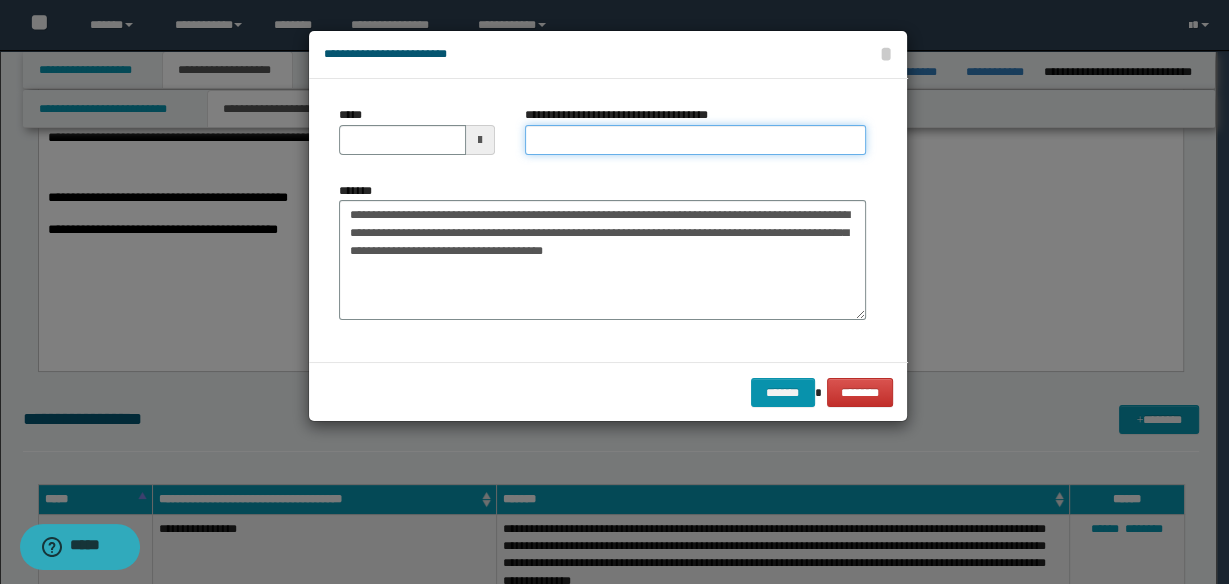 click on "**********" at bounding box center [695, 140] 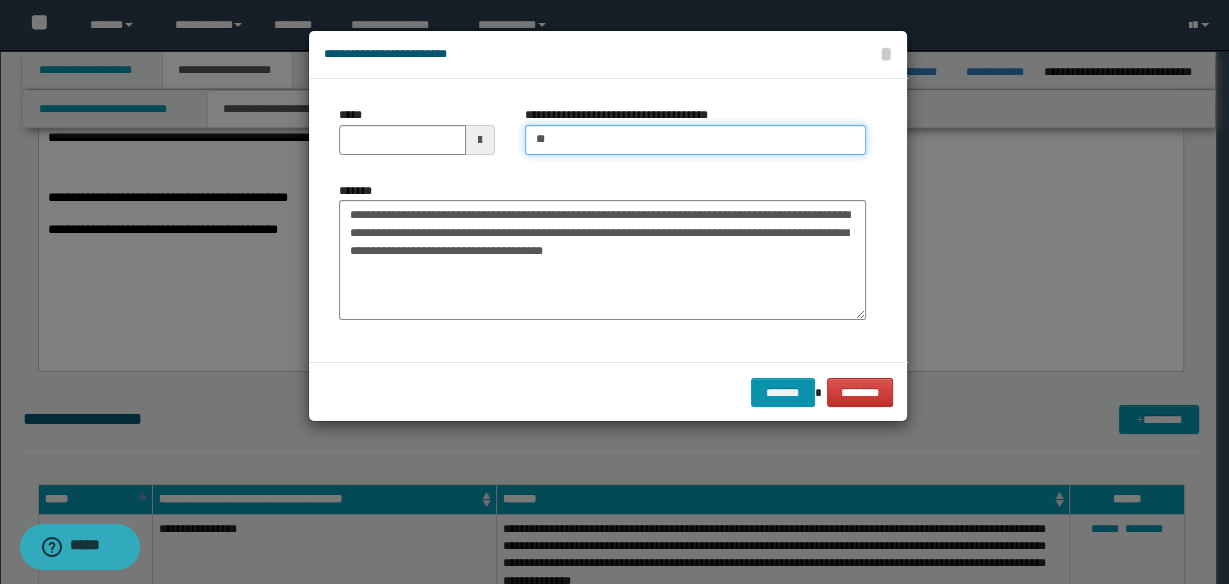 type on "**********" 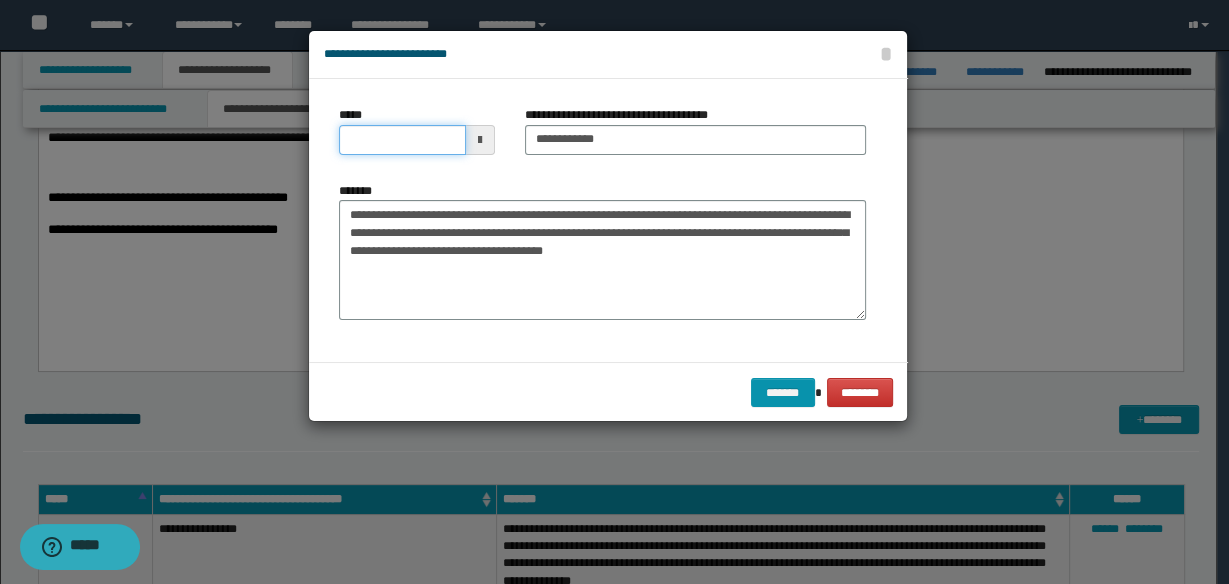 click on "*****" at bounding box center (402, 140) 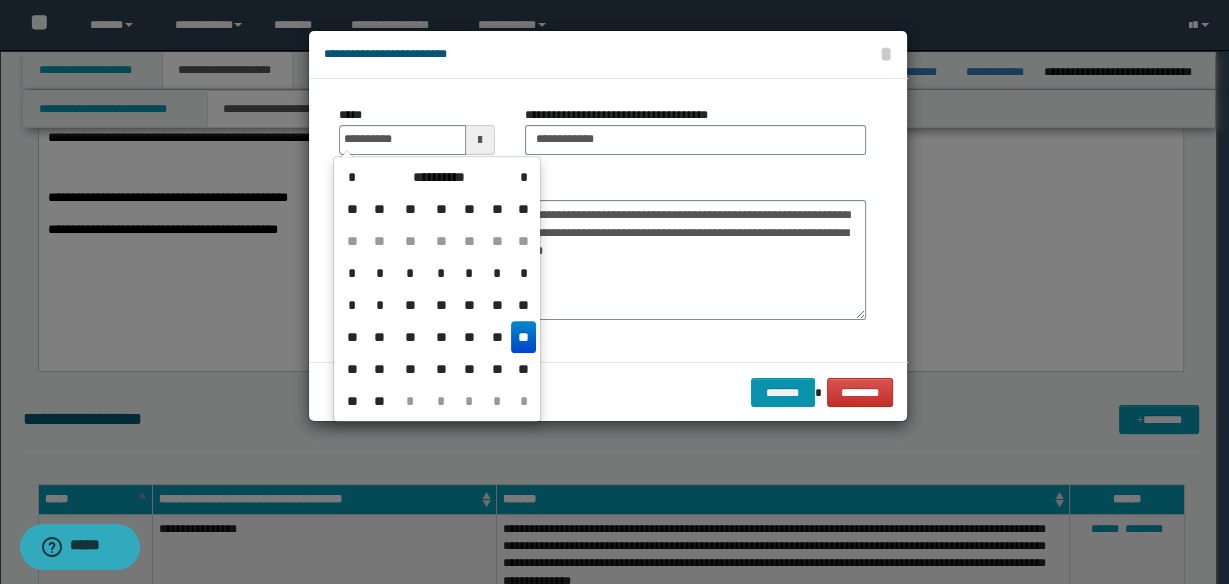 click on "**" at bounding box center [523, 337] 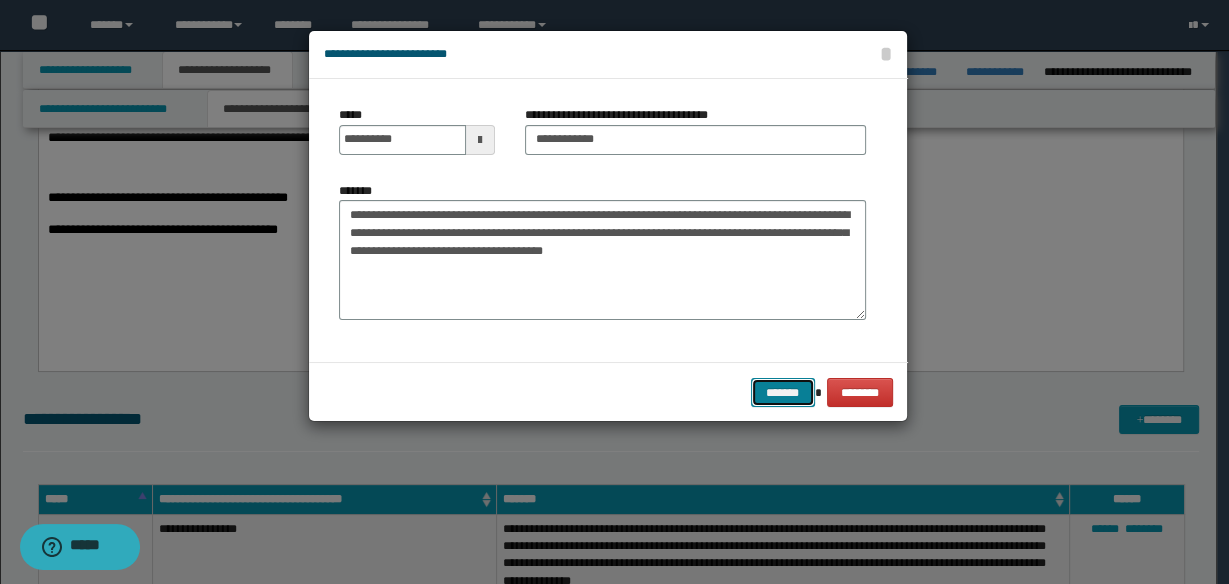 click on "*******" at bounding box center [783, 392] 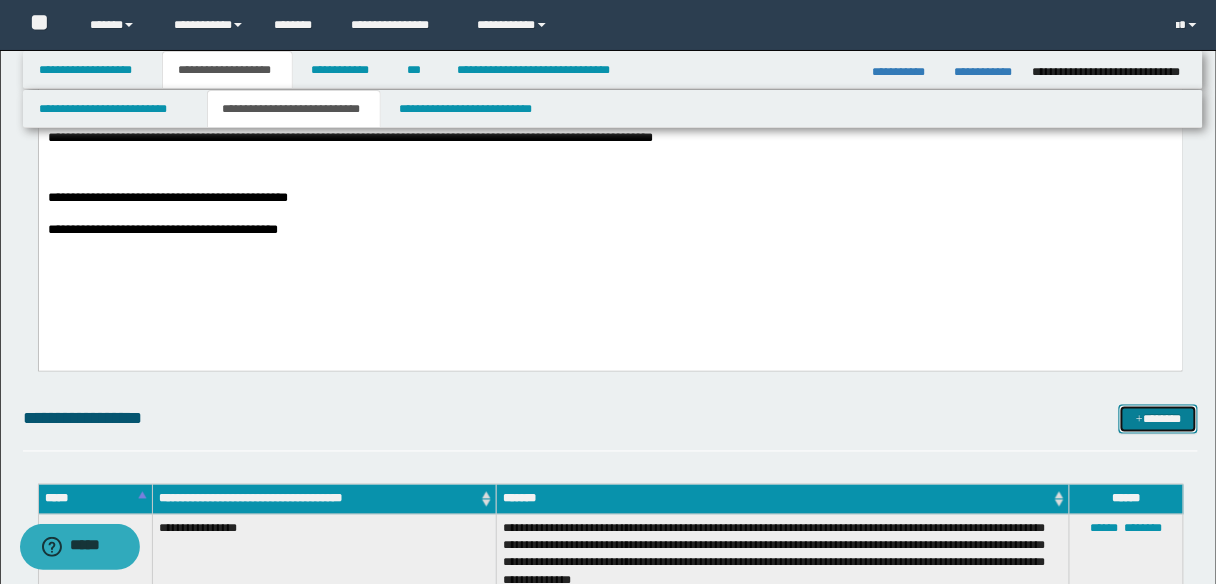 click on "*******" at bounding box center [1158, 419] 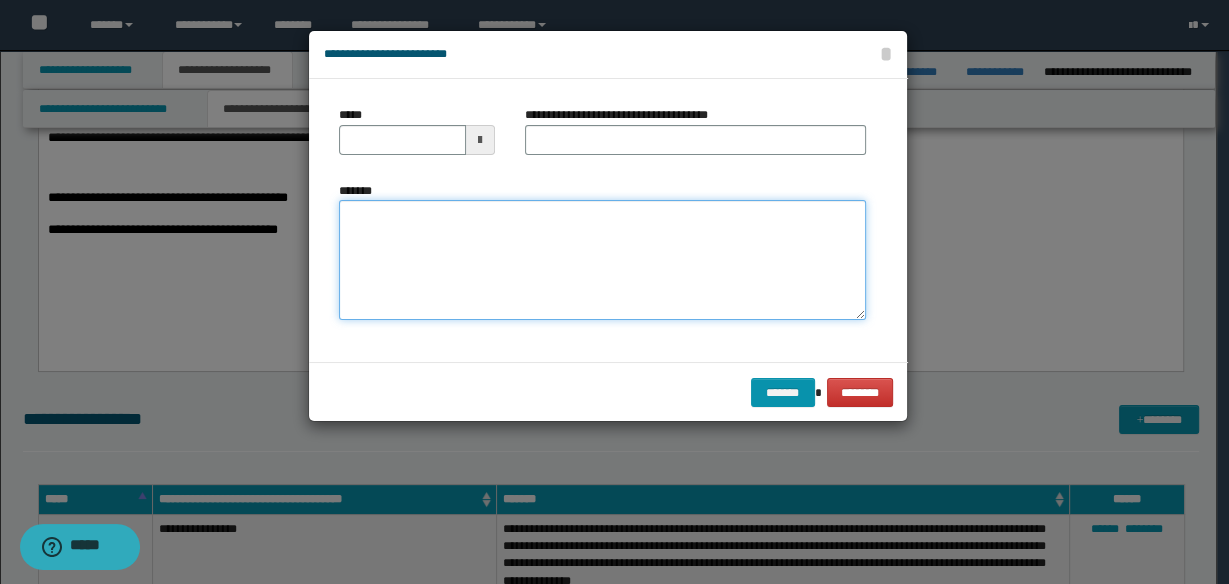 click on "*******" at bounding box center (602, 259) 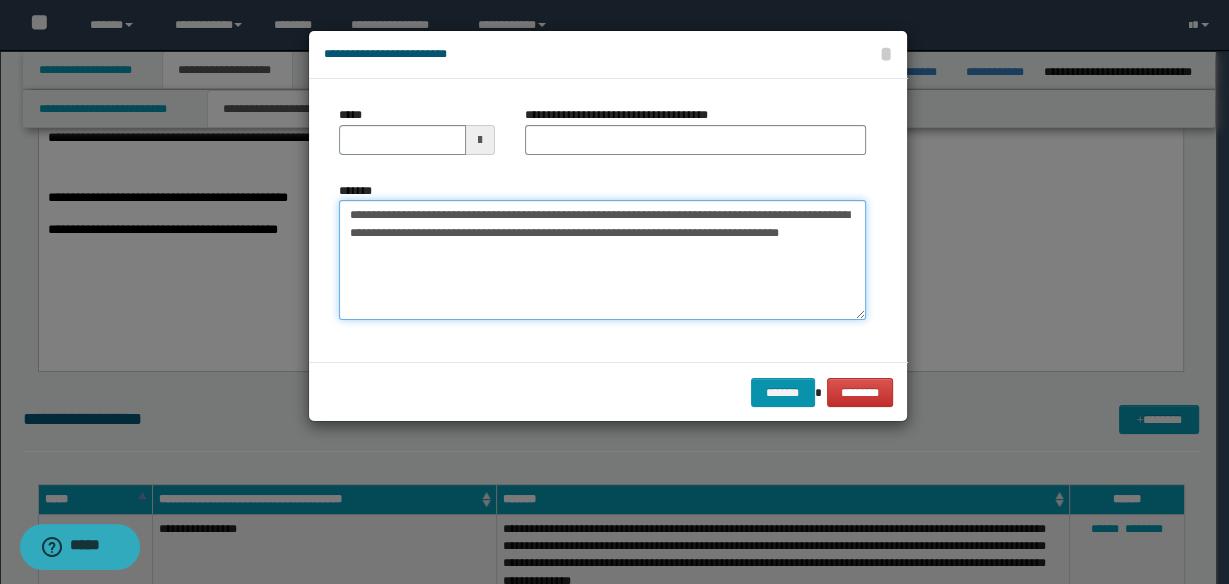 type on "**********" 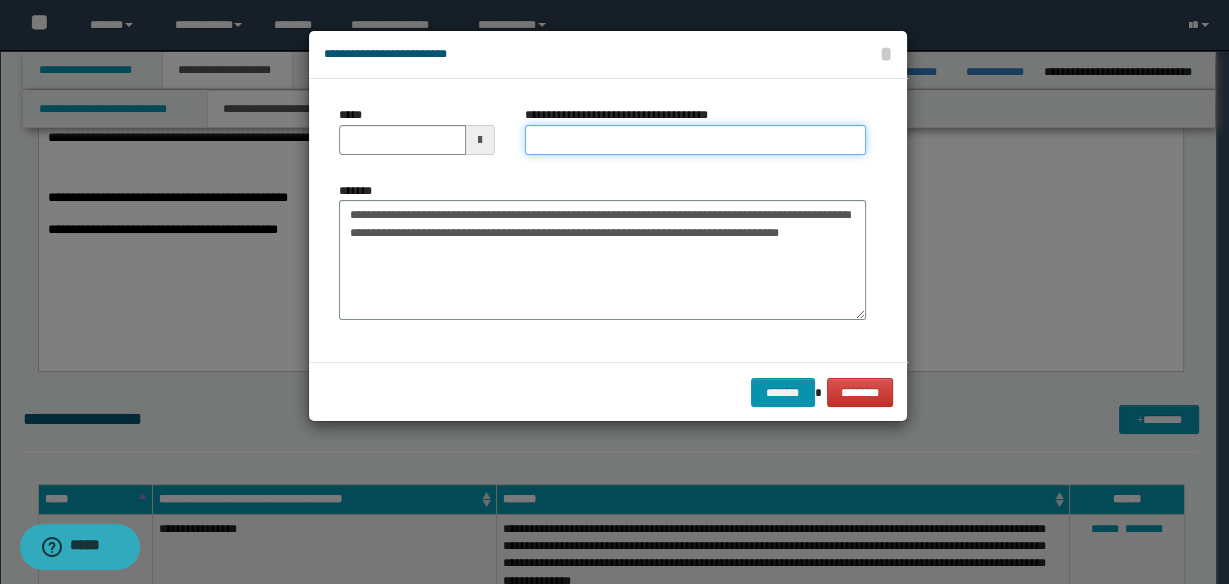 click on "**********" at bounding box center [695, 140] 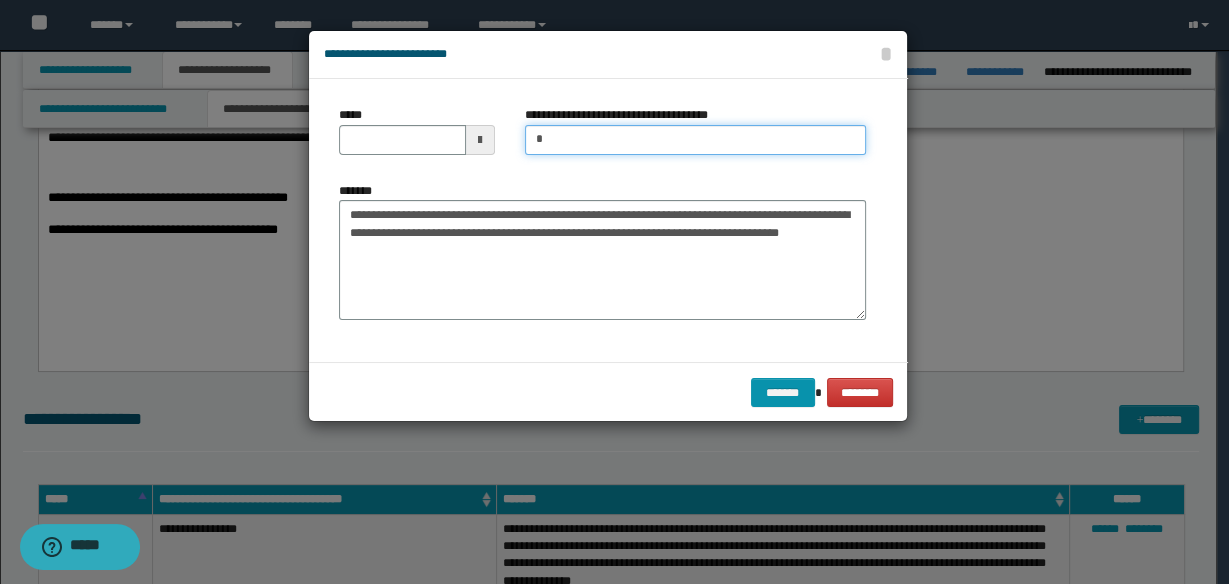type on "*********" 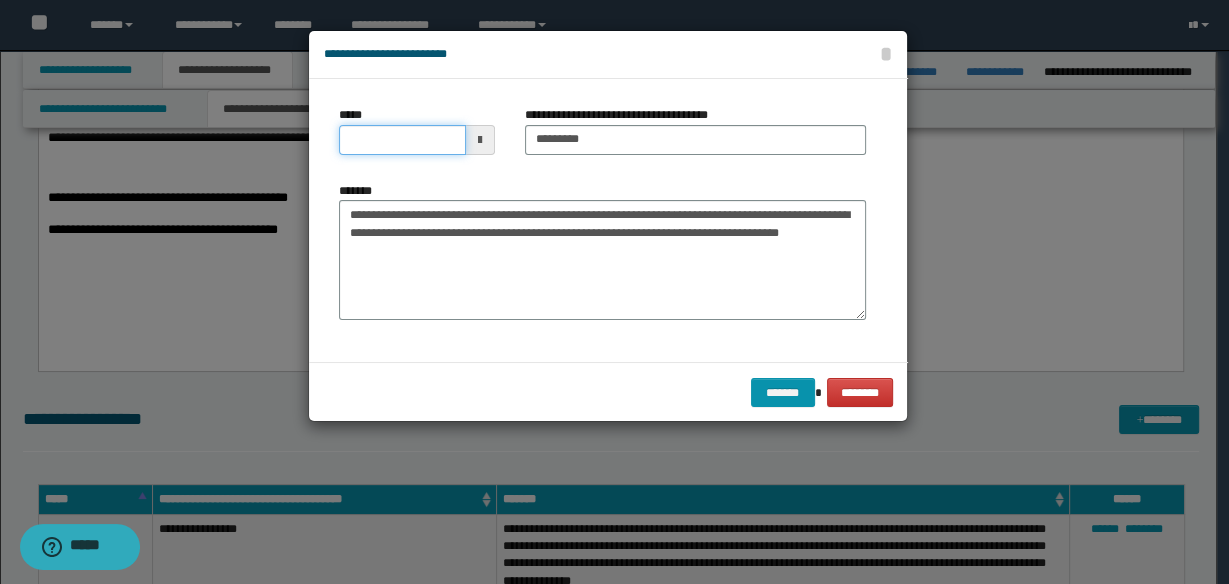 click on "*****" at bounding box center [402, 140] 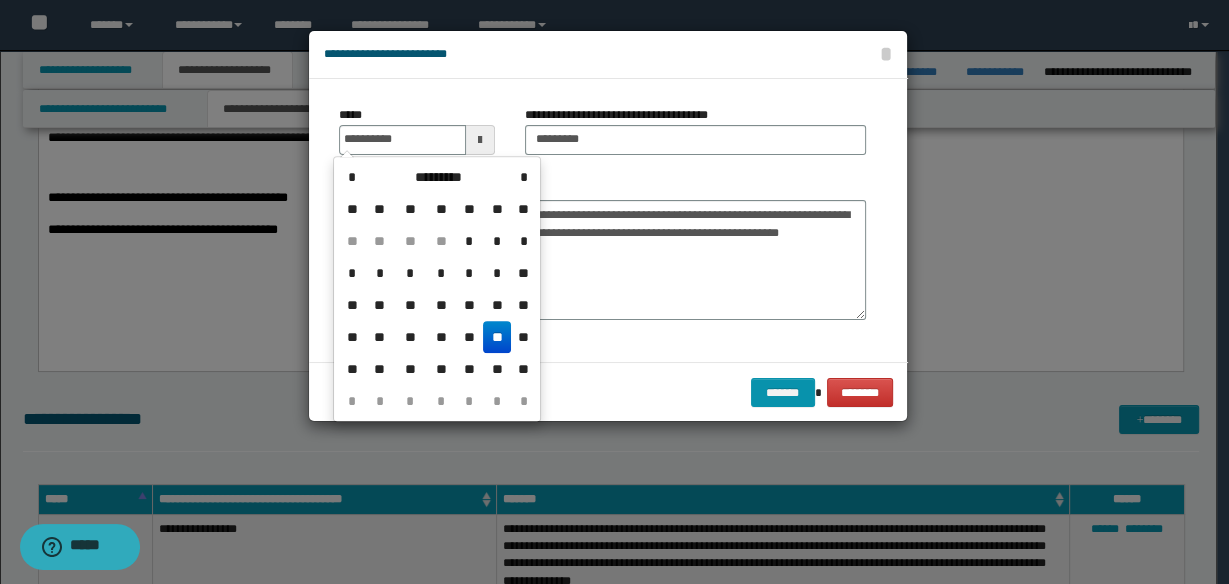 click on "**" at bounding box center (497, 337) 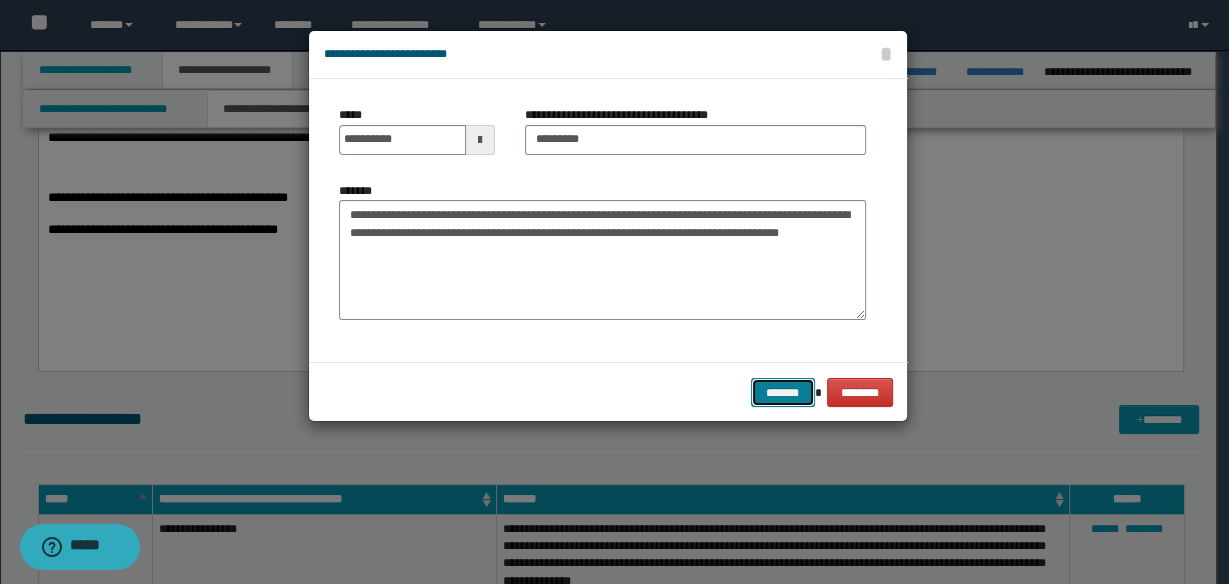 click on "*******" at bounding box center (783, 392) 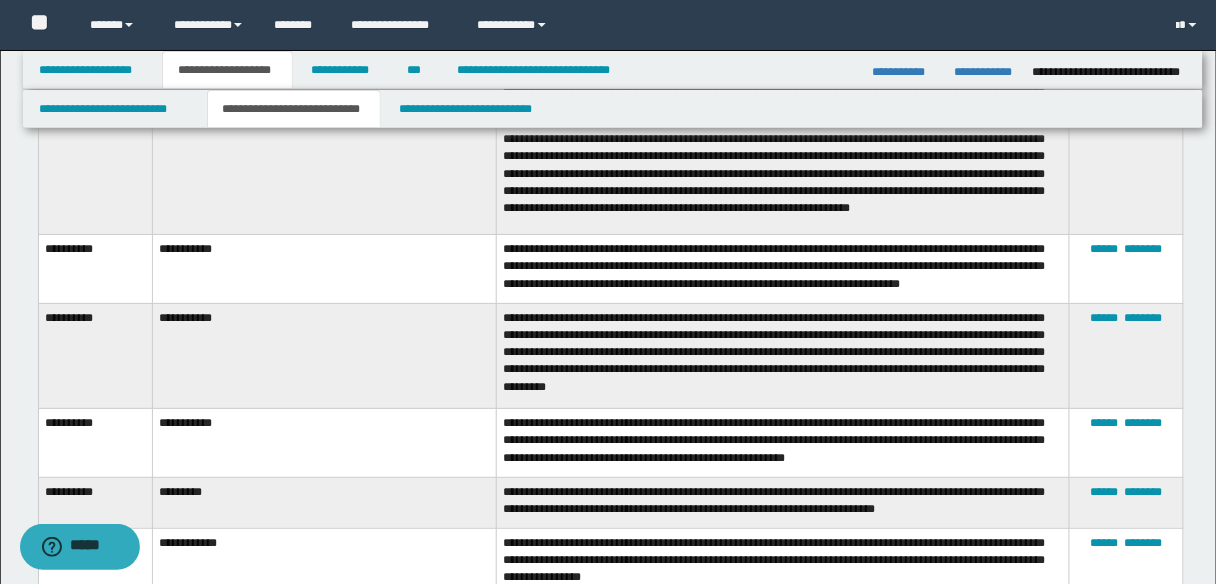 scroll, scrollTop: 2000, scrollLeft: 0, axis: vertical 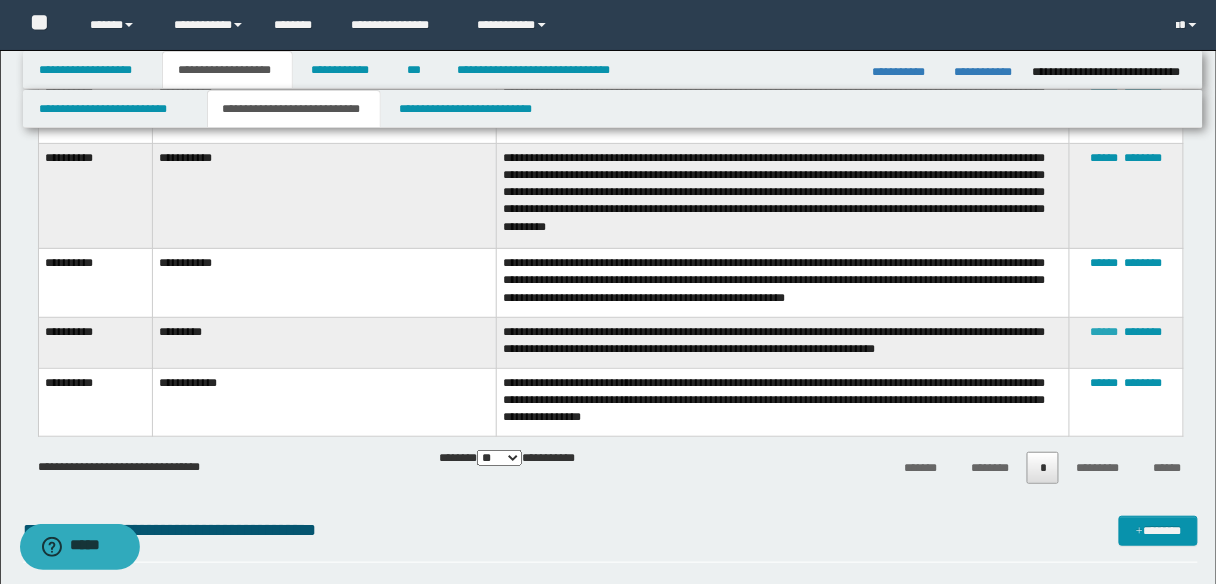 click on "******" at bounding box center (1105, 332) 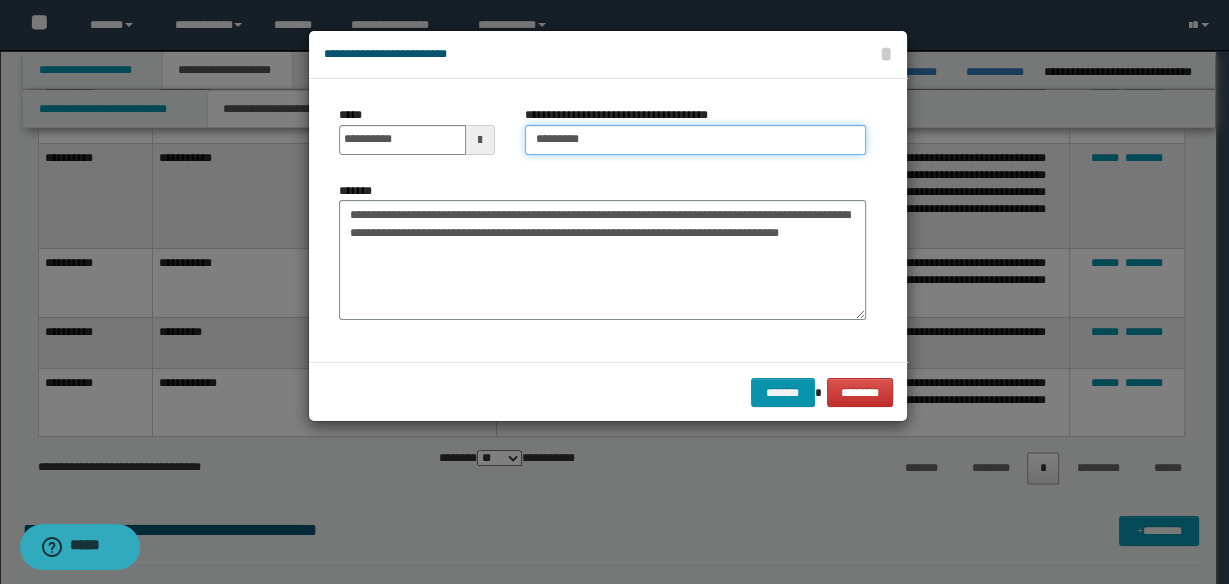 click on "*********" at bounding box center (695, 140) 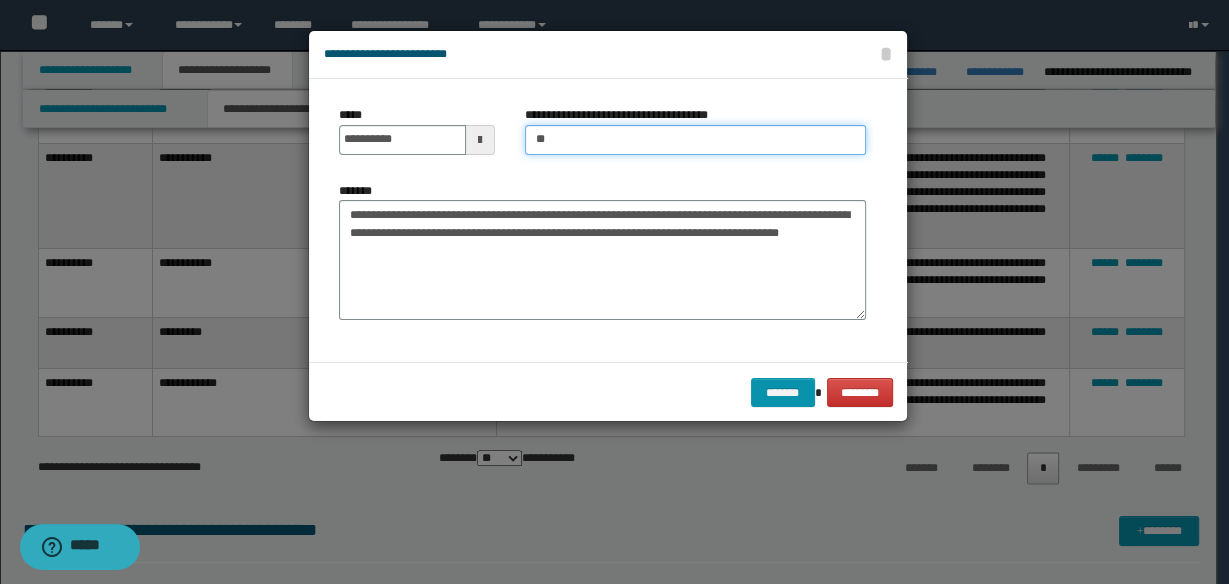 type on "*" 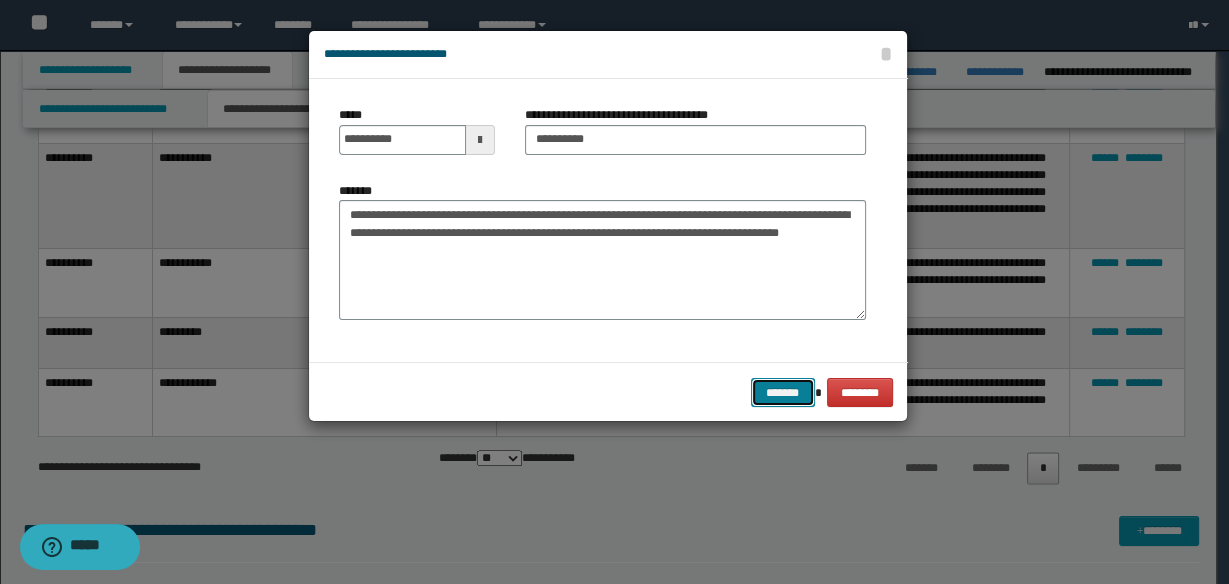 click on "*******" at bounding box center [783, 392] 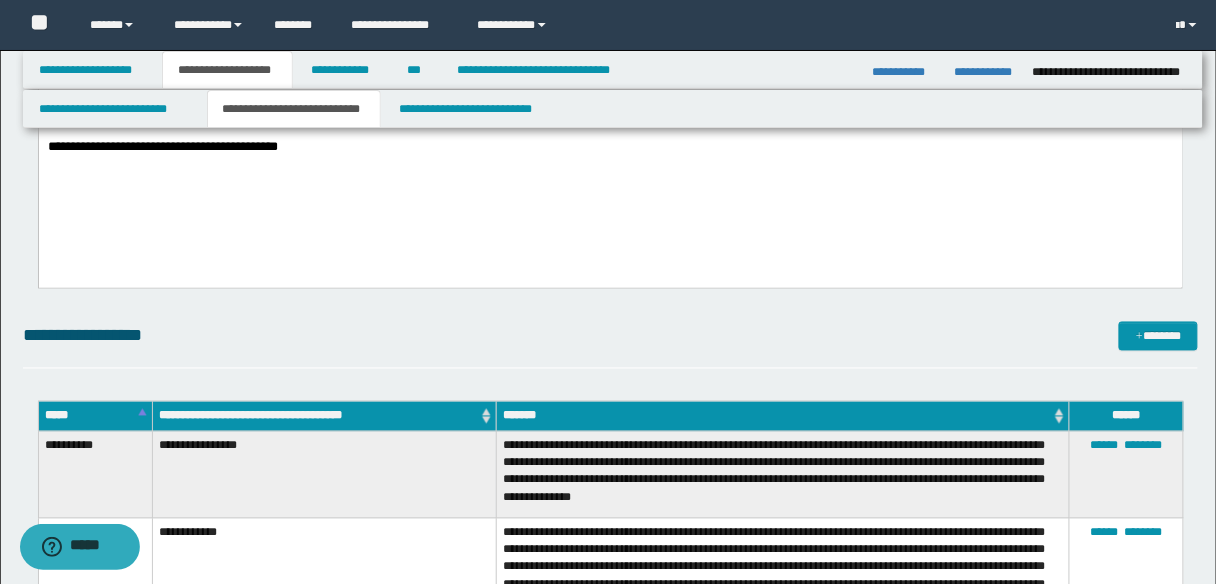 scroll, scrollTop: 720, scrollLeft: 0, axis: vertical 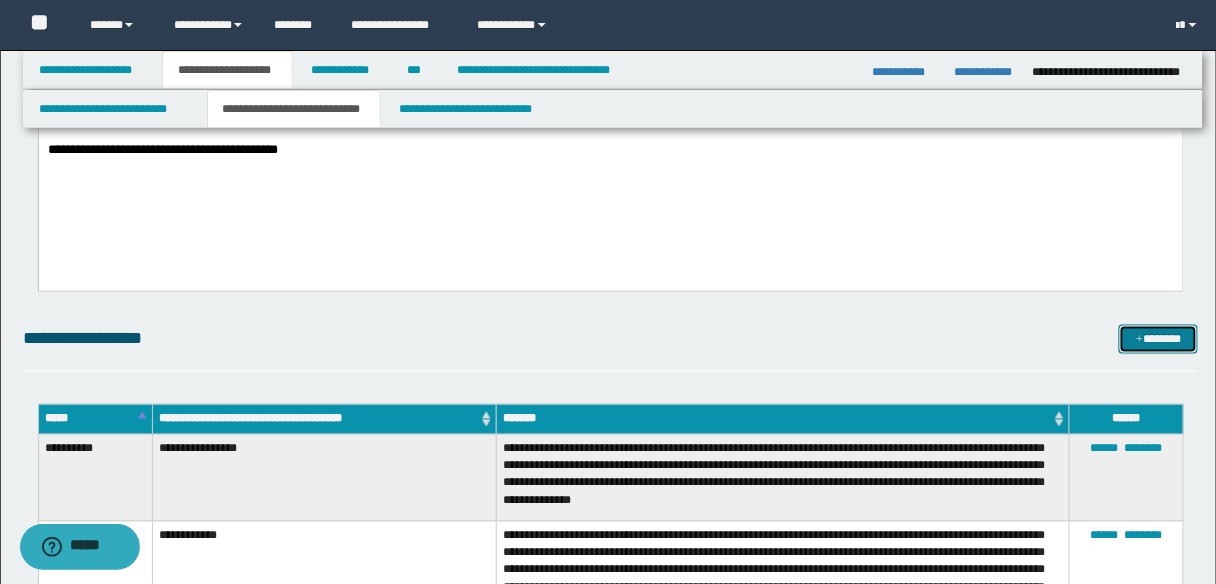 click on "*******" at bounding box center (1158, 339) 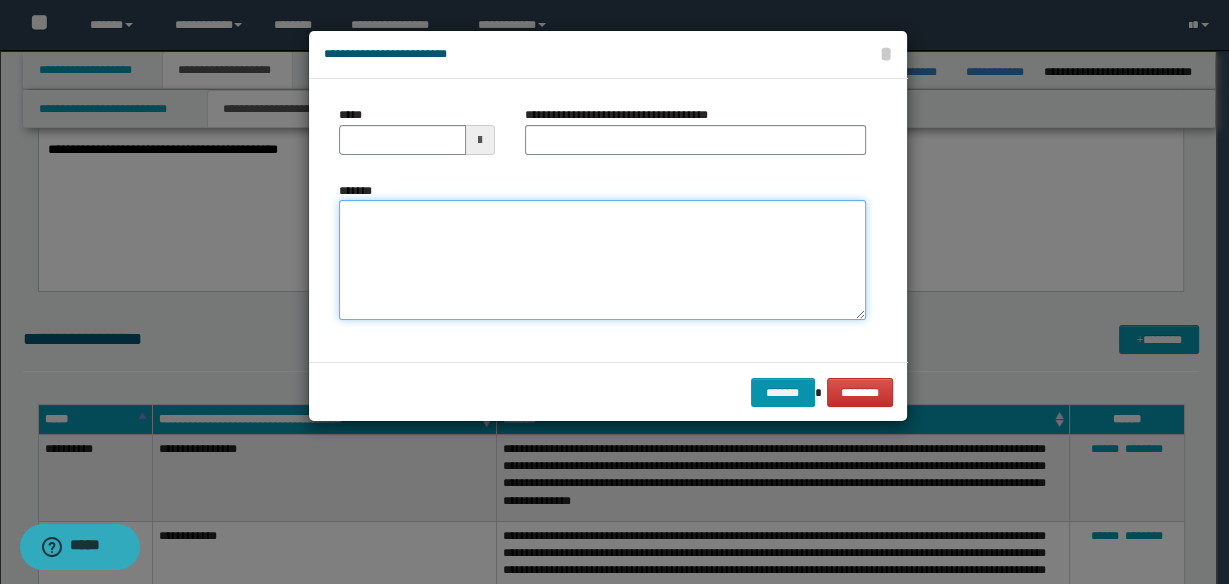 click on "*******" at bounding box center [602, 259] 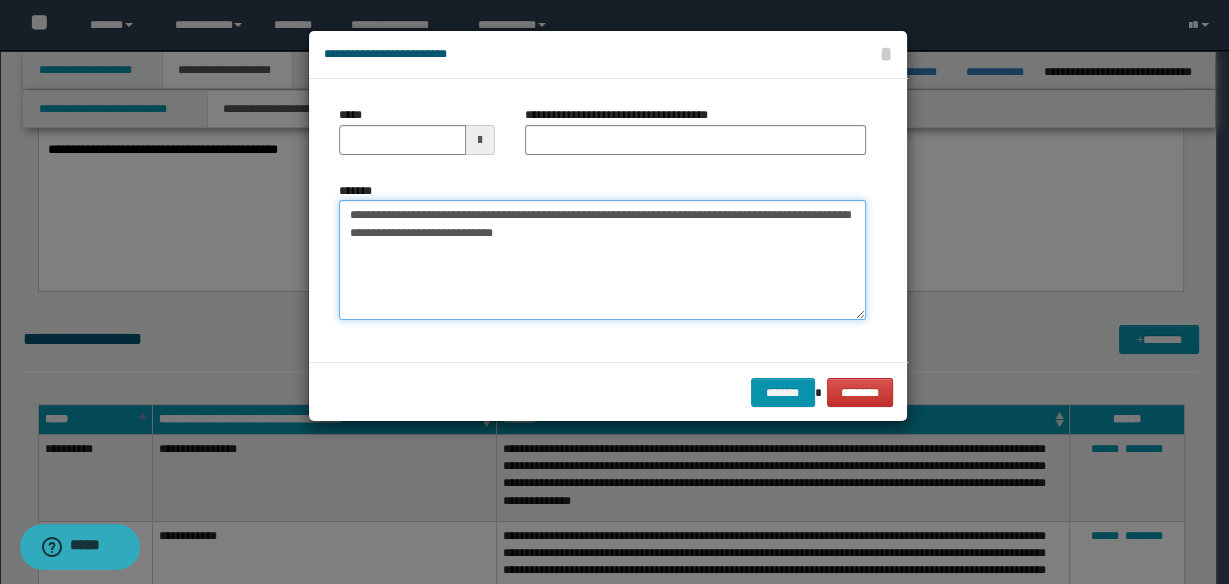 type on "**********" 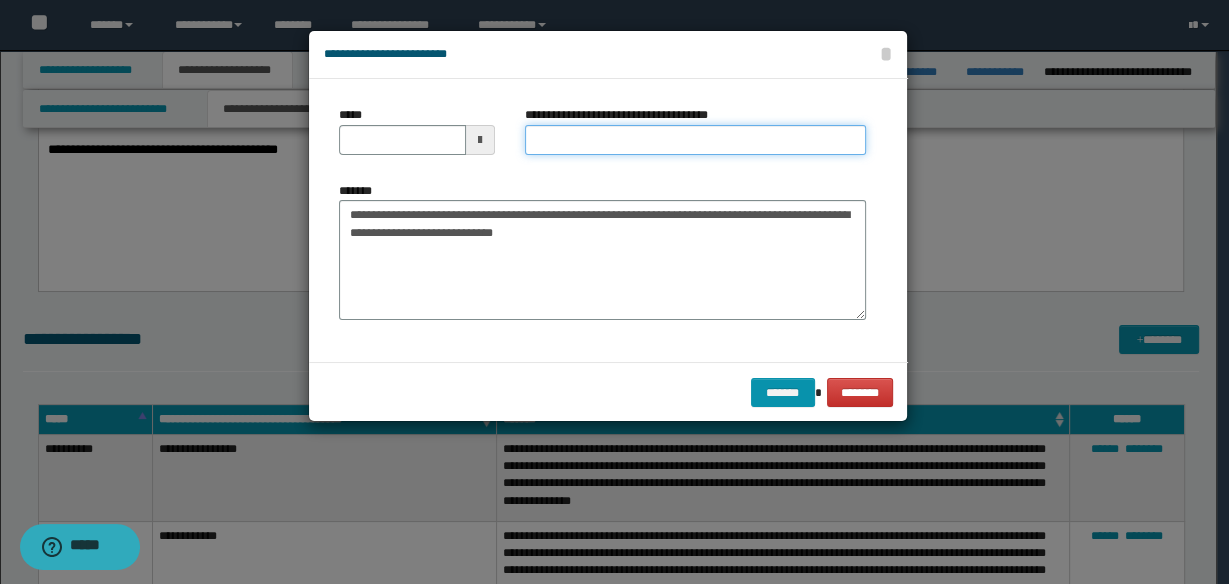 click on "**********" at bounding box center [695, 140] 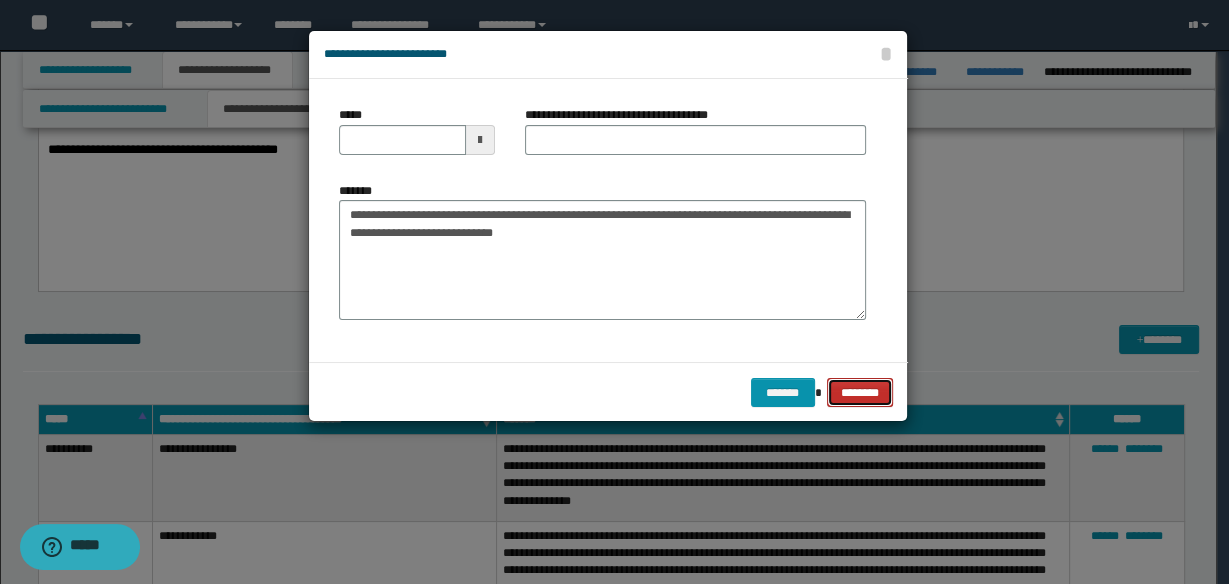 click on "********" at bounding box center [860, 392] 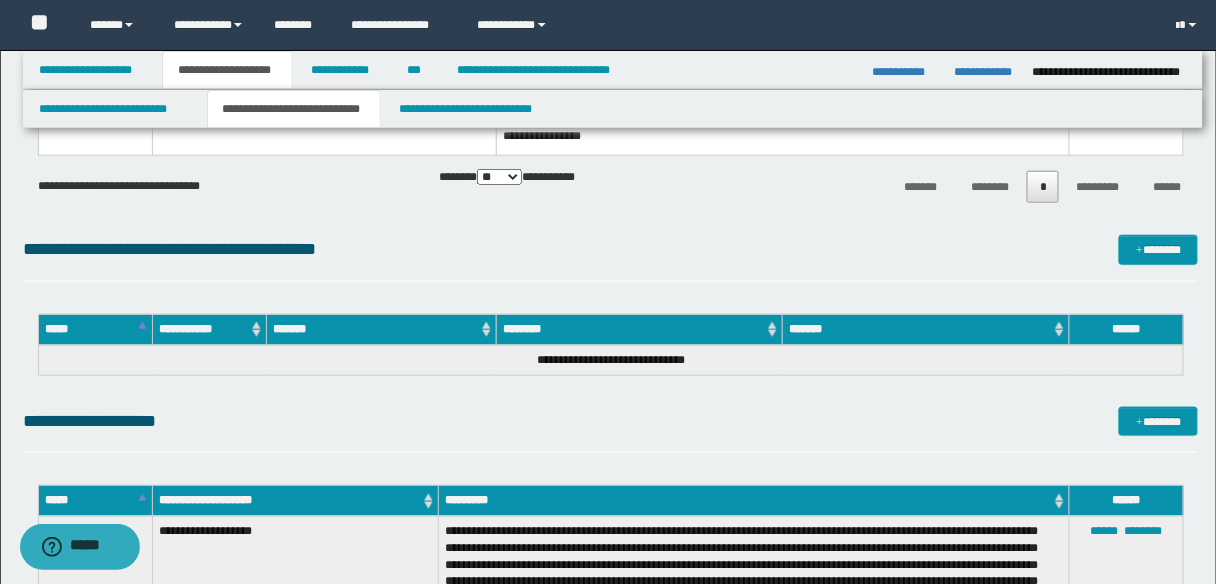scroll, scrollTop: 2480, scrollLeft: 0, axis: vertical 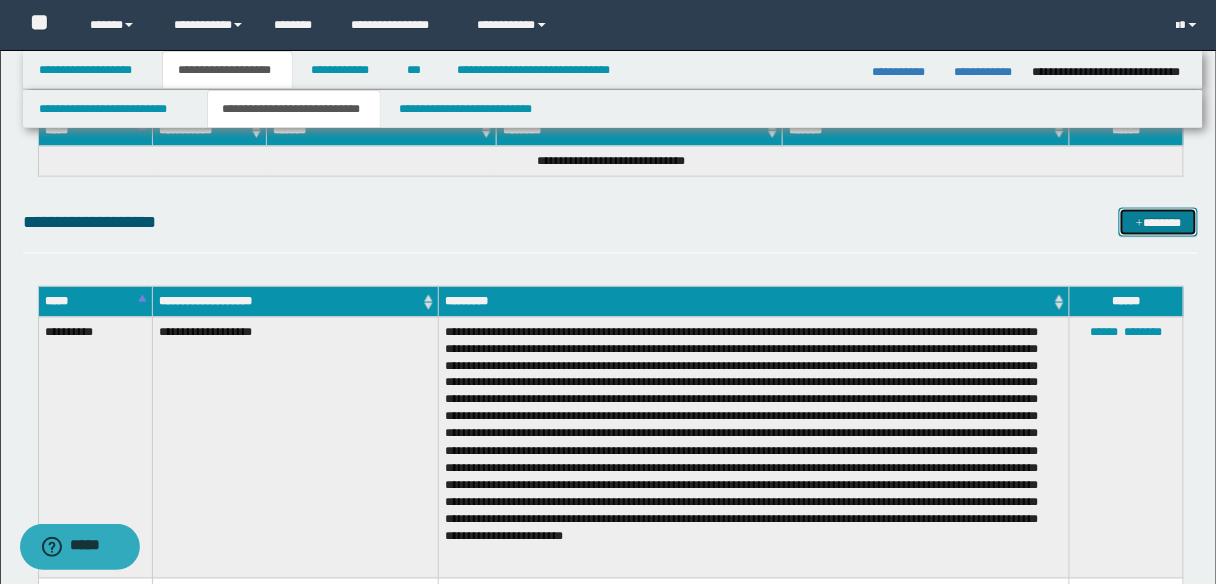 click on "*******" at bounding box center (1158, 222) 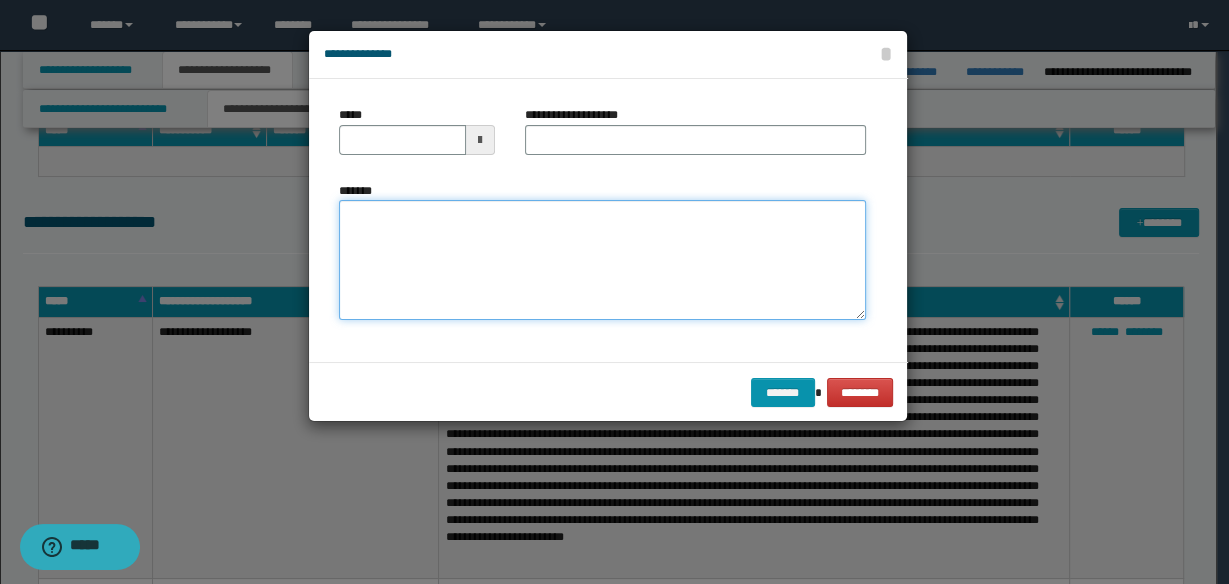 click on "*******" at bounding box center [602, 260] 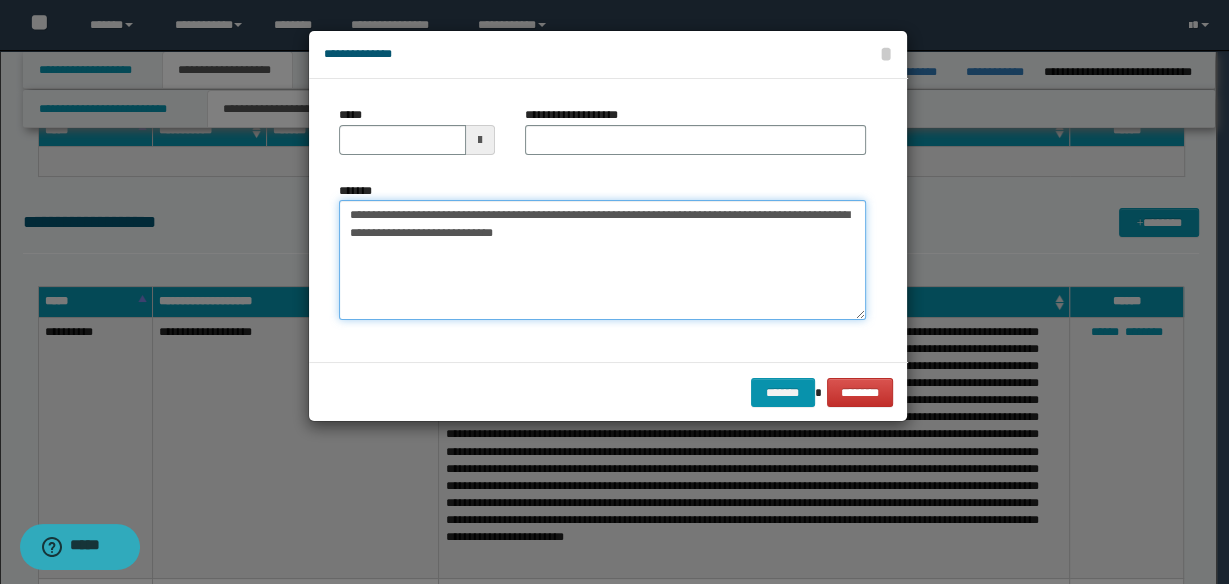 type on "**********" 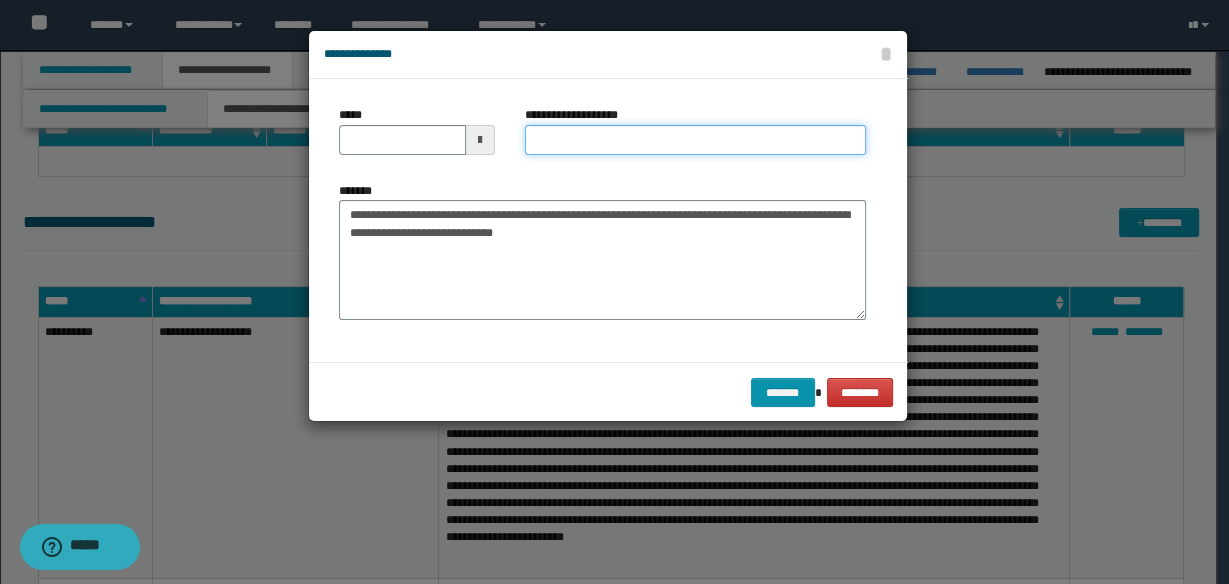 click on "**********" at bounding box center (695, 140) 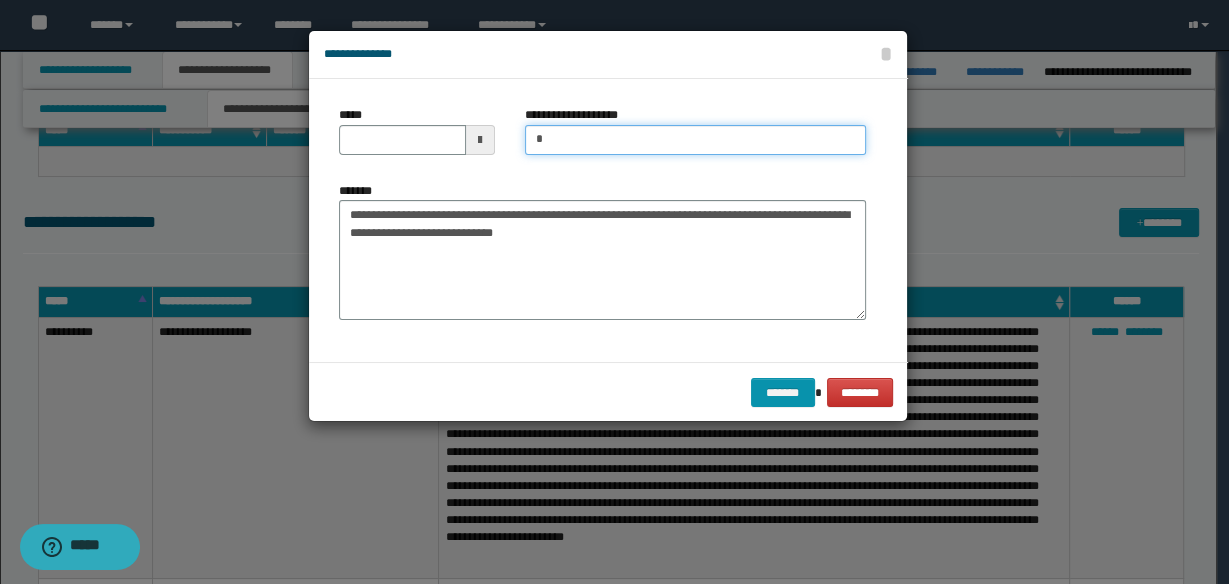 type on "**********" 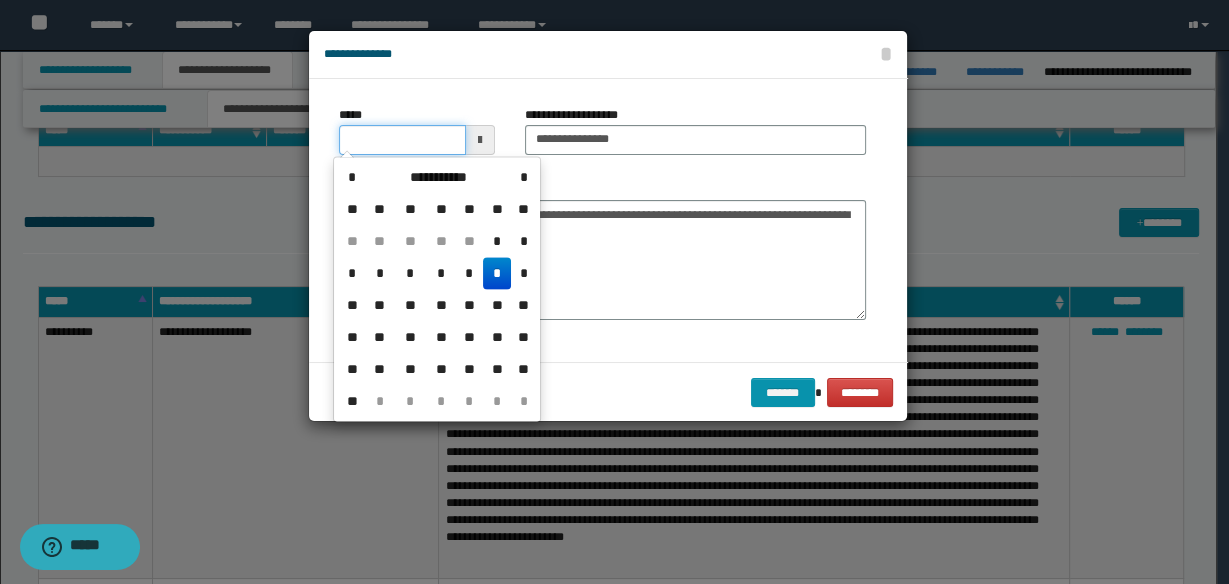 drag, startPoint x: 379, startPoint y: 137, endPoint x: 389, endPoint y: 156, distance: 21.470911 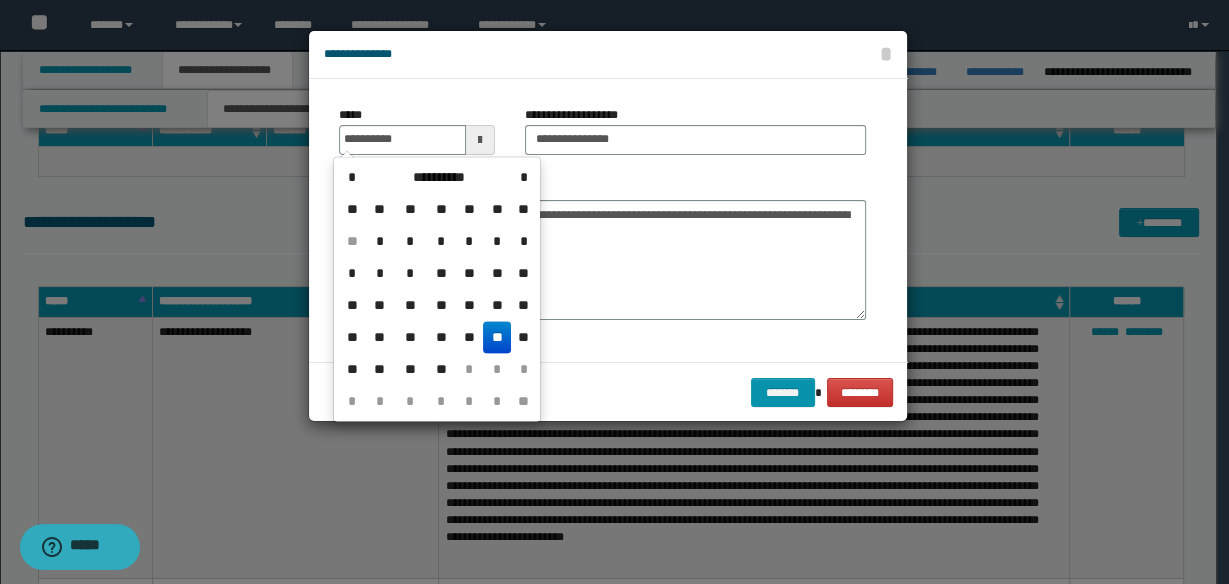click on "**" at bounding box center (497, 337) 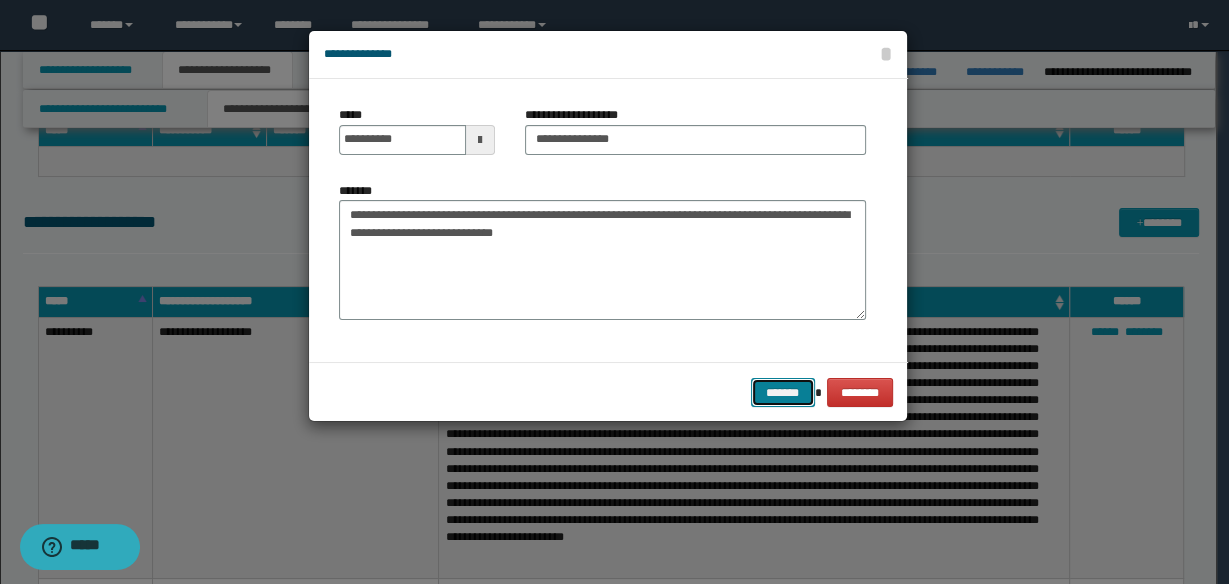 click on "*******" at bounding box center [783, 392] 